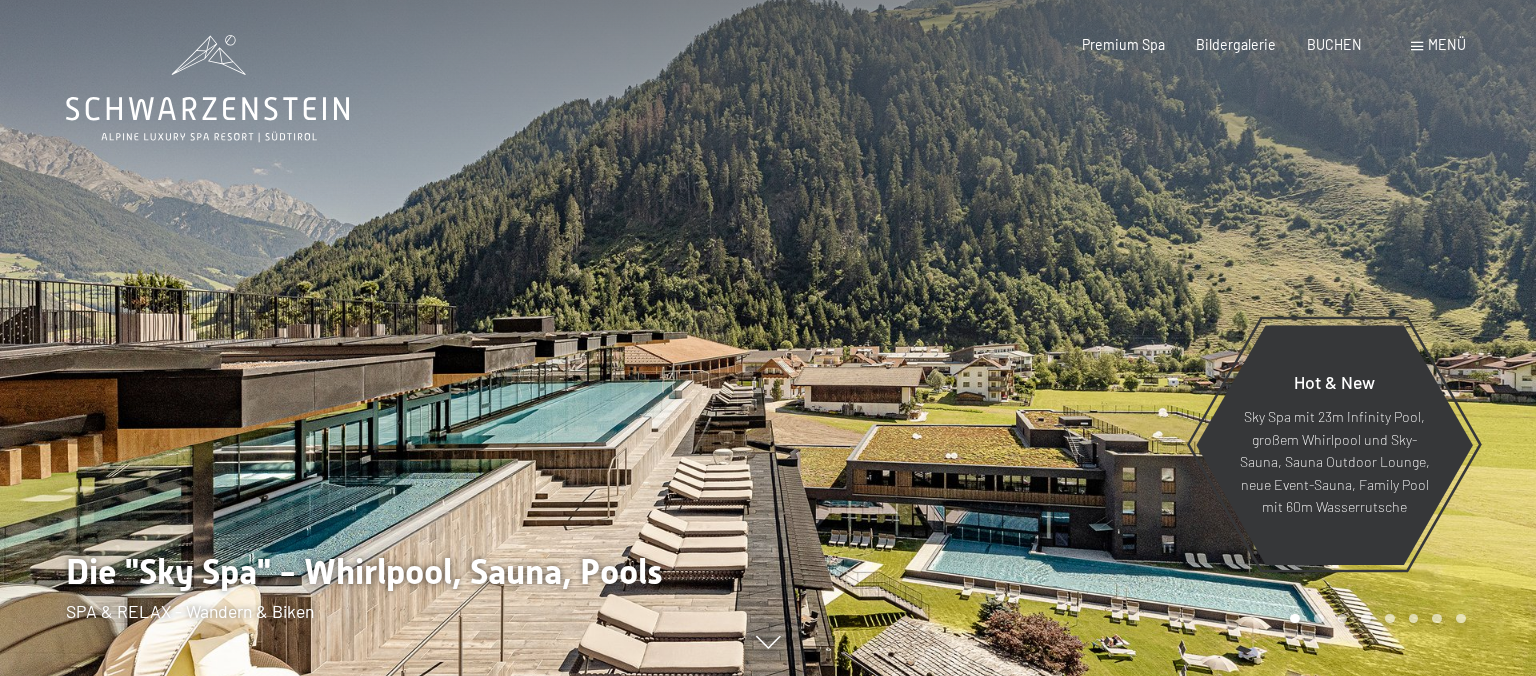 scroll, scrollTop: 0, scrollLeft: 0, axis: both 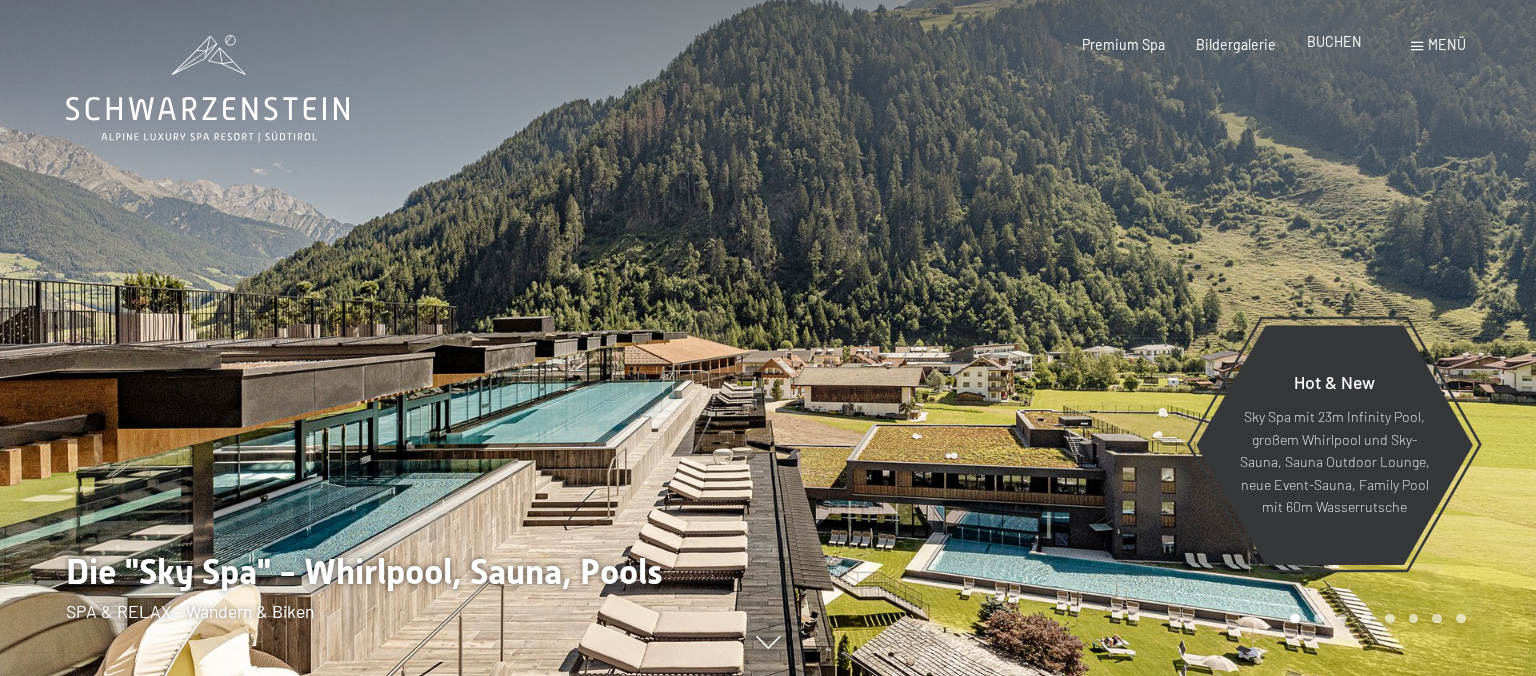 click on "BUCHEN" at bounding box center (1334, 41) 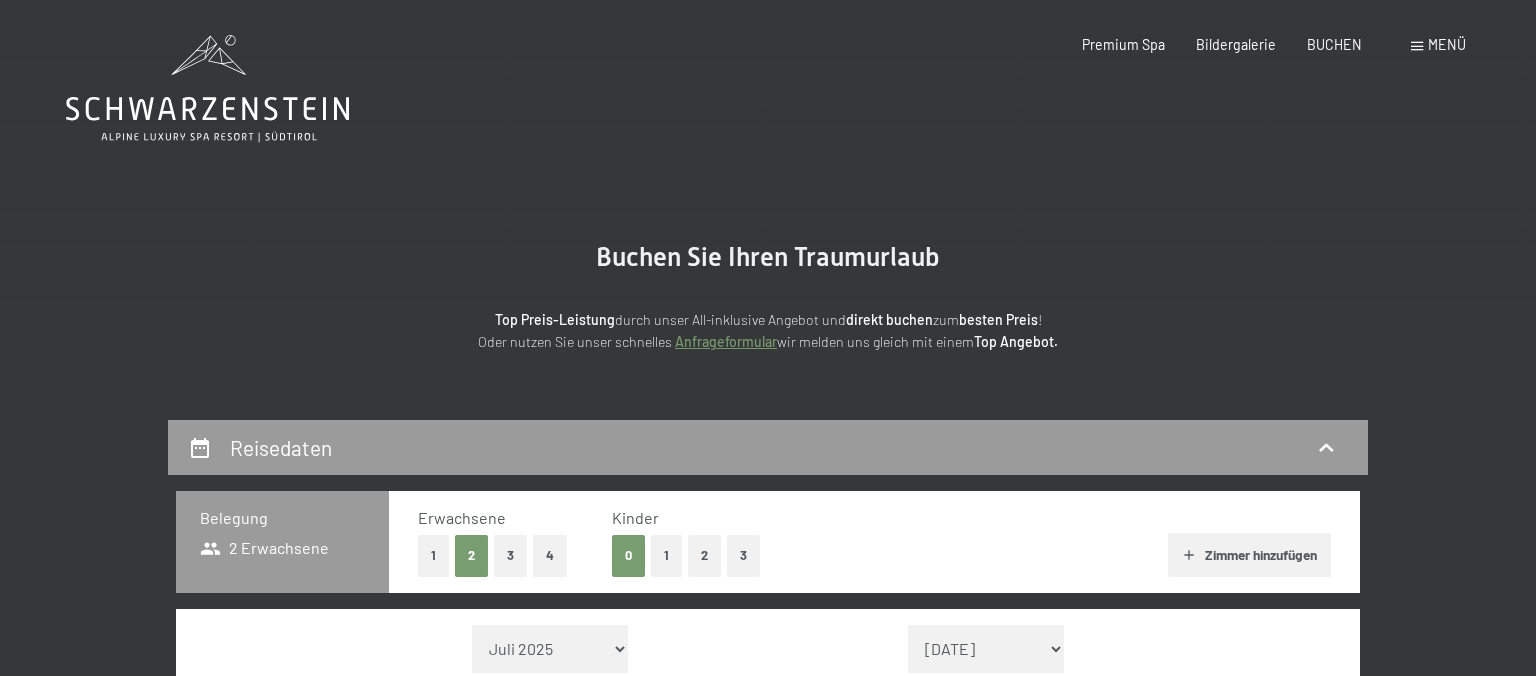 scroll, scrollTop: 0, scrollLeft: 0, axis: both 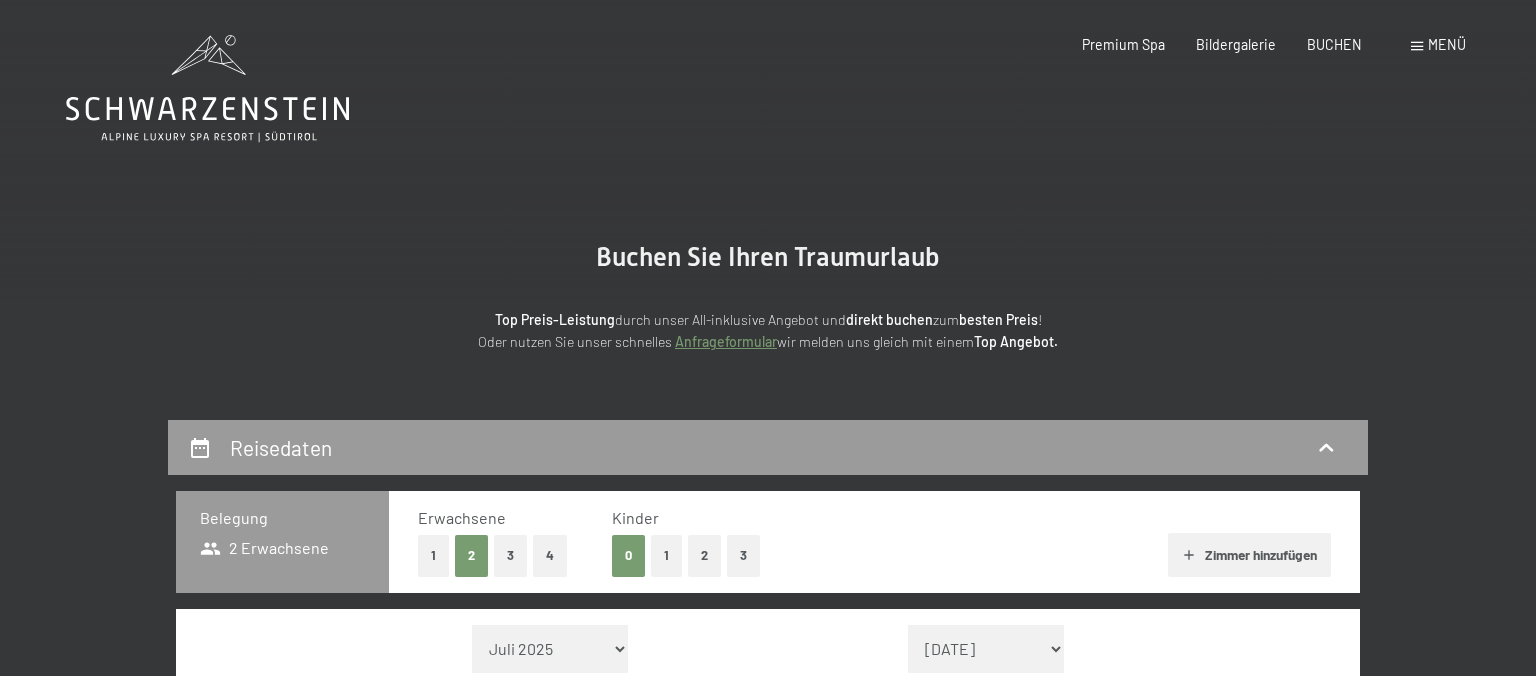 click on "1" at bounding box center [433, 555] 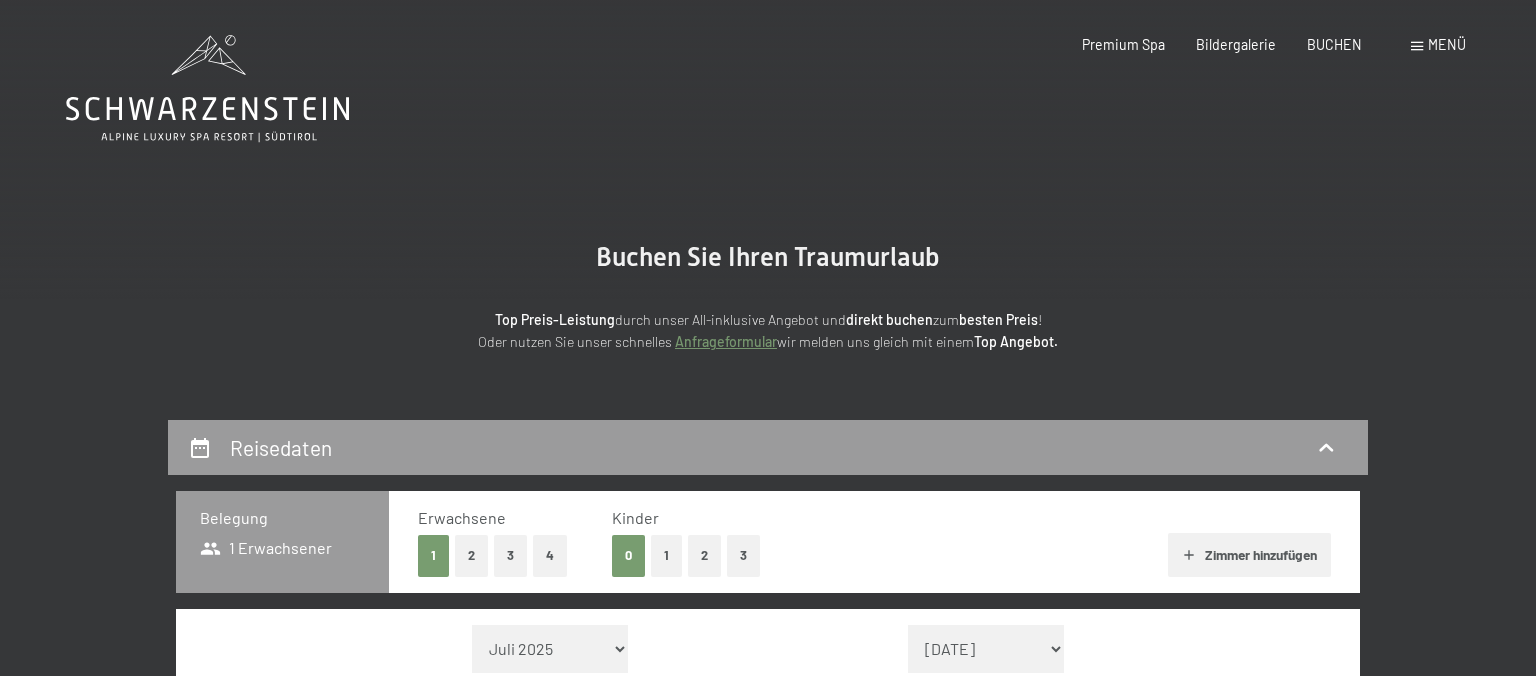 click on "2" at bounding box center (704, 555) 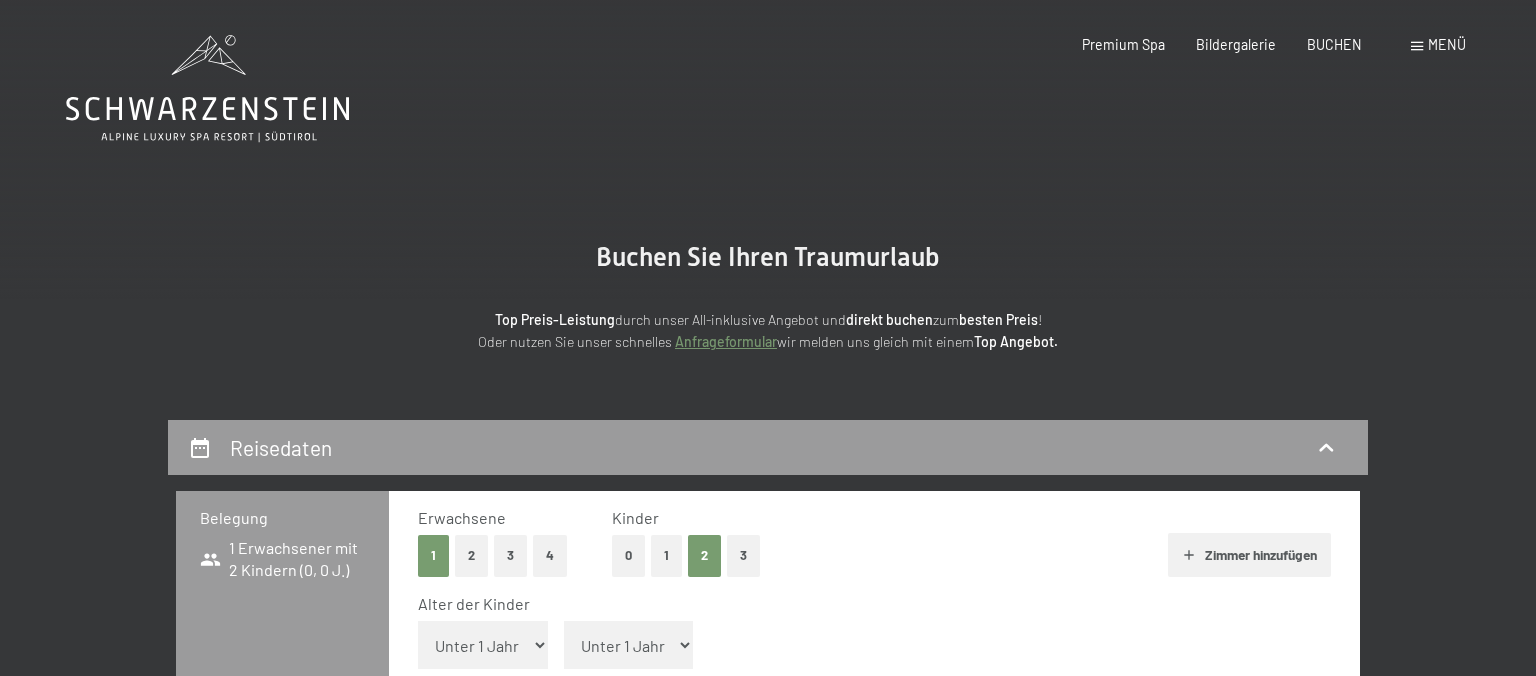 click on "Unter 1 Jahr 1 Jahr 2 Jahre 3 Jahre 4 Jahre 5 Jahre 6 Jahre 7 Jahre 8 Jahre 9 Jahre 10 Jahre 11 Jahre 12 Jahre 13 Jahre 14 Jahre 15 Jahre 16 Jahre 17 Jahre" at bounding box center (483, 645) 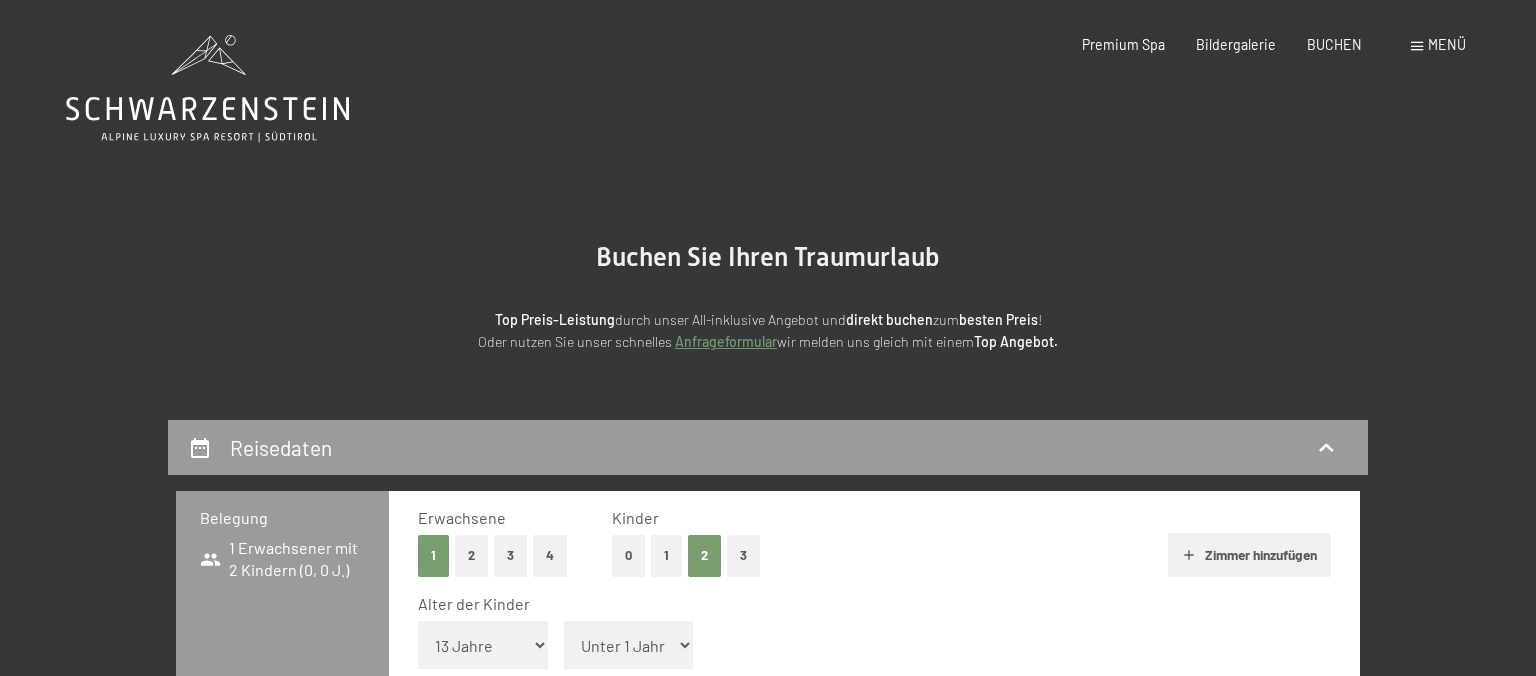 click on "13 Jahre" at bounding box center (0, 0) 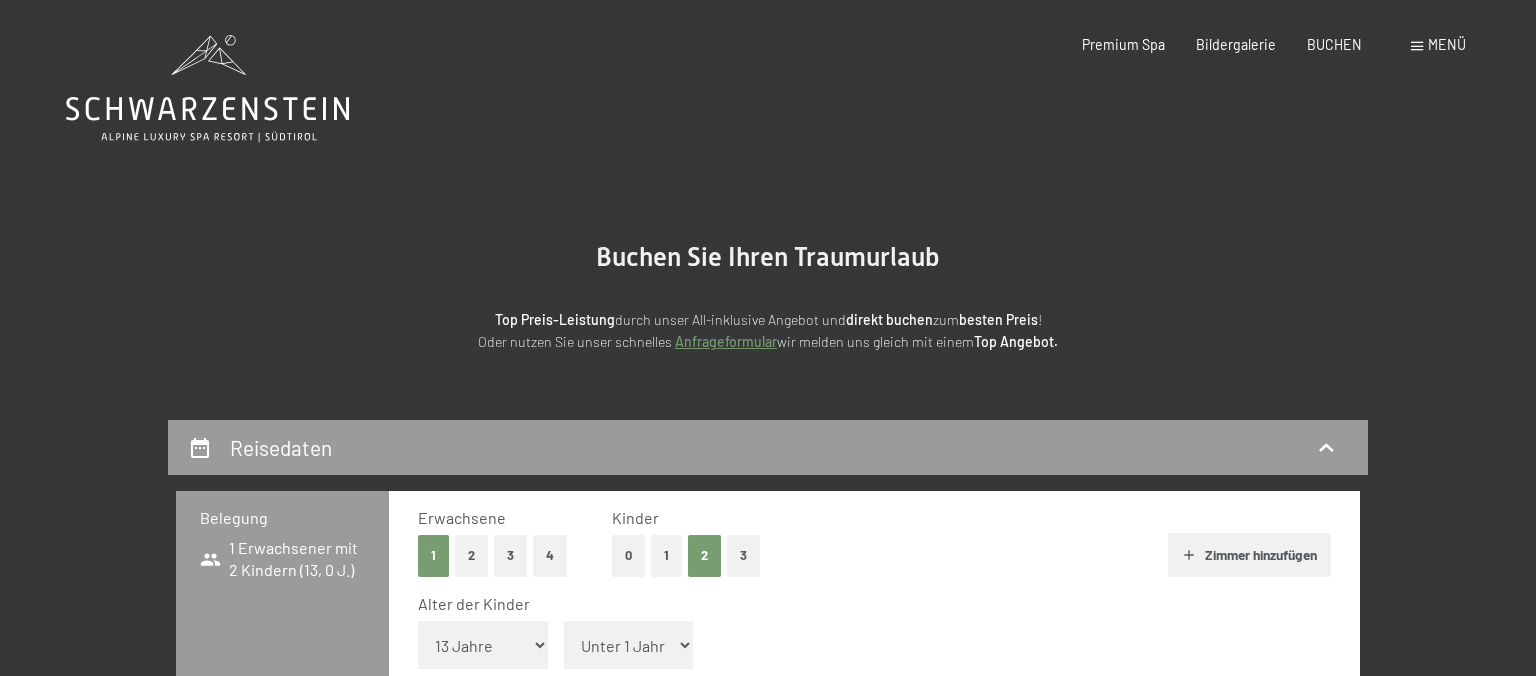 click on "Unter 1 Jahr 1 Jahr 2 Jahre 3 Jahre 4 Jahre 5 Jahre 6 Jahre 7 Jahre 8 Jahre 9 Jahre 10 Jahre 11 Jahre 12 Jahre 13 Jahre 14 Jahre 15 Jahre 16 Jahre 17 Jahre" at bounding box center [629, 645] 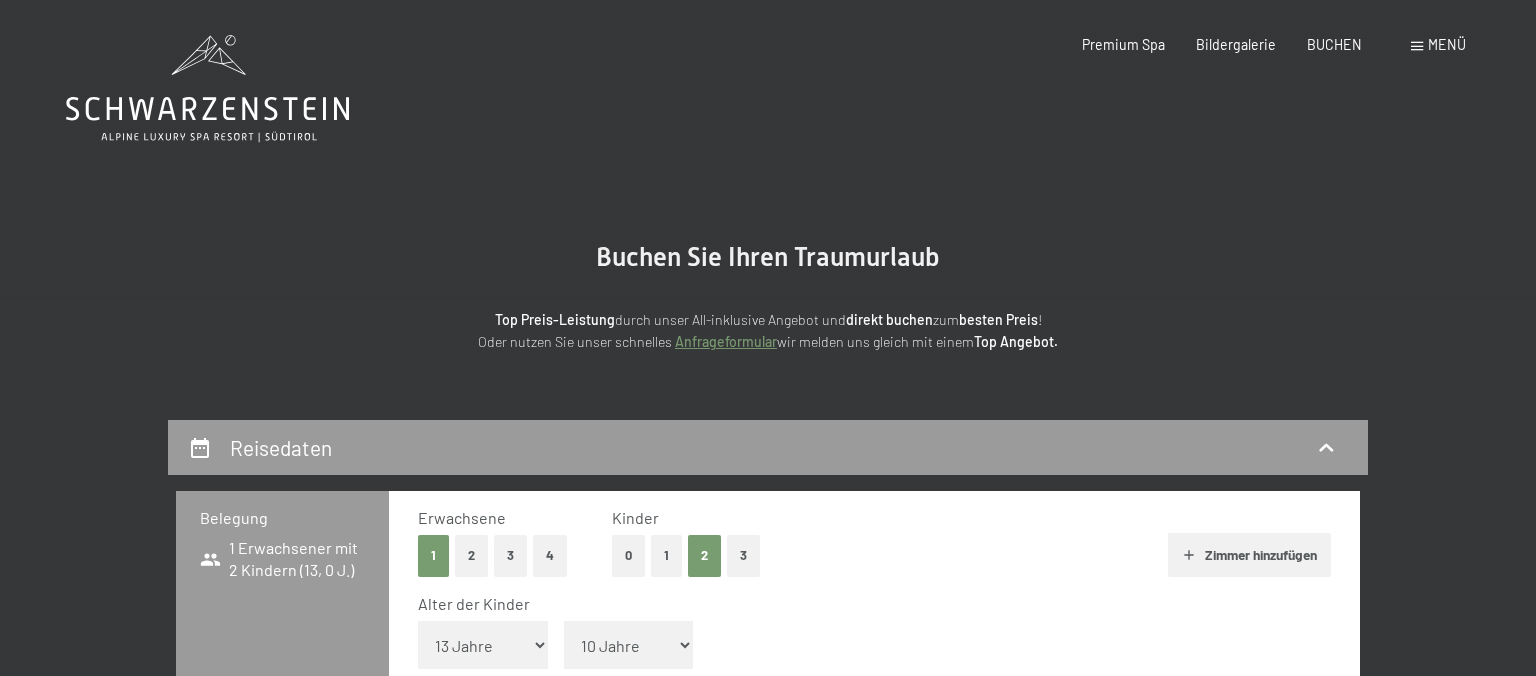 click on "10 Jahre" at bounding box center (0, 0) 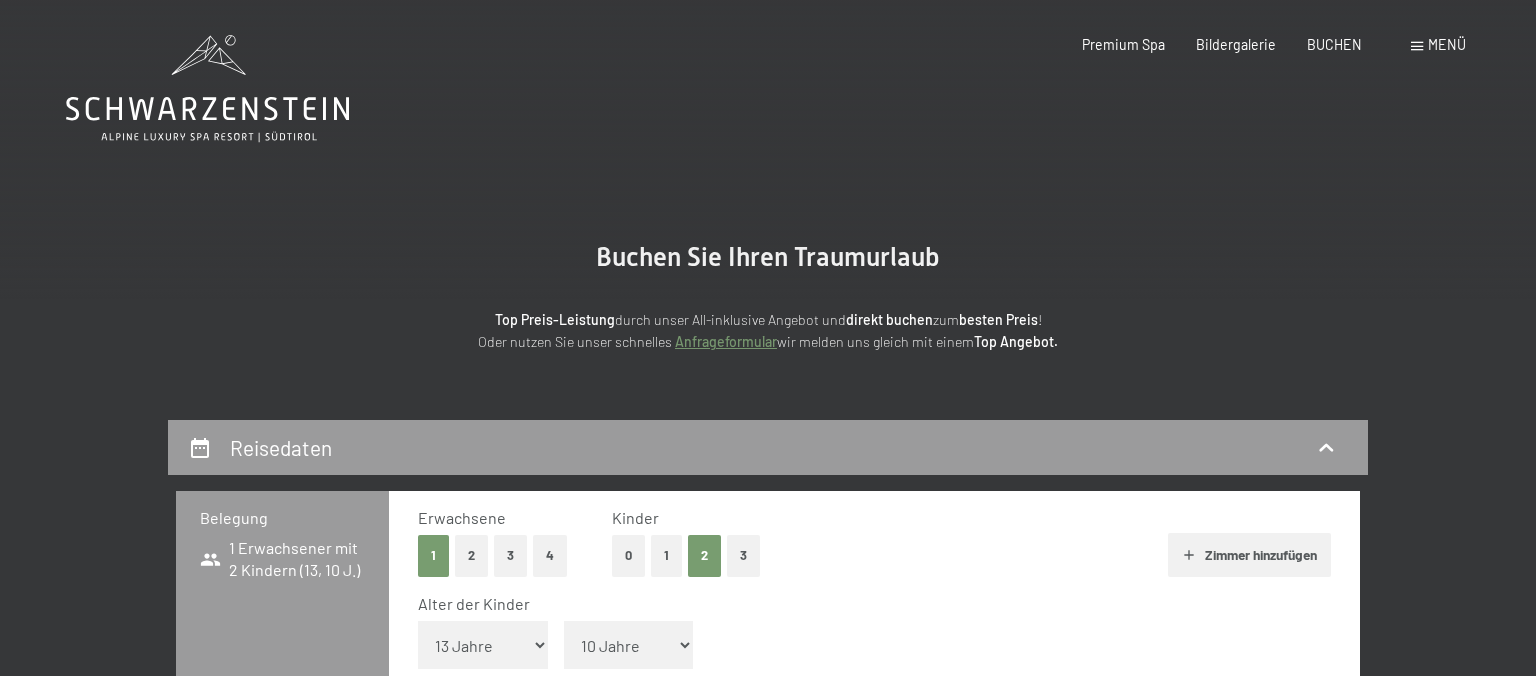click on "Zimmer hinzufügen" at bounding box center (1249, 555) 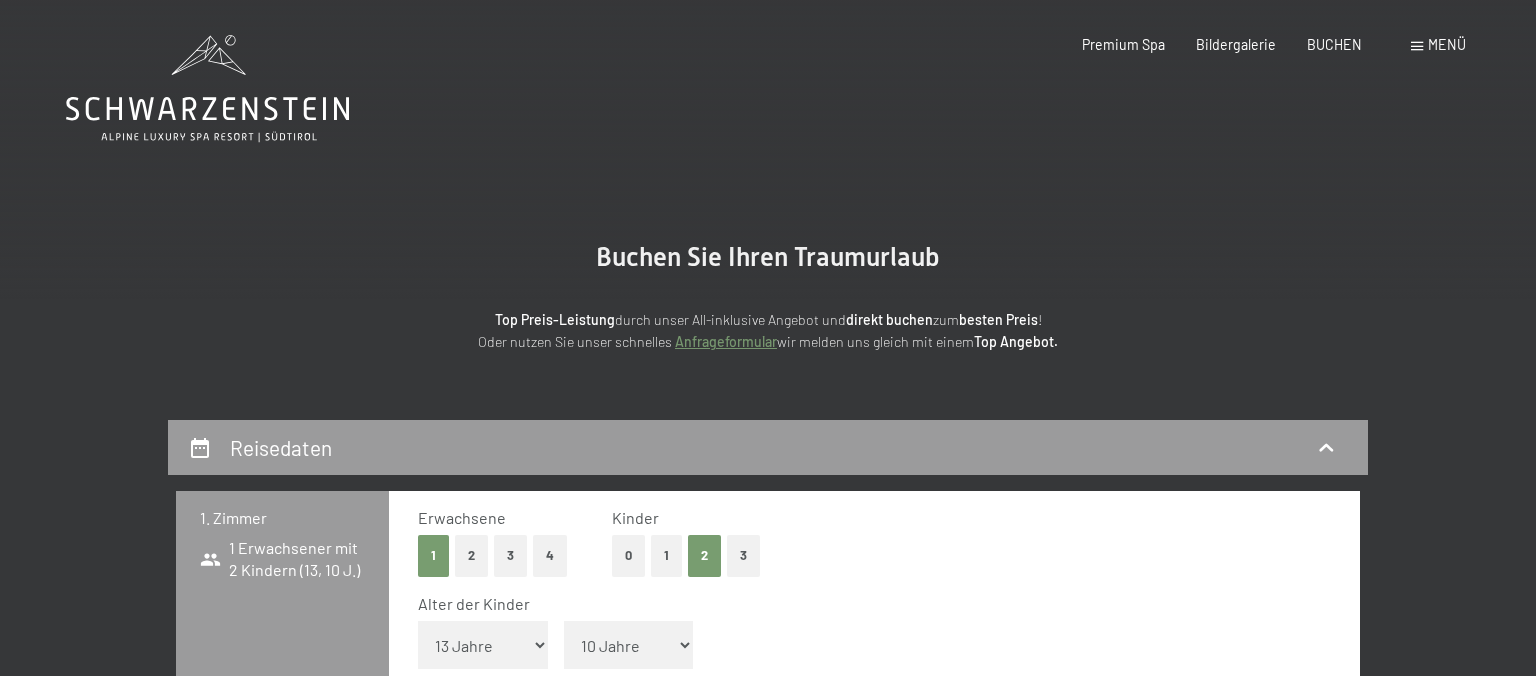 click on "Erwachsene 1 2 3 4 Kinder 0 1 2 3" at bounding box center [874, 542] 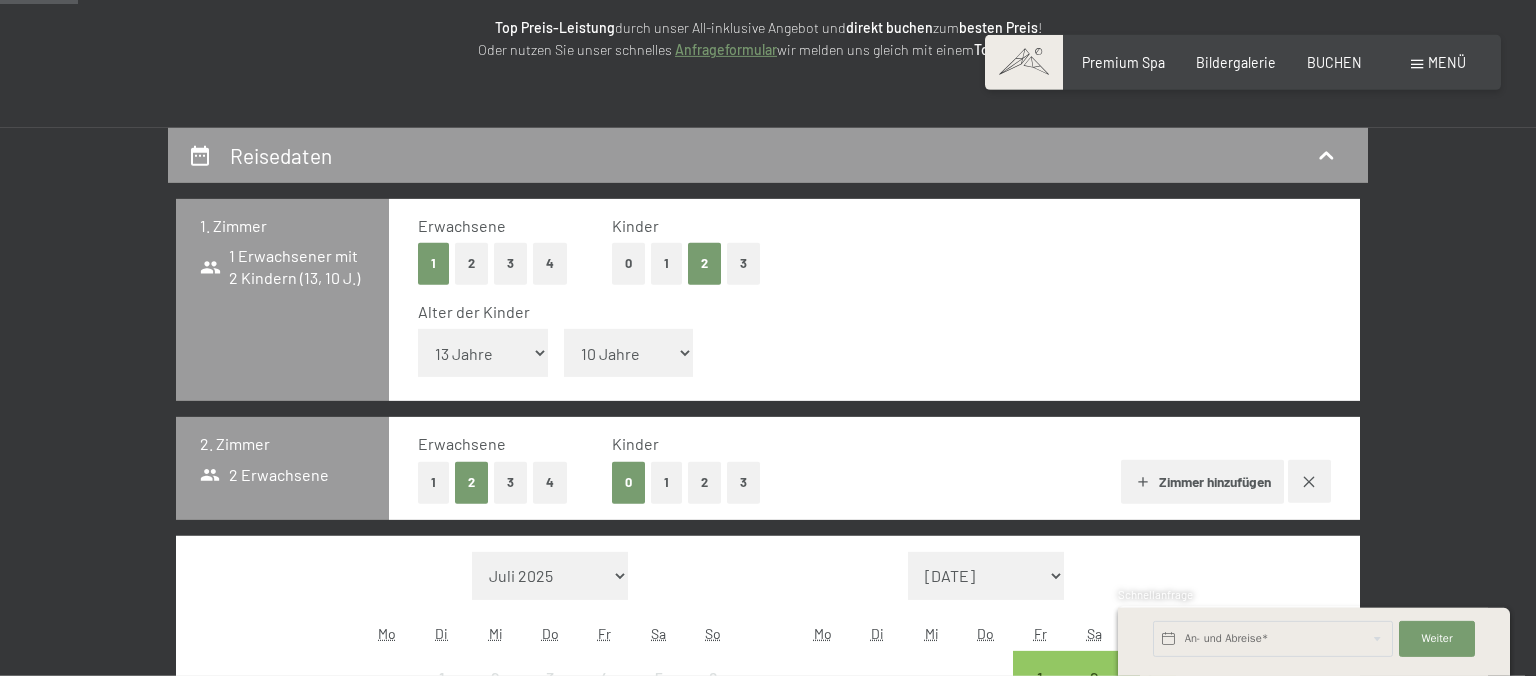 scroll, scrollTop: 472, scrollLeft: 0, axis: vertical 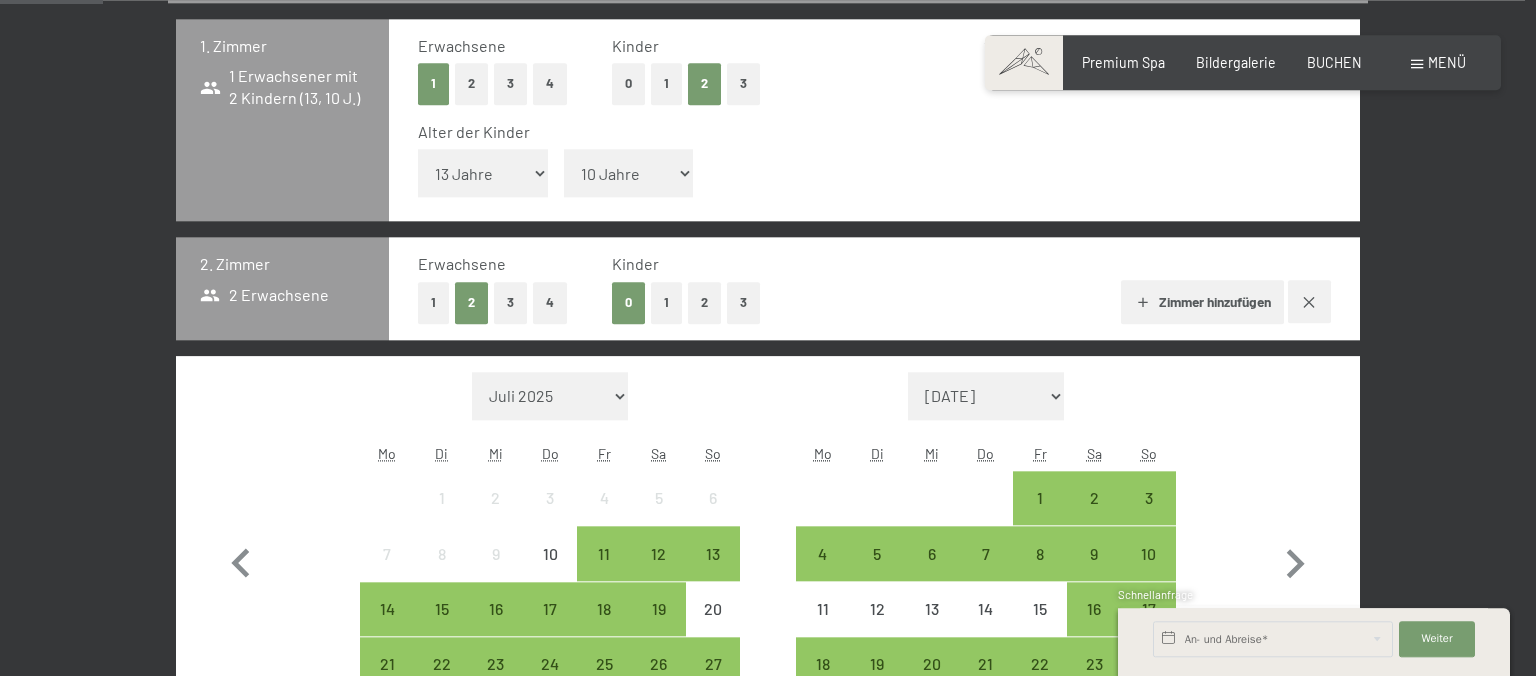 click on "1" at bounding box center [433, 302] 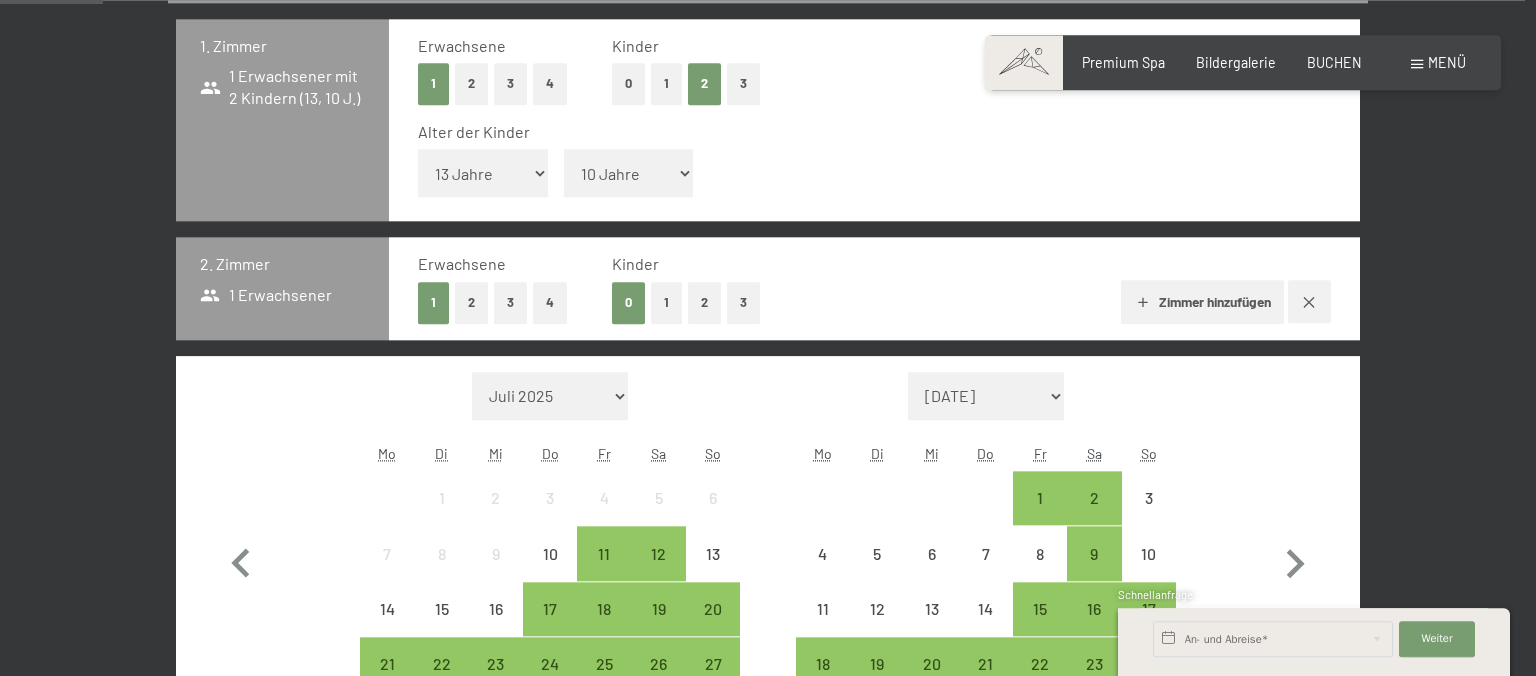 click on "2" at bounding box center [704, 302] 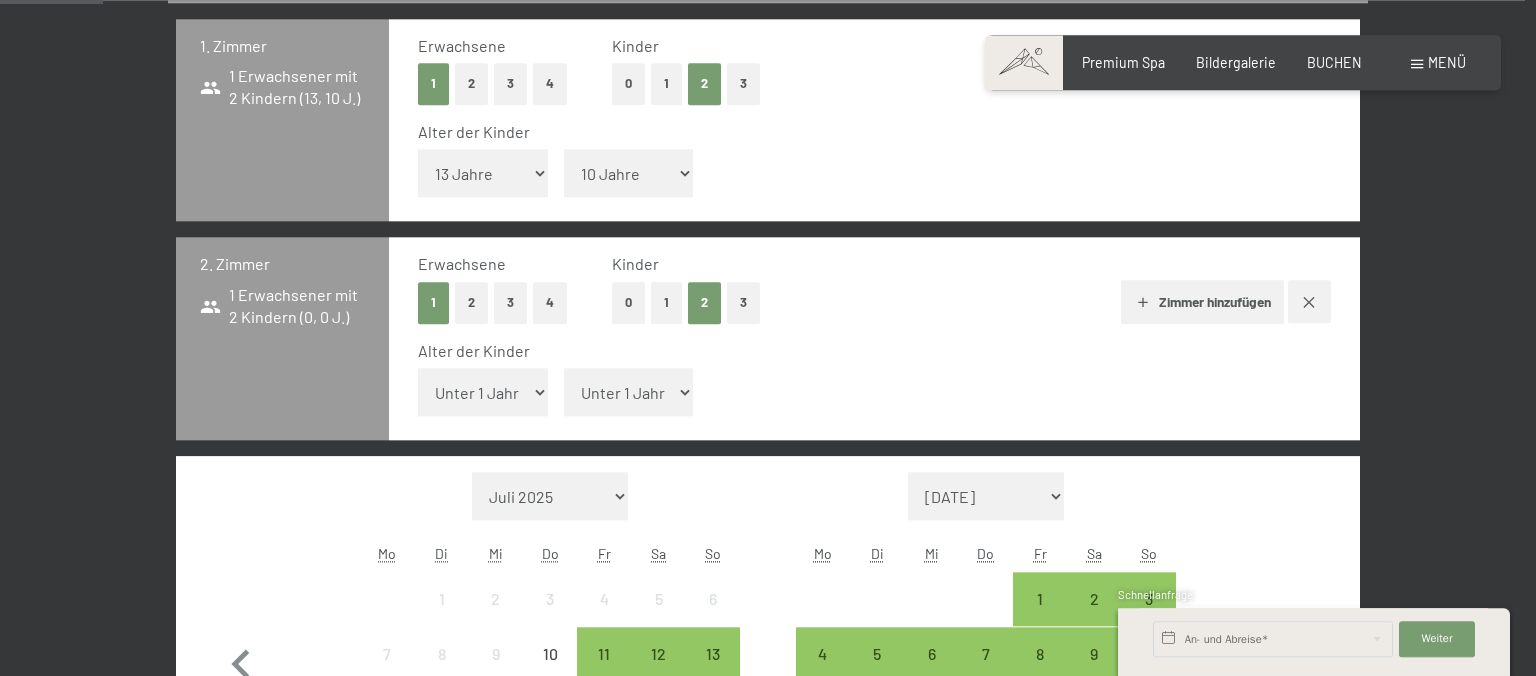 click on "Unter 1 Jahr 1 Jahr 2 Jahre 3 Jahre 4 Jahre 5 Jahre 6 Jahre 7 Jahre 8 Jahre 9 Jahre 10 Jahre 11 Jahre 12 Jahre 13 Jahre 14 Jahre 15 Jahre 16 Jahre 17 Jahre" at bounding box center (483, 392) 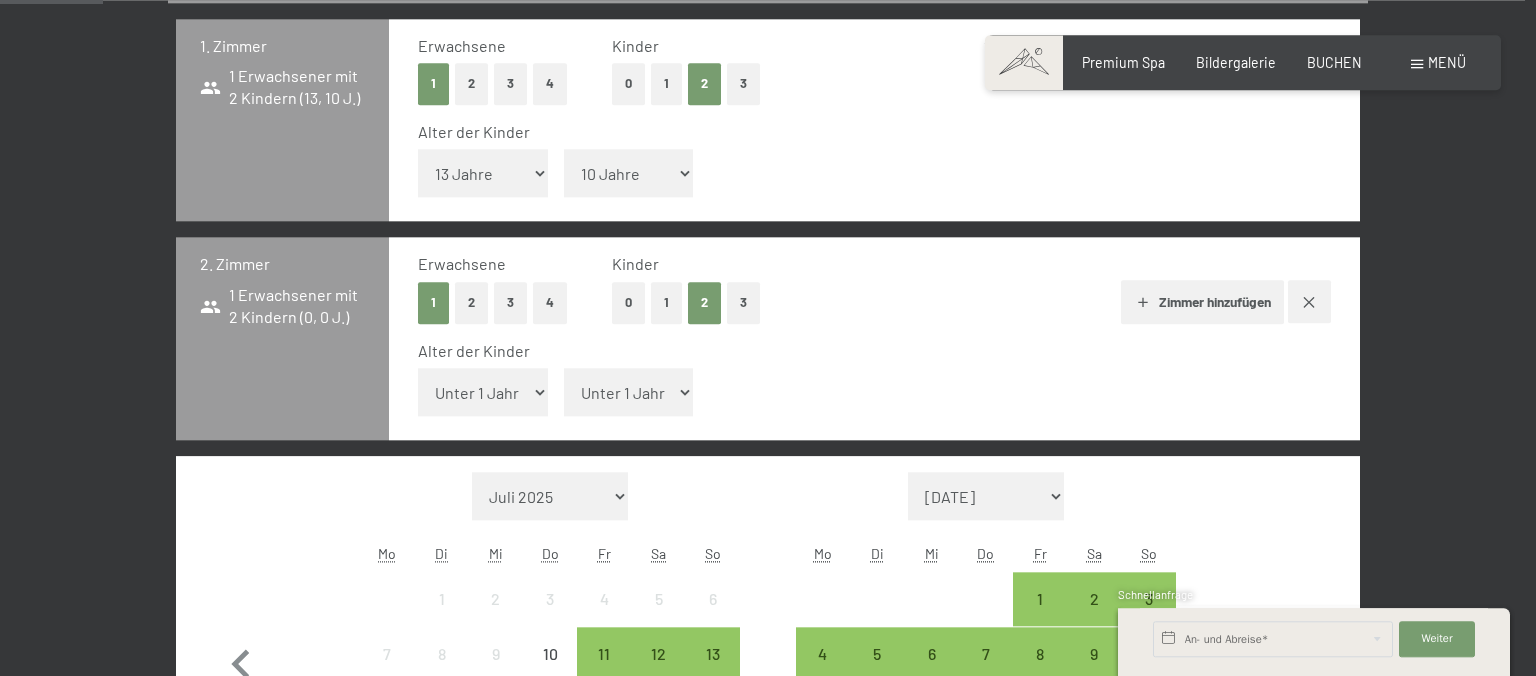 select on "8" 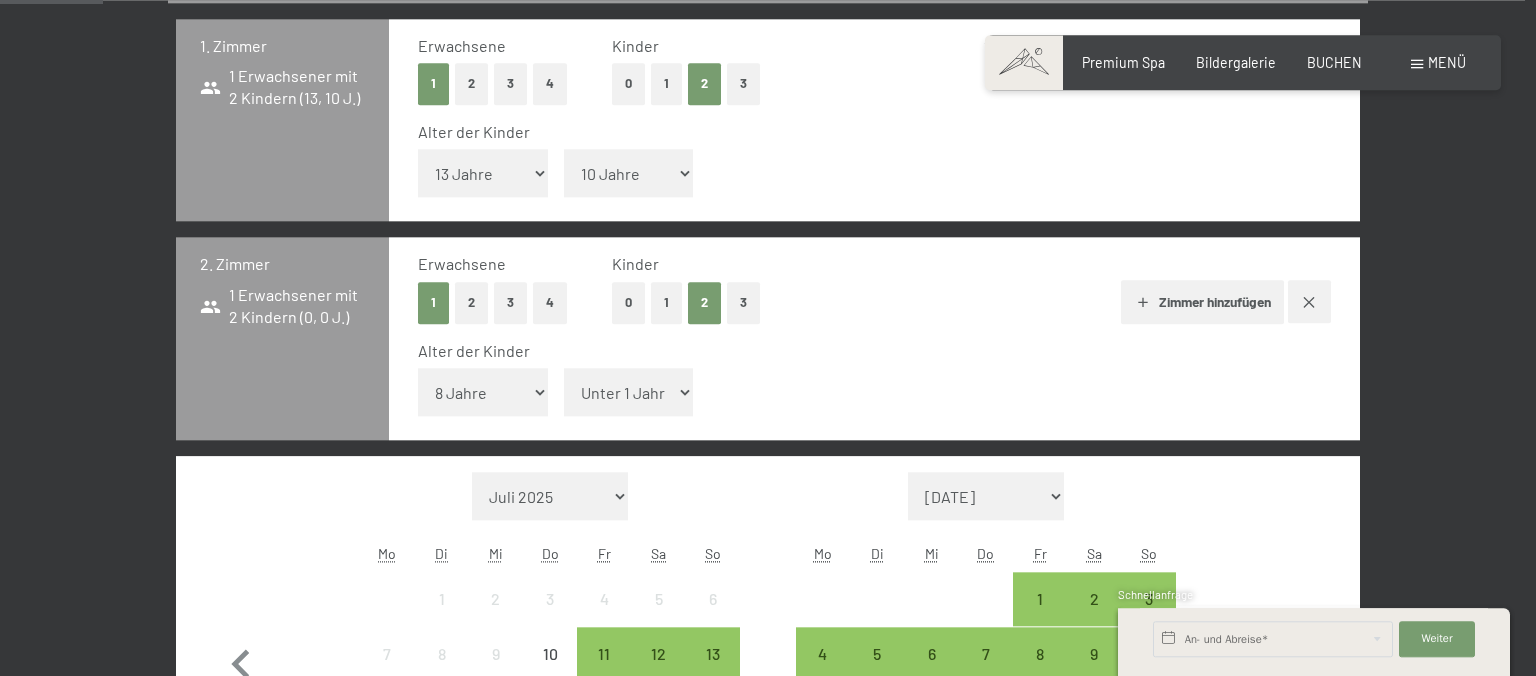 click on "8 Jahre" at bounding box center (0, 0) 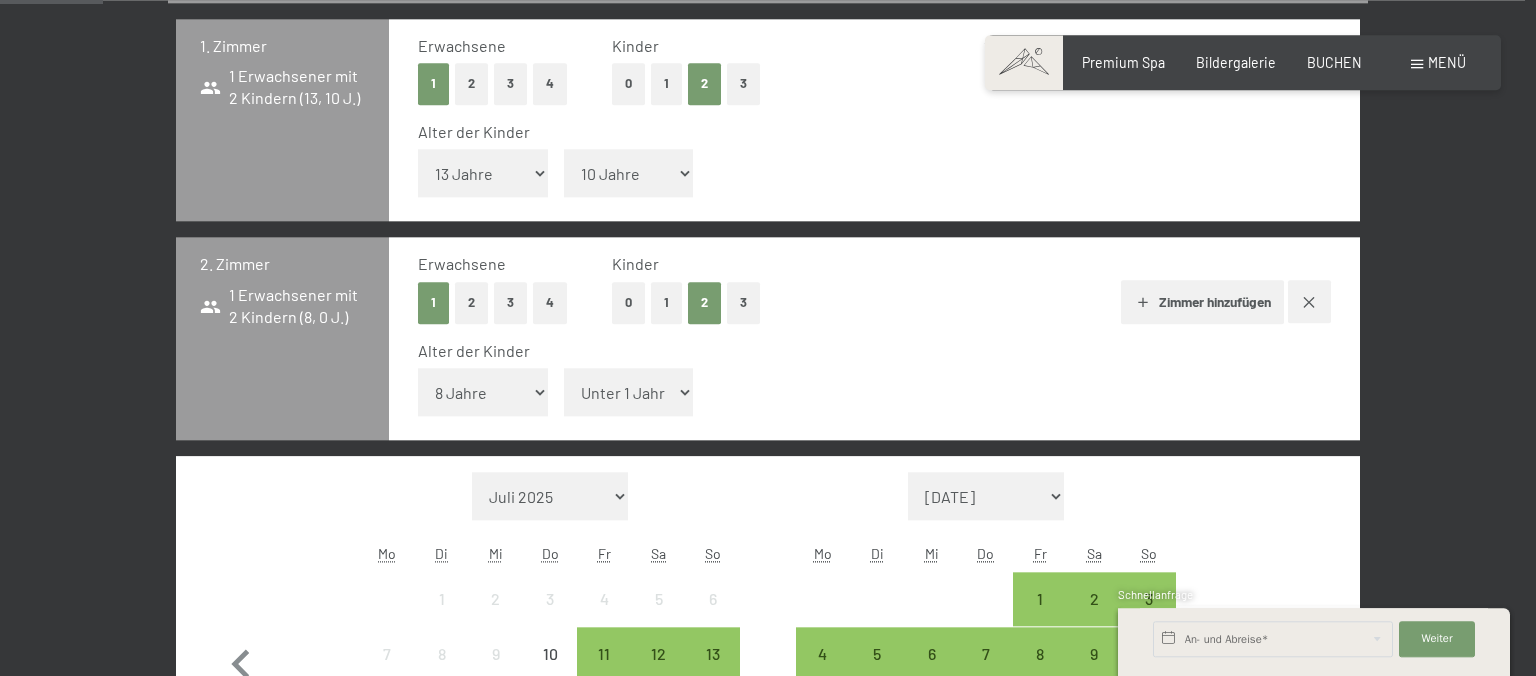 click on "Unter 1 Jahr 1 Jahr 2 Jahre 3 Jahre 4 Jahre 5 Jahre 6 Jahre 7 Jahre 8 Jahre 9 Jahre 10 Jahre 11 Jahre 12 Jahre 13 Jahre 14 Jahre 15 Jahre 16 Jahre 17 Jahre" at bounding box center (629, 392) 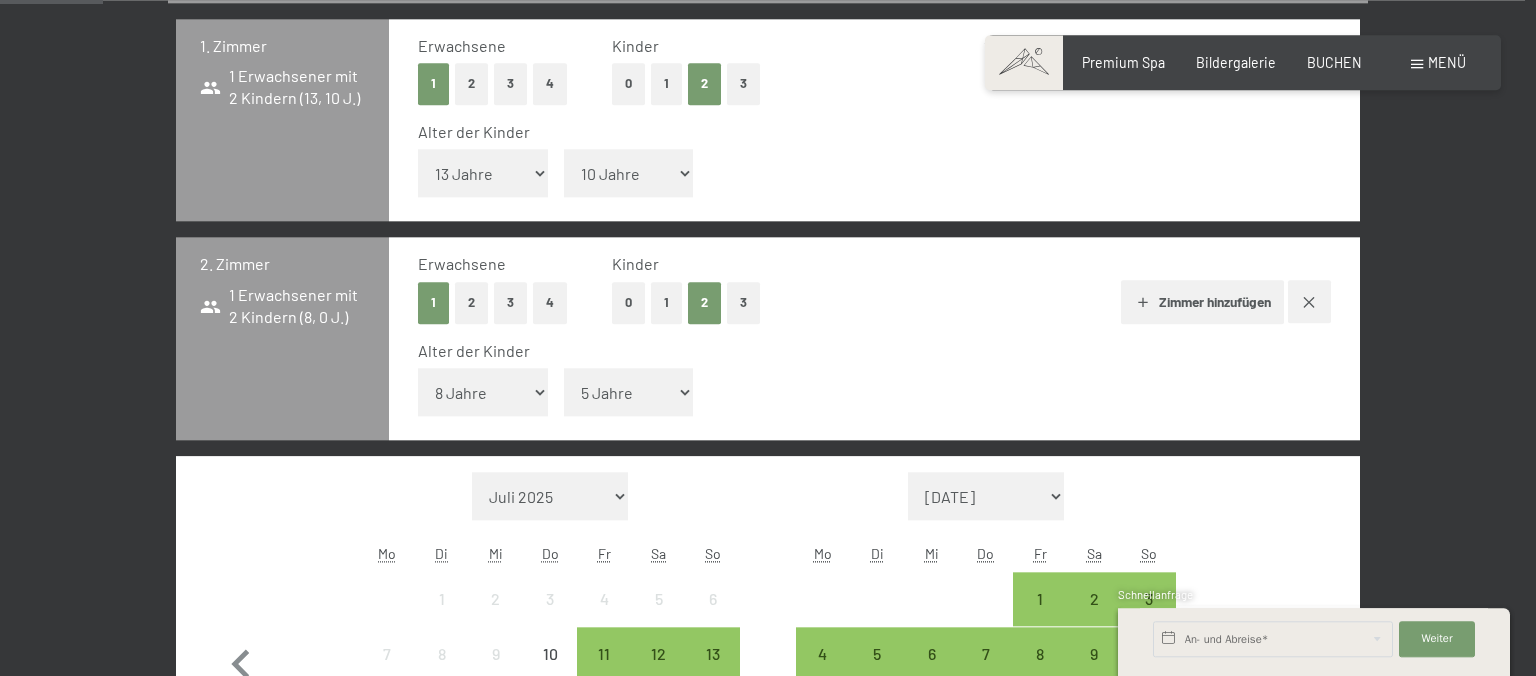 click on "5 Jahre" at bounding box center [0, 0] 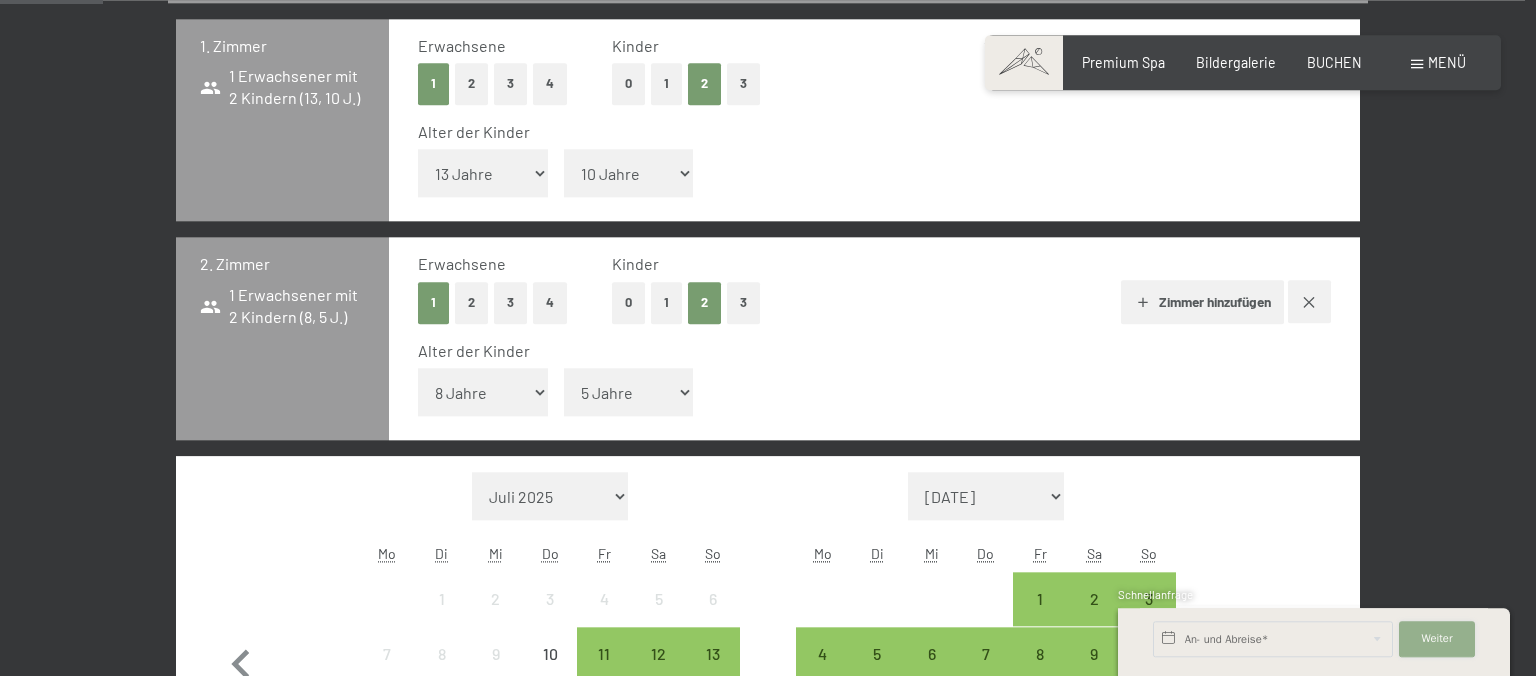 click on "Weiter" at bounding box center (1436, 639) 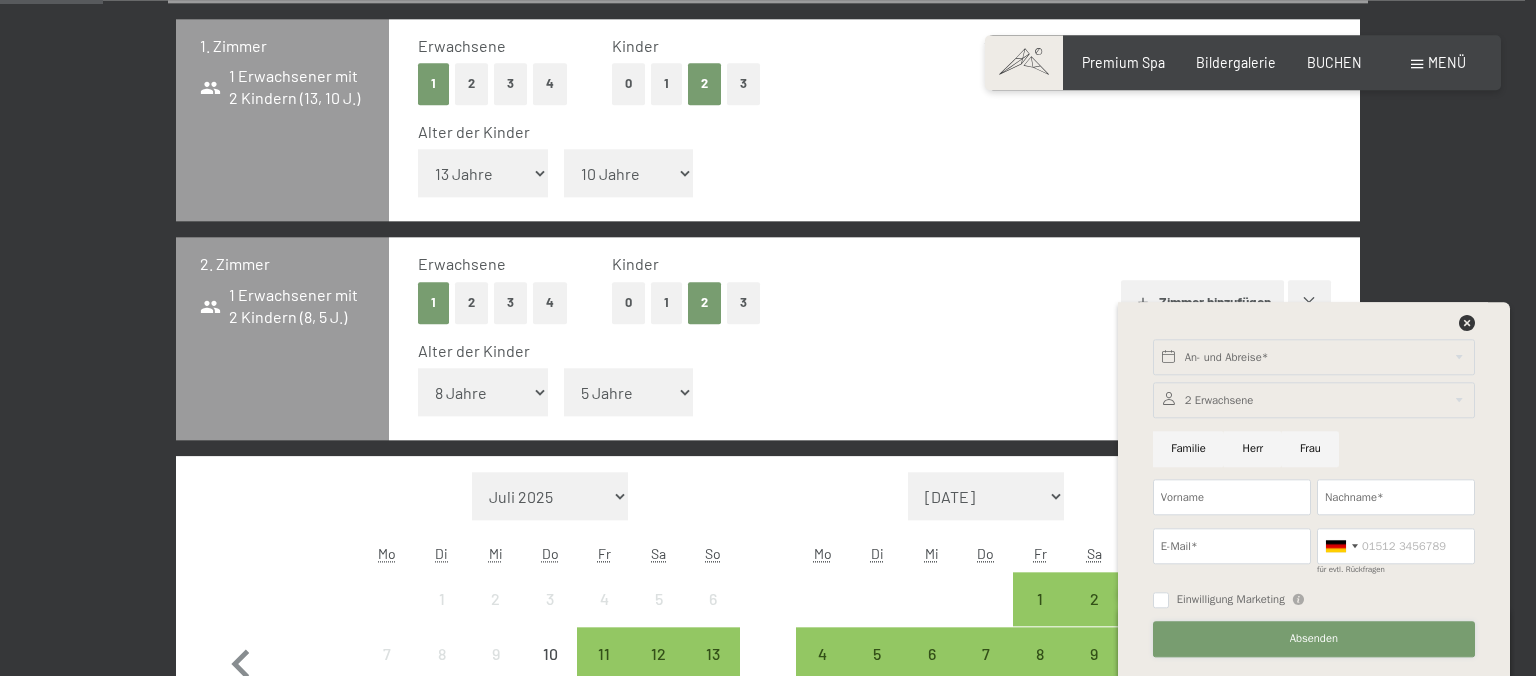 click on "Absenden" at bounding box center [1314, 639] 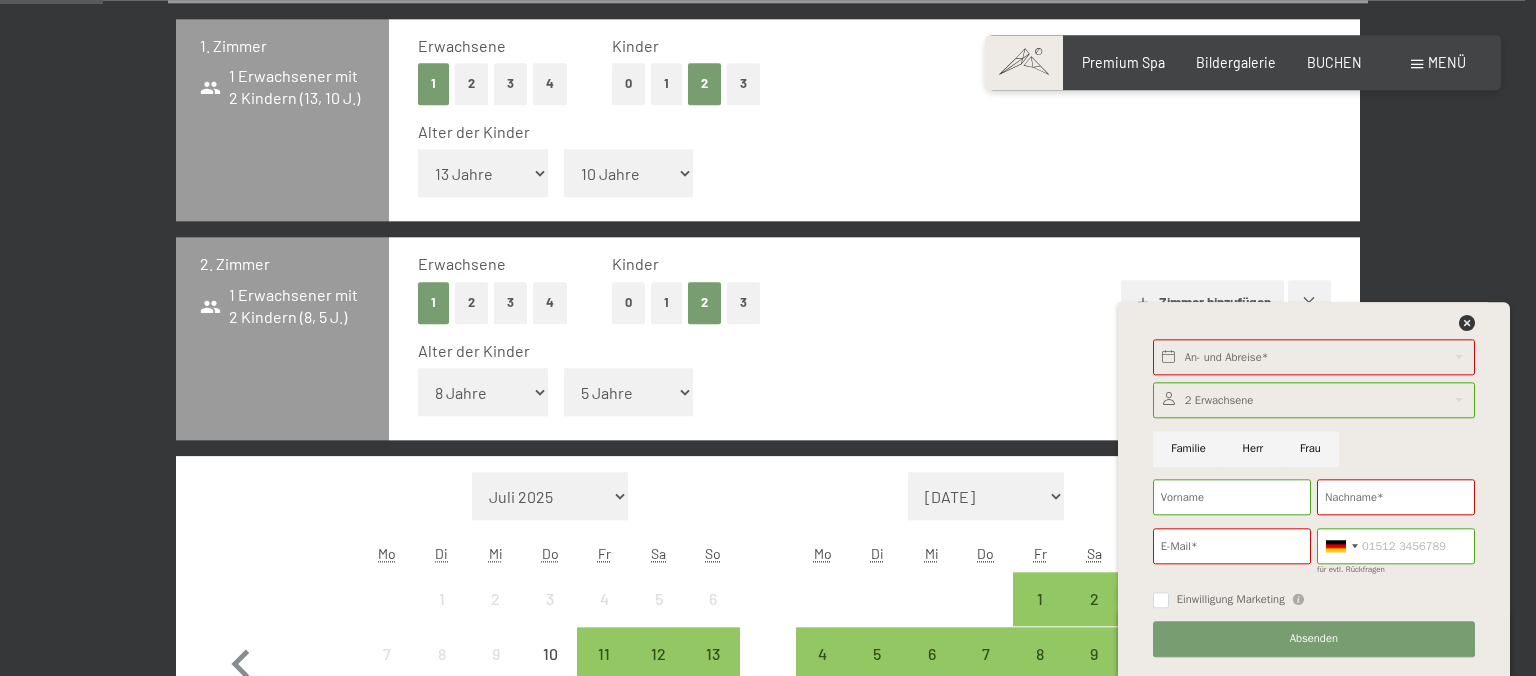click on "Reisedaten 1. Zimmer 1 Erwachsener mit 2 Kindern (13, 10 J.) Erwachsene 1 2 3 4 Kinder 0 1 2 3 Alter der Kinder Unter 1 Jahr 1 Jahr 2 Jahre 3 Jahre 4 Jahre 5 Jahre 6 Jahre 7 Jahre 8 Jahre 9 Jahre 10 Jahre 11 Jahre 12 Jahre 13 Jahre 14 Jahre 15 Jahre 16 Jahre 17 Jahre Unter 1 Jahr 1 Jahr 2 Jahre 3 Jahre 4 Jahre 5 Jahre 6 Jahre 7 Jahre 8 Jahre 9 Jahre 10 Jahre 11 Jahre 12 Jahre 13 Jahre 14 Jahre 15 Jahre 16 Jahre 17 Jahre 2. Zimmer 1 Erwachsener mit 2 Kindern (8, 5 J.) Erwachsene 1 2 3 4 Kinder 0 1 2 3   Zimmer hinzufügen Alter der Kinder Unter 1 Jahr 1 Jahr 2 Jahre 3 Jahre 4 Jahre 5 Jahre 6 Jahre 7 Jahre 8 Jahre 9 Jahre 10 Jahre 11 Jahre 12 Jahre 13 Jahre 14 Jahre 15 Jahre 16 Jahre 17 Jahre Unter 1 Jahr 1 Jahr 2 Jahre 3 Jahre 4 Jahre 5 Jahre 6 Jahre 7 Jahre 8 Jahre 9 Jahre 10 Jahre 11 Jahre 12 Jahre 13 Jahre 14 Jahre 15 Jahre 16 Jahre 17 Jahre   Monat/Jahr Juli 2025 August 2025 September 2025 Oktober 2025 November 2025 Dezember 2025 Januar 2026 Februar 2026 März 2026 April 2026 Mai 2026 Juni 2026 Mo Di 1" at bounding box center (768, 3088) 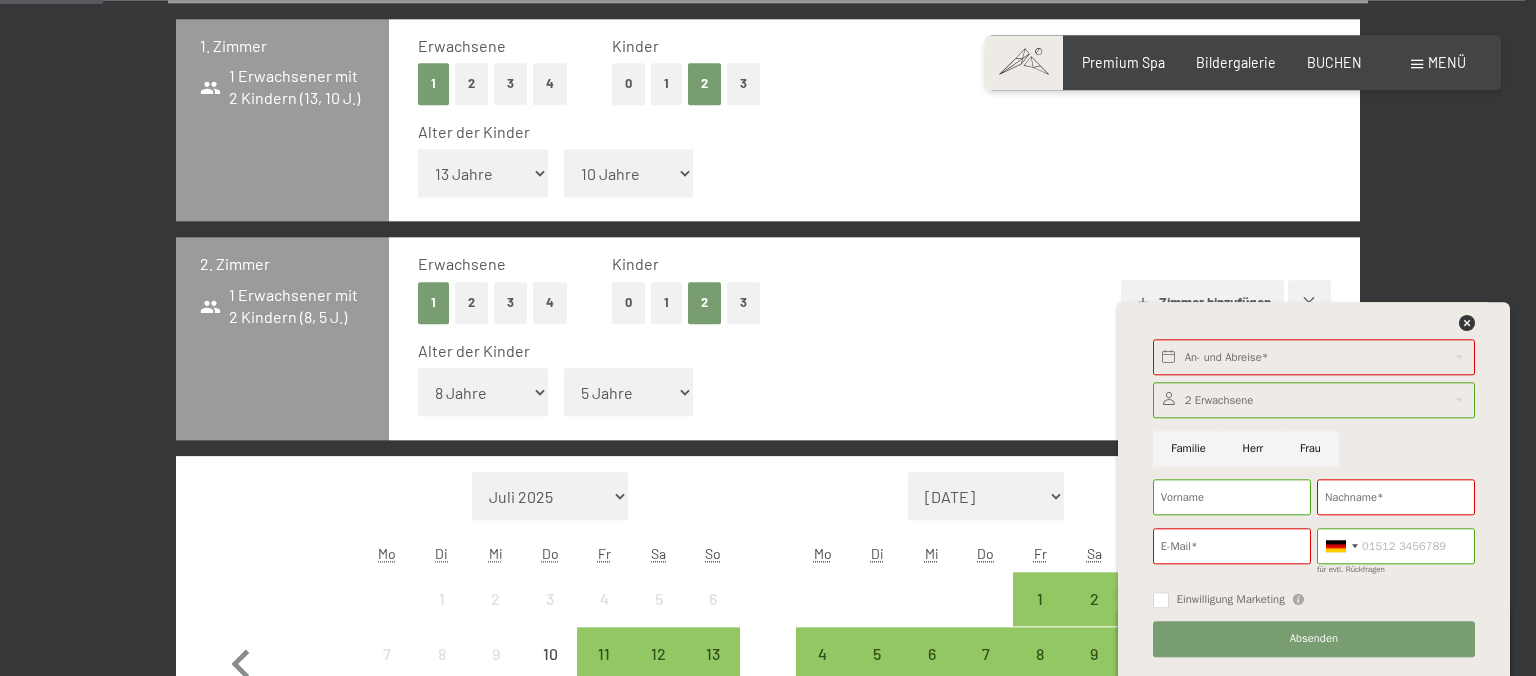 click on "Reisedaten 1. Zimmer 1 Erwachsener mit 2 Kindern (13, 10 J.) Erwachsene 1 2 3 4 Kinder 0 1 2 3 Alter der Kinder Unter 1 Jahr 1 Jahr 2 Jahre 3 Jahre 4 Jahre 5 Jahre 6 Jahre 7 Jahre 8 Jahre 9 Jahre 10 Jahre 11 Jahre 12 Jahre 13 Jahre 14 Jahre 15 Jahre 16 Jahre 17 Jahre Unter 1 Jahr 1 Jahr 2 Jahre 3 Jahre 4 Jahre 5 Jahre 6 Jahre 7 Jahre 8 Jahre 9 Jahre 10 Jahre 11 Jahre 12 Jahre 13 Jahre 14 Jahre 15 Jahre 16 Jahre 17 Jahre 2. Zimmer 1 Erwachsener mit 2 Kindern (8, 5 J.) Erwachsene 1 2 3 4 Kinder 0 1 2 3   Zimmer hinzufügen Alter der Kinder Unter 1 Jahr 1 Jahr 2 Jahre 3 Jahre 4 Jahre 5 Jahre 6 Jahre 7 Jahre 8 Jahre 9 Jahre 10 Jahre 11 Jahre 12 Jahre 13 Jahre 14 Jahre 15 Jahre 16 Jahre 17 Jahre Unter 1 Jahr 1 Jahr 2 Jahre 3 Jahre 4 Jahre 5 Jahre 6 Jahre 7 Jahre 8 Jahre 9 Jahre 10 Jahre 11 Jahre 12 Jahre 13 Jahre 14 Jahre 15 Jahre 16 Jahre 17 Jahre   Monat/Jahr Juli 2025 August 2025 September 2025 Oktober 2025 November 2025 Dezember 2025 Januar 2026 Februar 2026 März 2026 April 2026 Mai 2026 Juni 2026 Mo Di 1" at bounding box center (768, 3088) 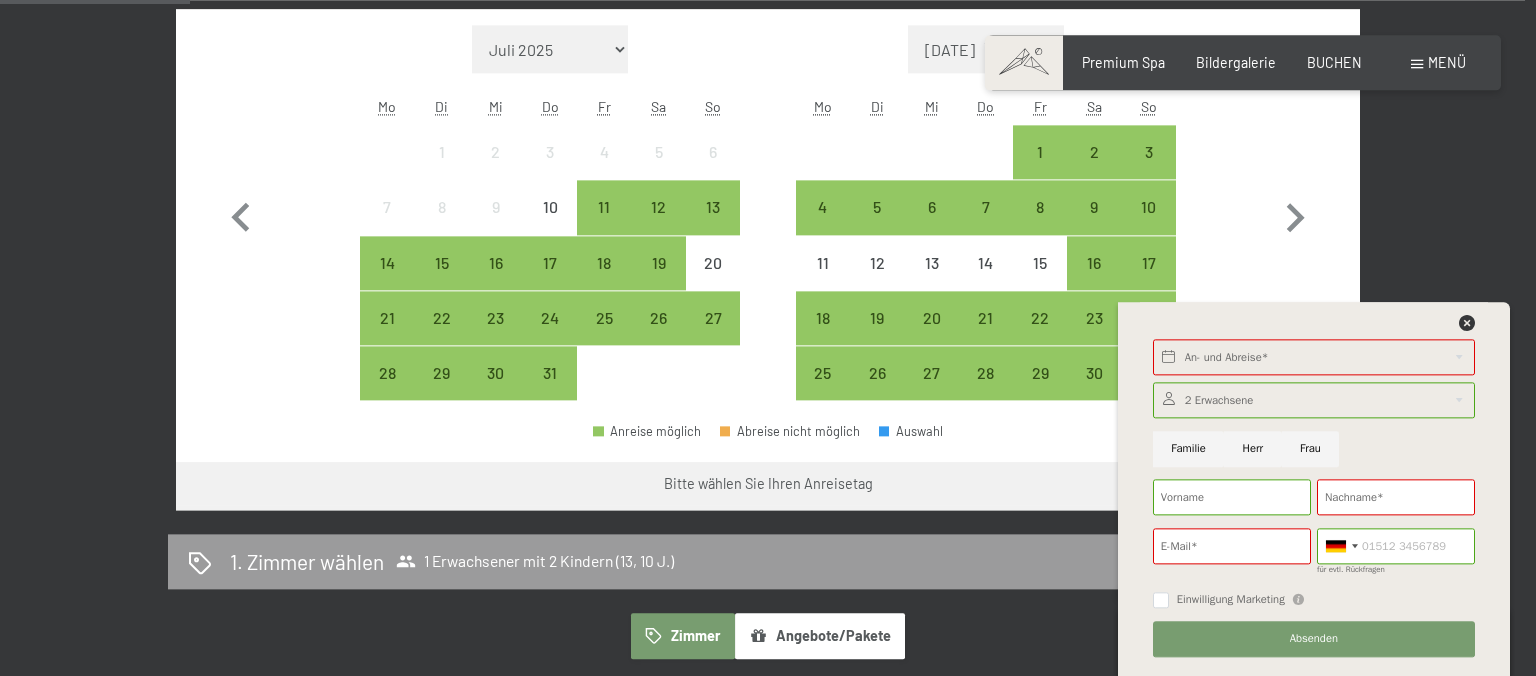 scroll, scrollTop: 937, scrollLeft: 0, axis: vertical 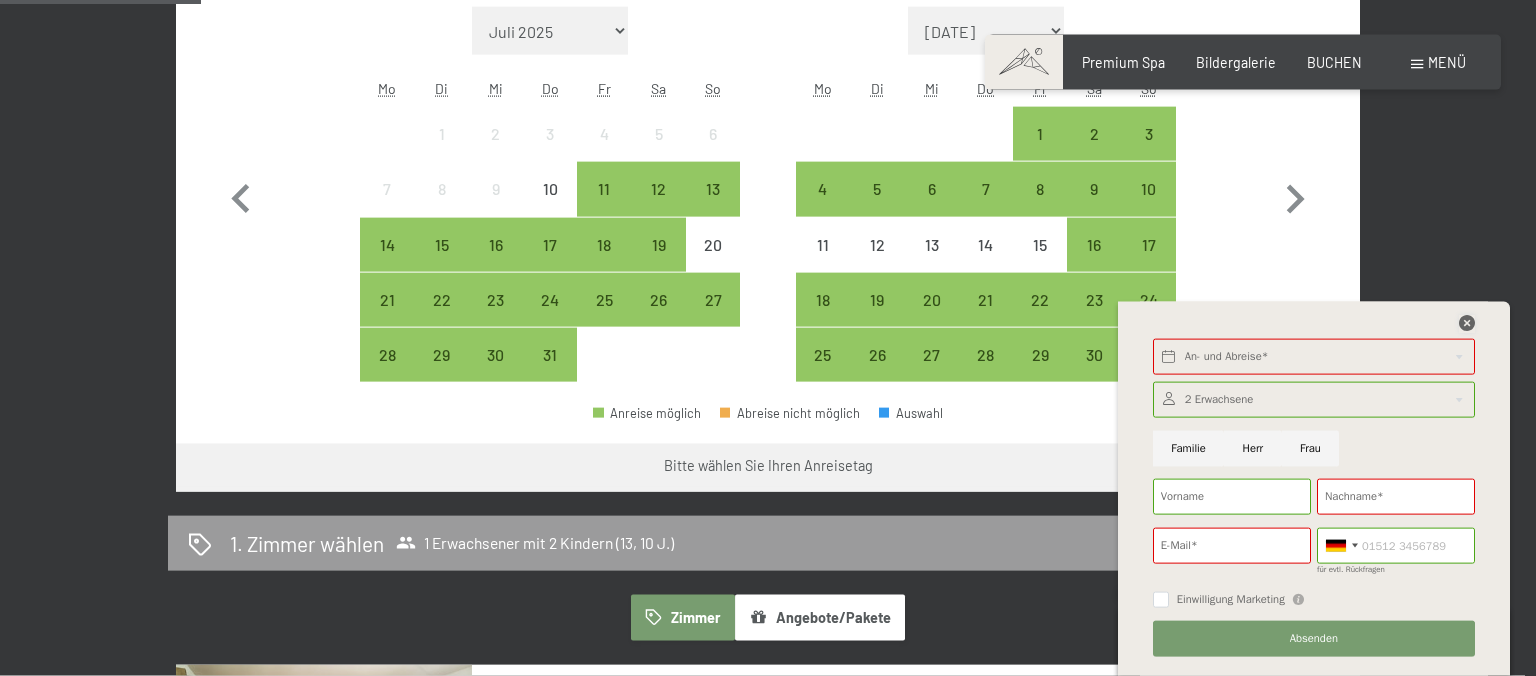 click at bounding box center (1467, 323) 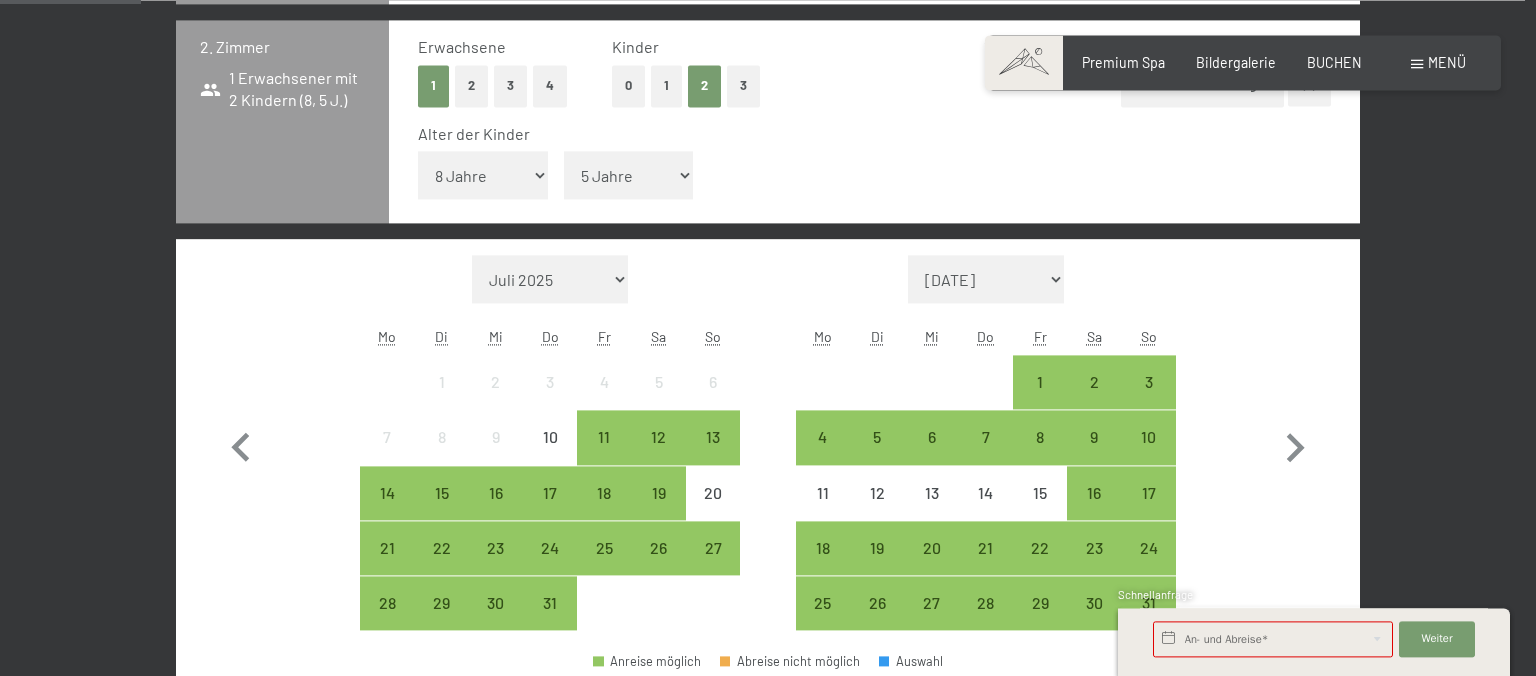 scroll, scrollTop: 775, scrollLeft: 0, axis: vertical 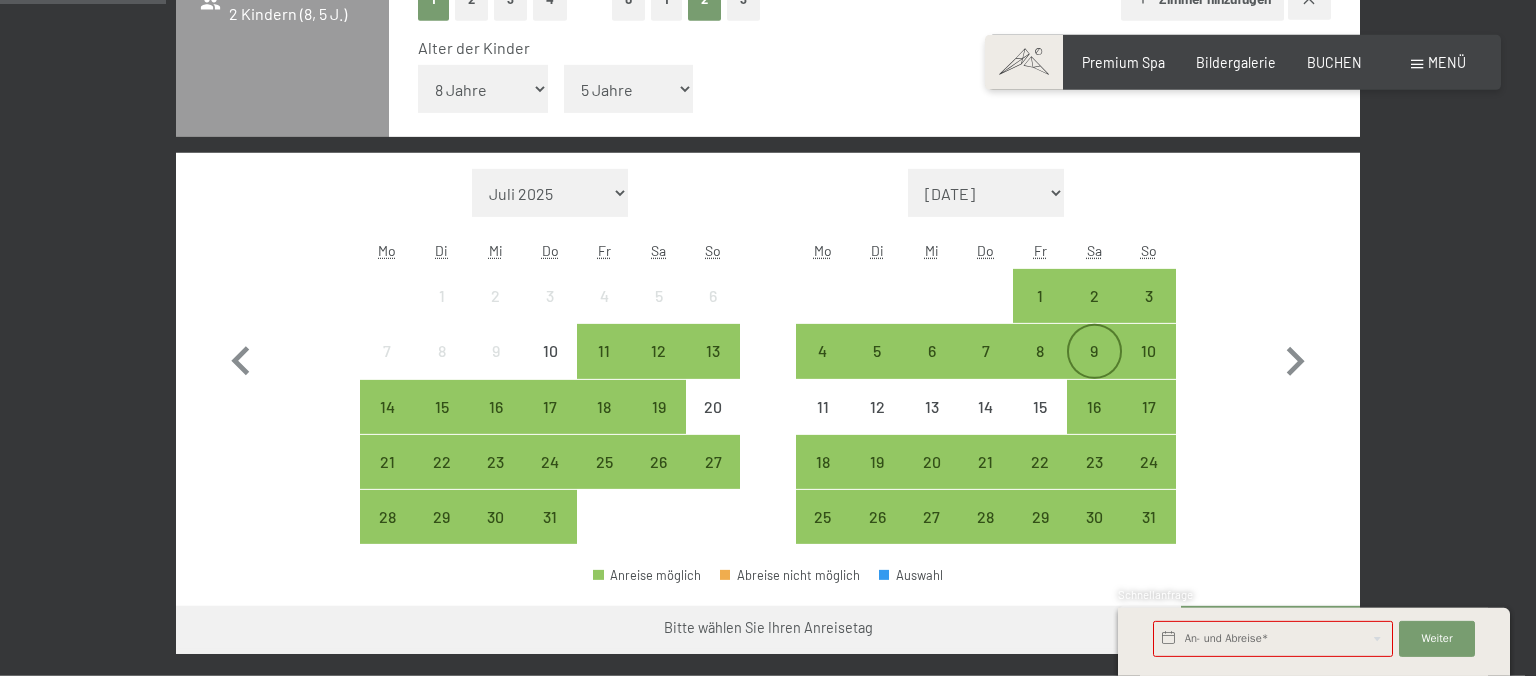 click on "9" at bounding box center [1094, 368] 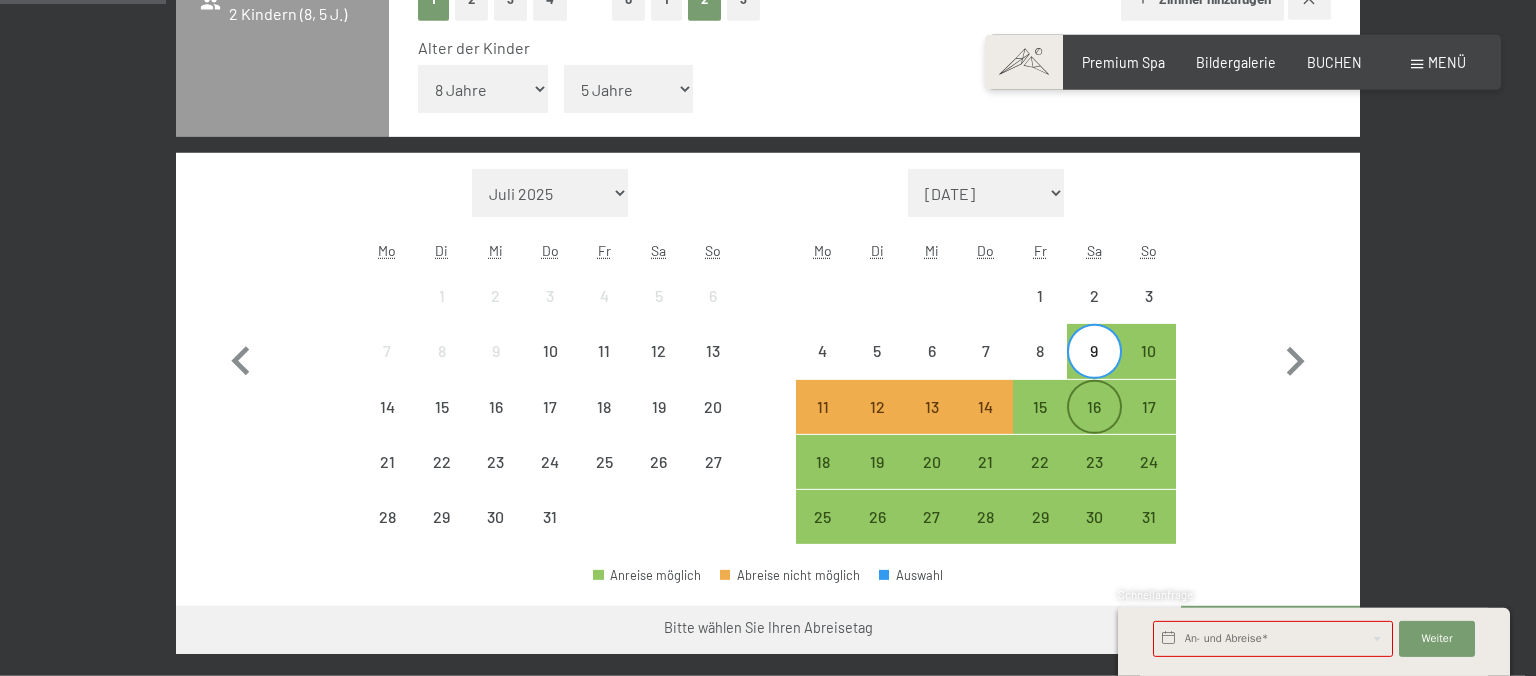 click on "16" at bounding box center [1094, 424] 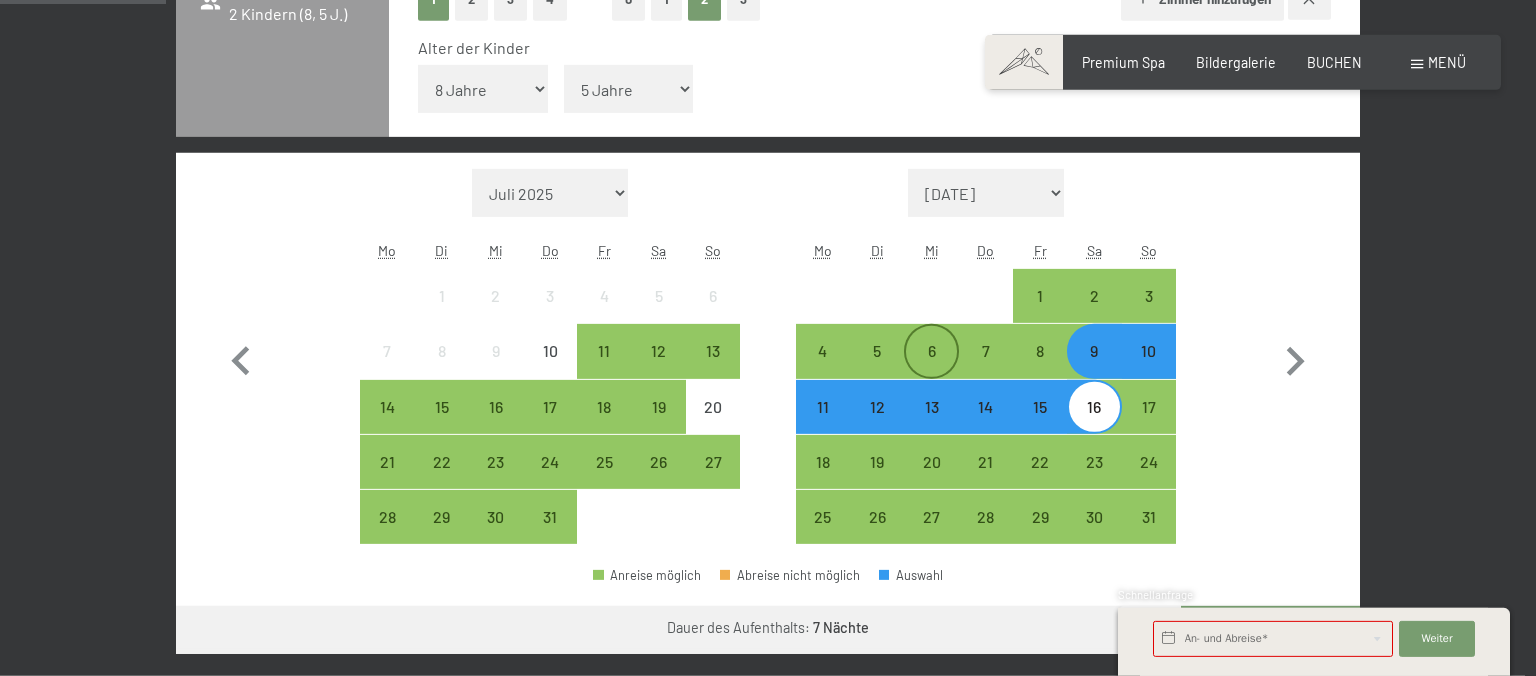 click on "6" at bounding box center [931, 368] 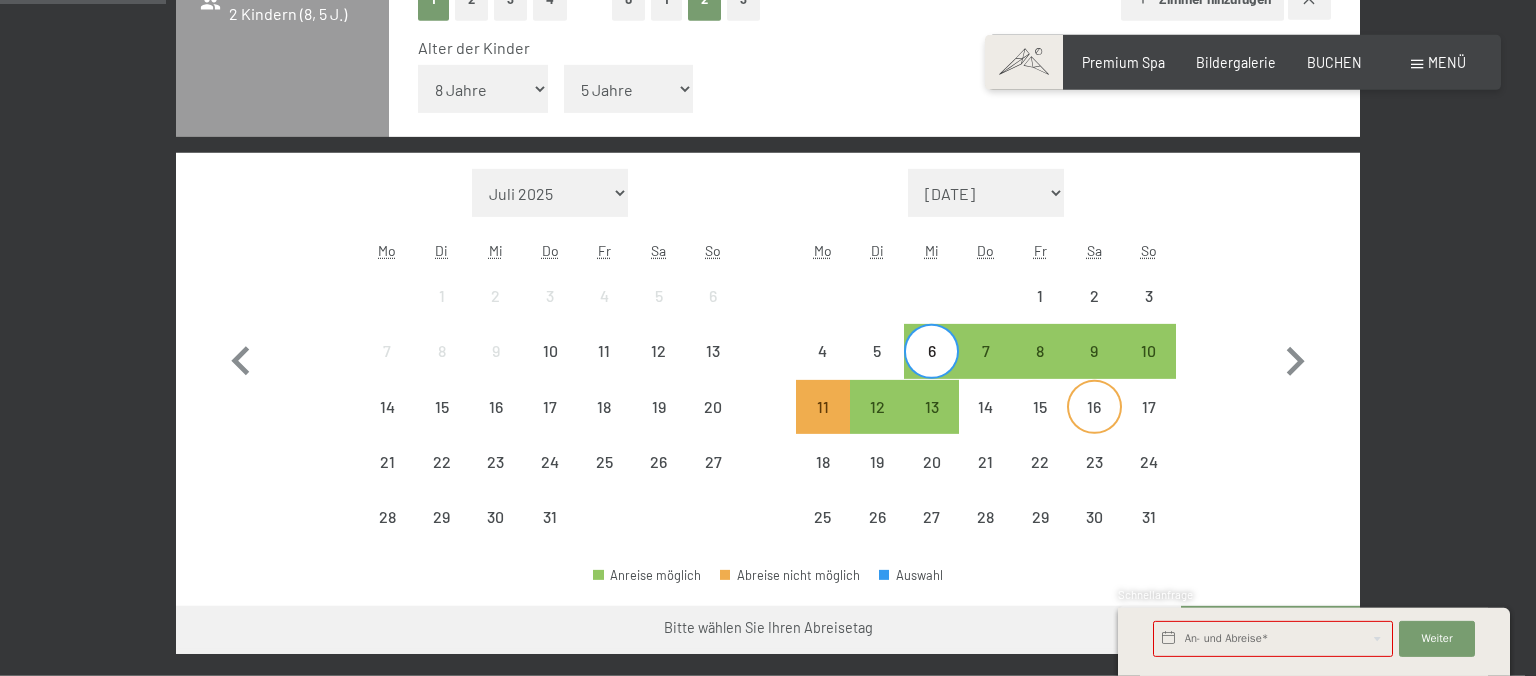 click on "16" at bounding box center [1094, 424] 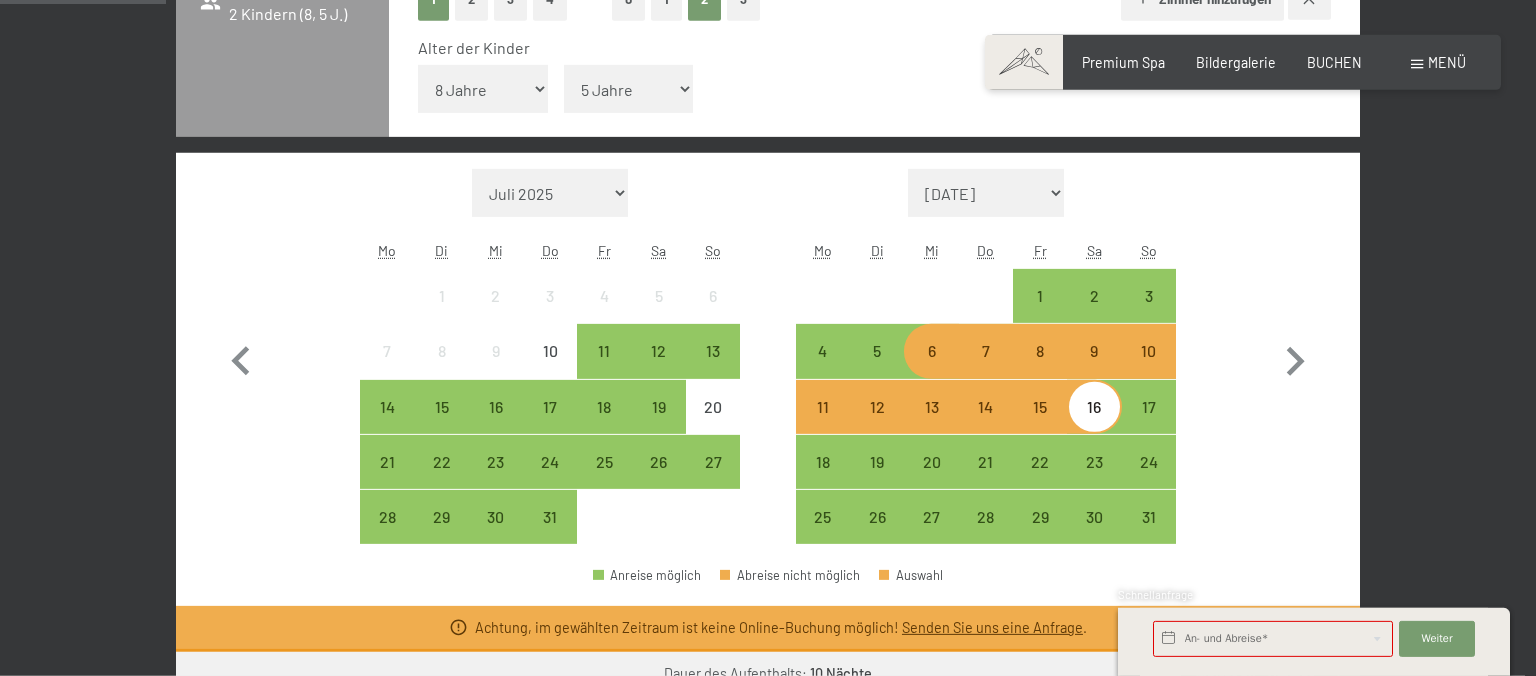 click on "6" at bounding box center [931, 368] 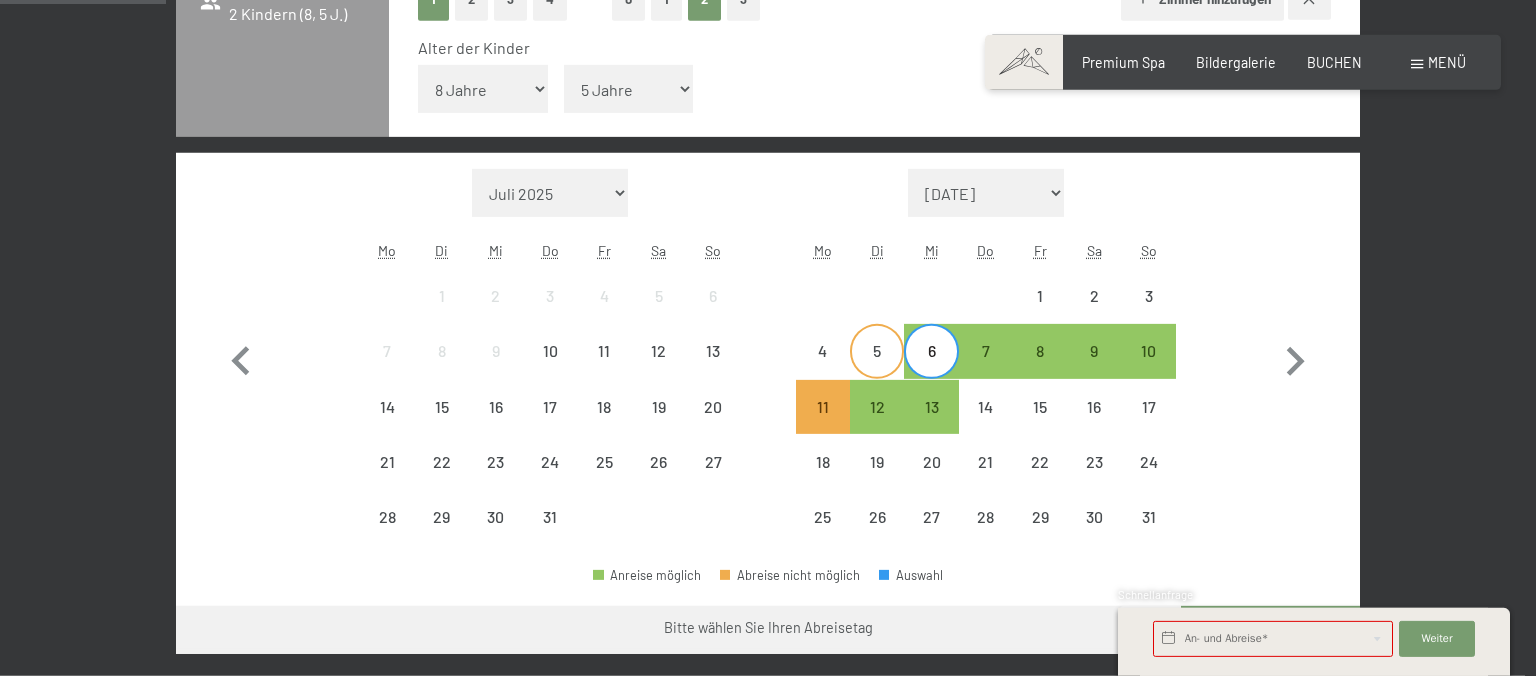 click on "5" at bounding box center [877, 368] 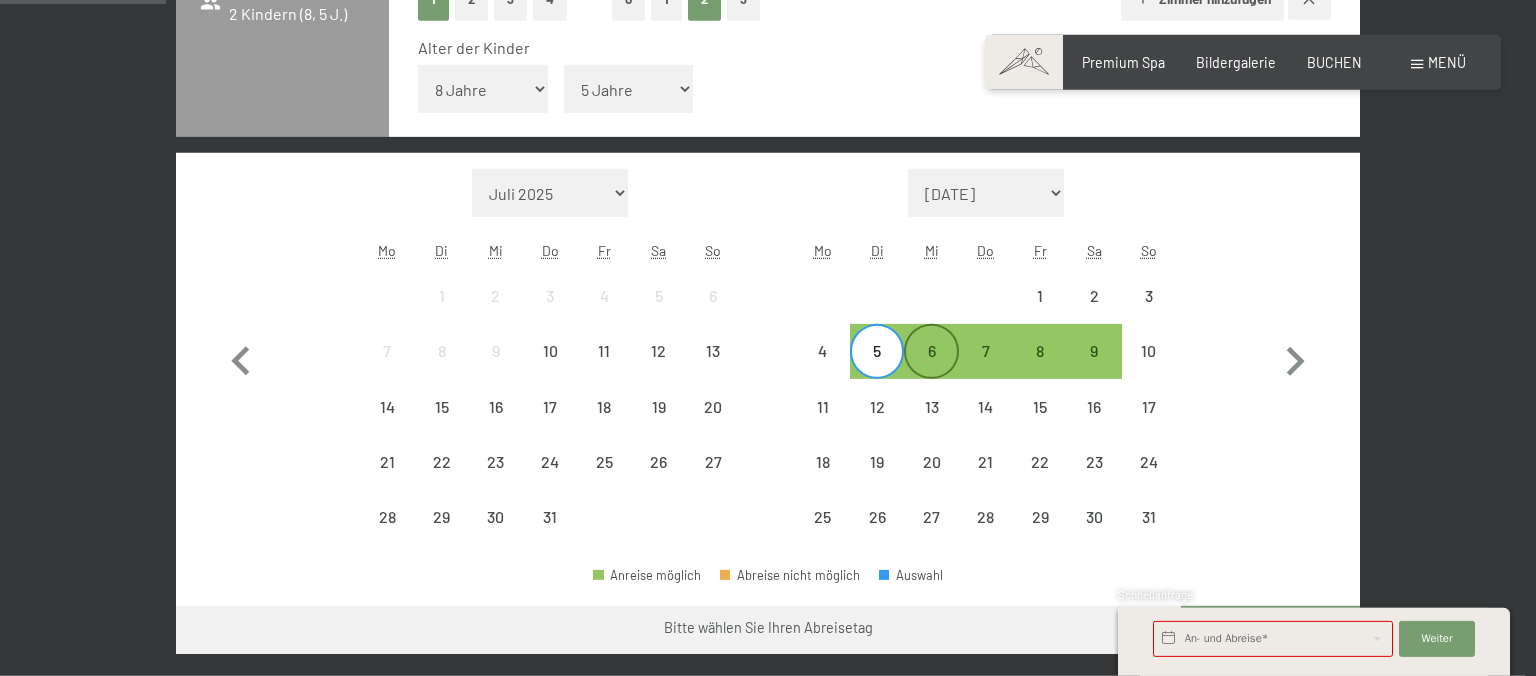 click on "6" at bounding box center (931, 368) 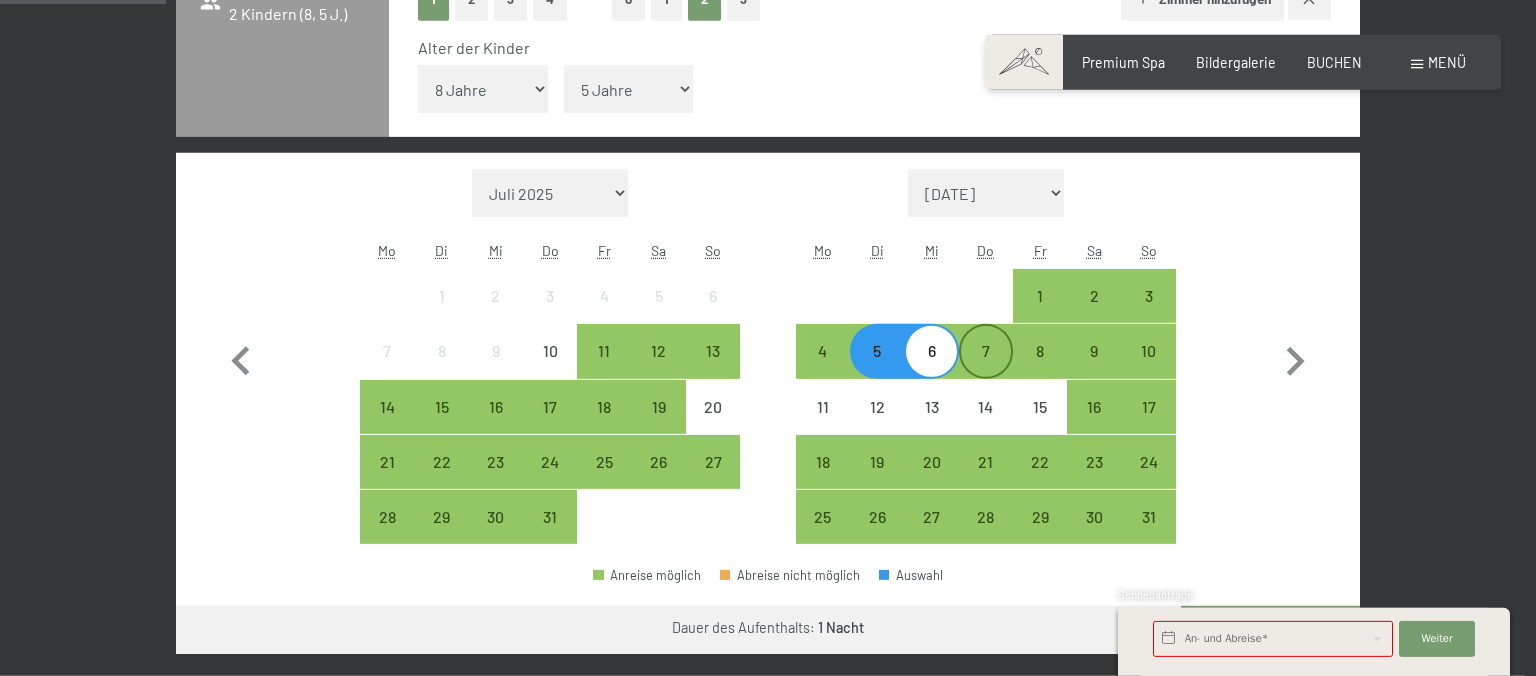 click on "7" at bounding box center (986, 368) 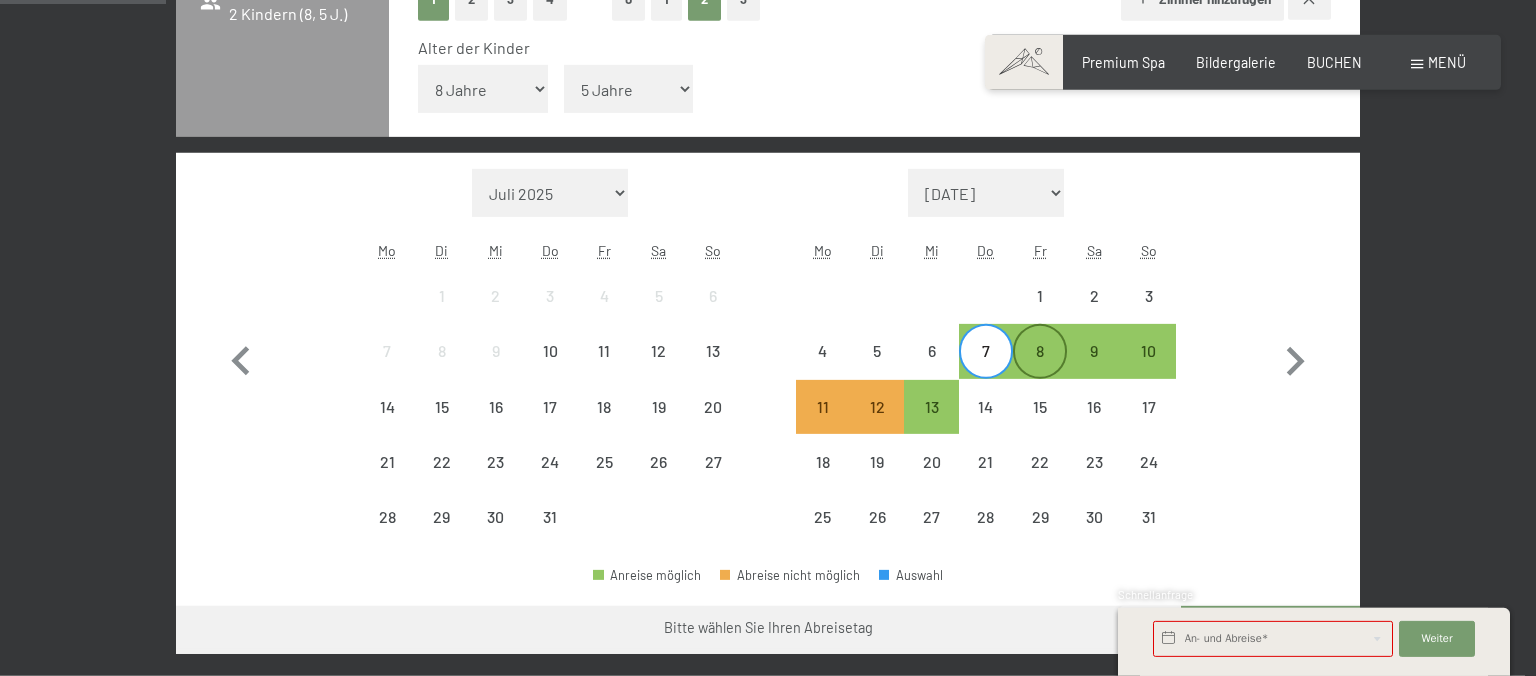 click on "8" at bounding box center (1040, 368) 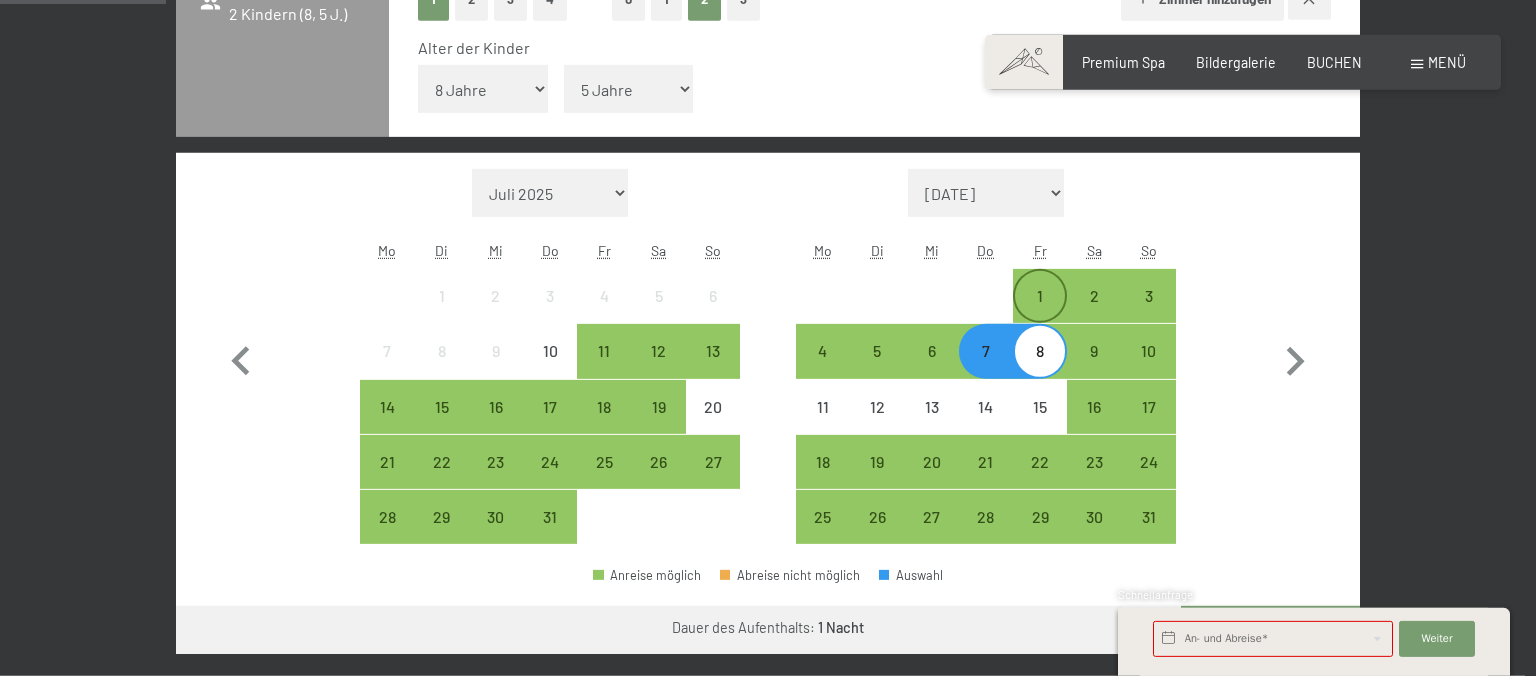 click on "1" at bounding box center (1040, 313) 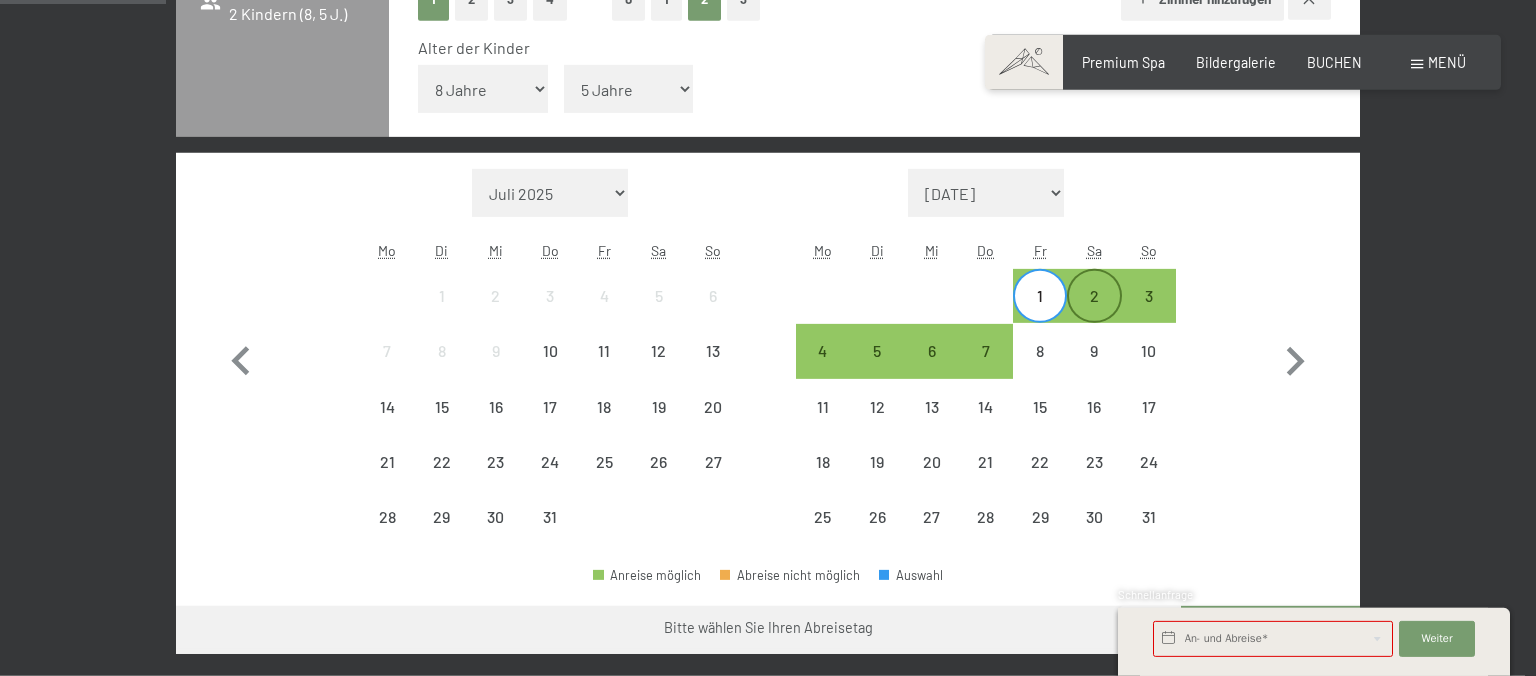 click on "2" at bounding box center [1094, 313] 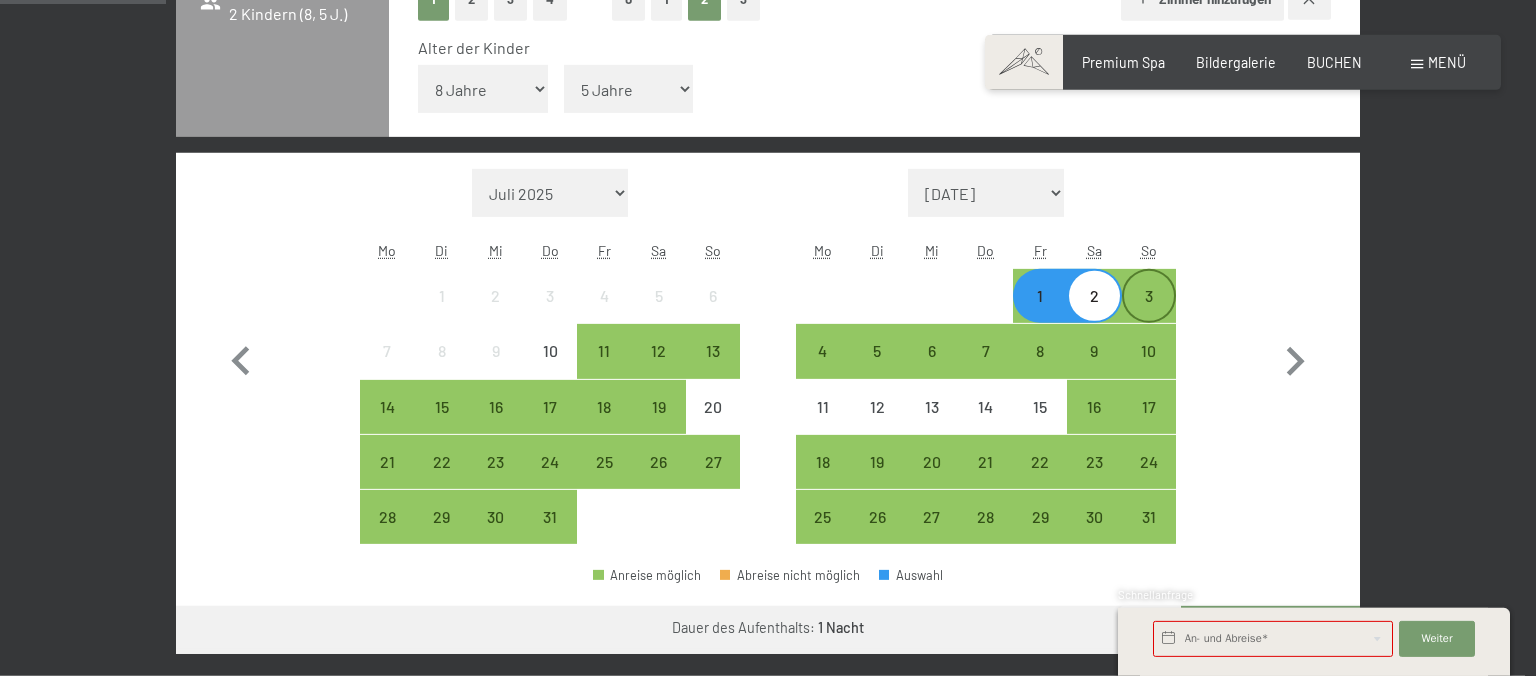 click on "3" at bounding box center (1149, 313) 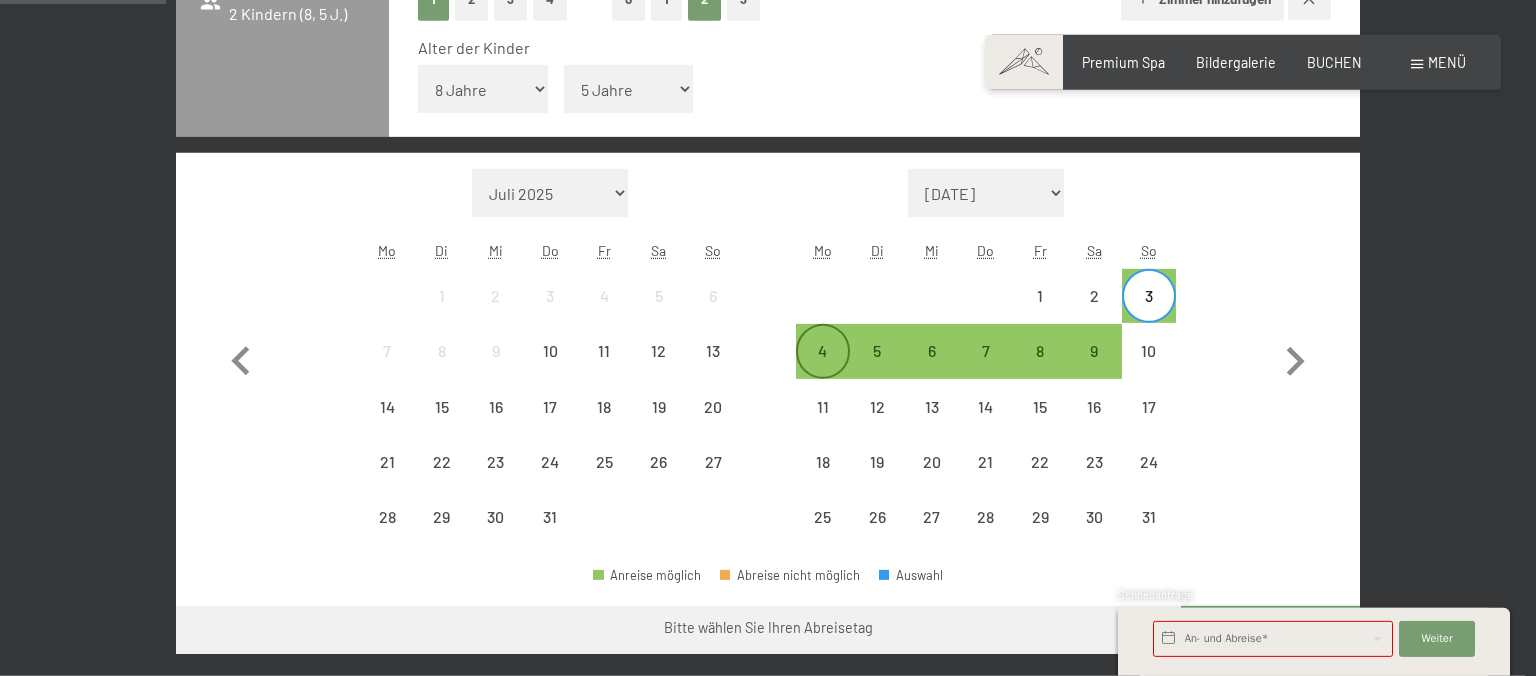 click on "4" at bounding box center [823, 368] 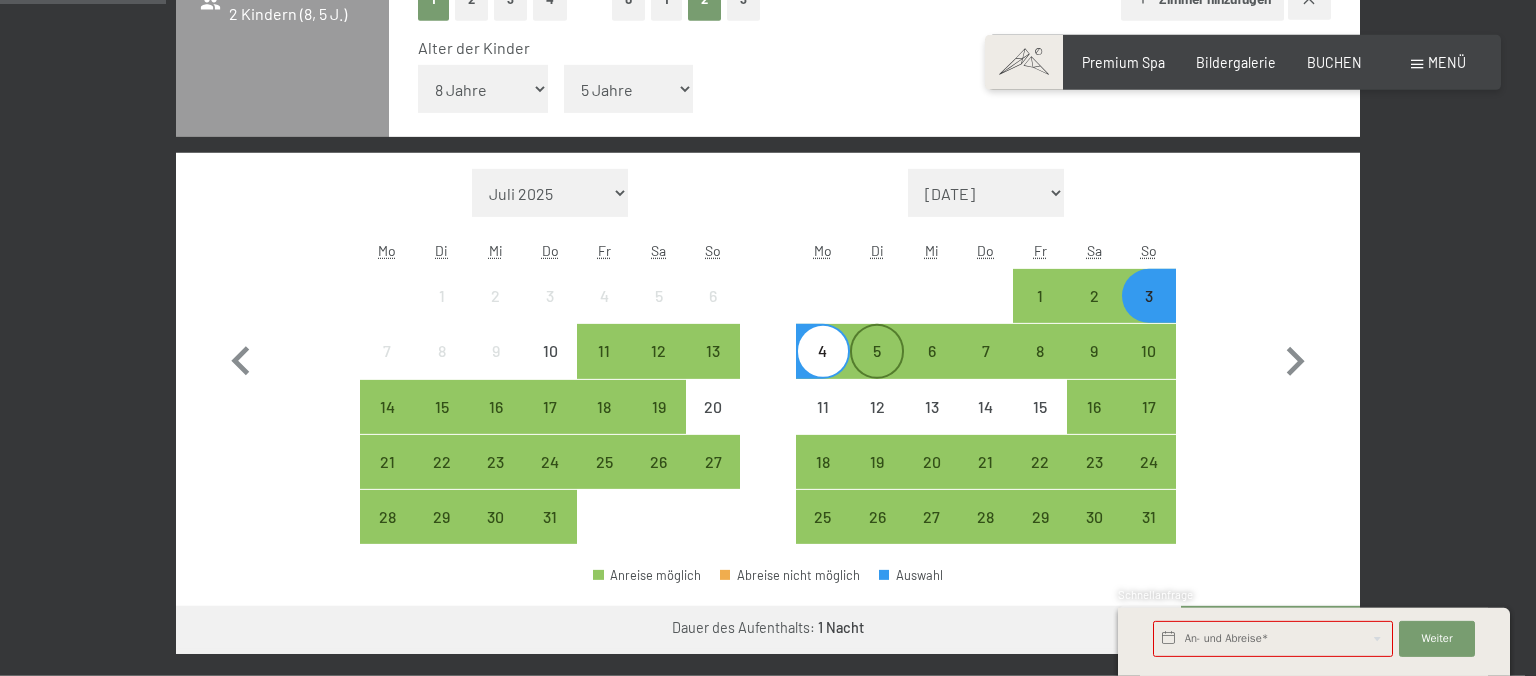 click on "5" at bounding box center (877, 368) 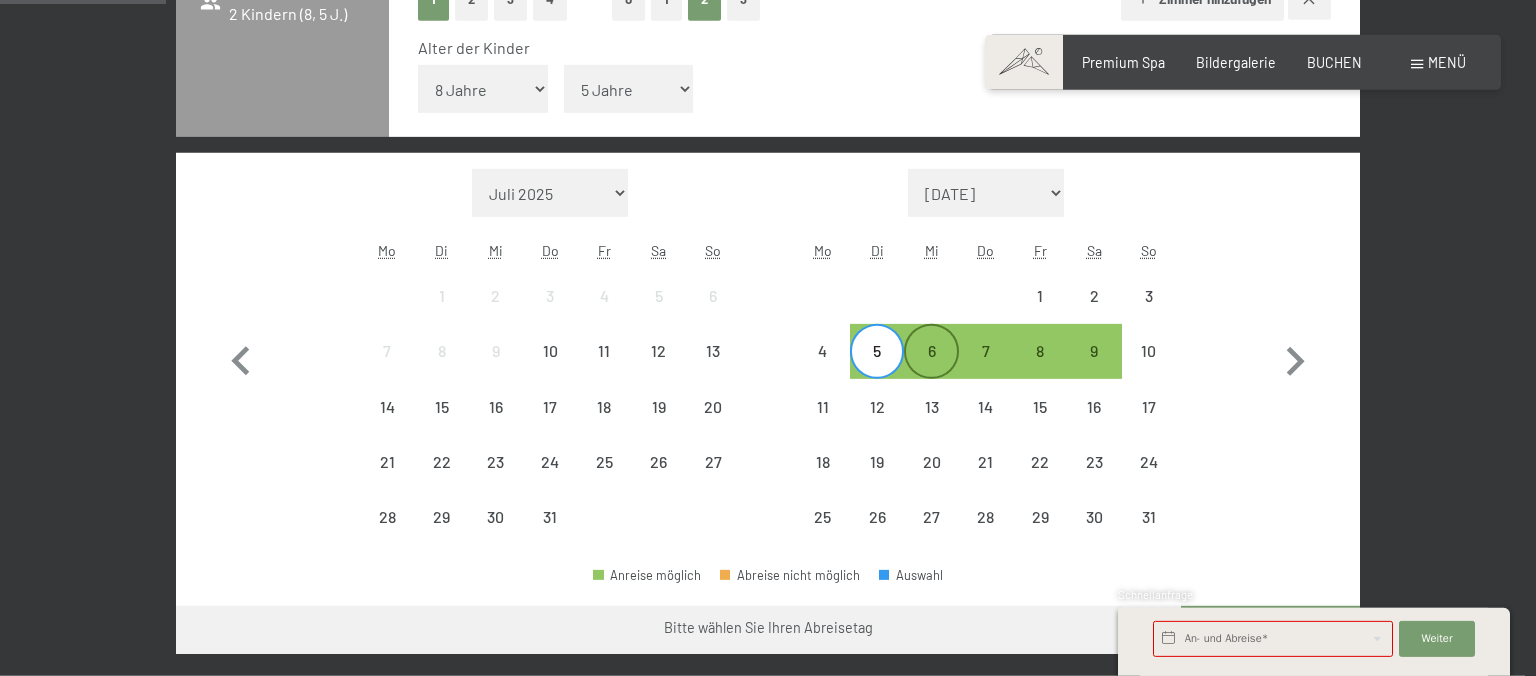 click on "6" at bounding box center [931, 368] 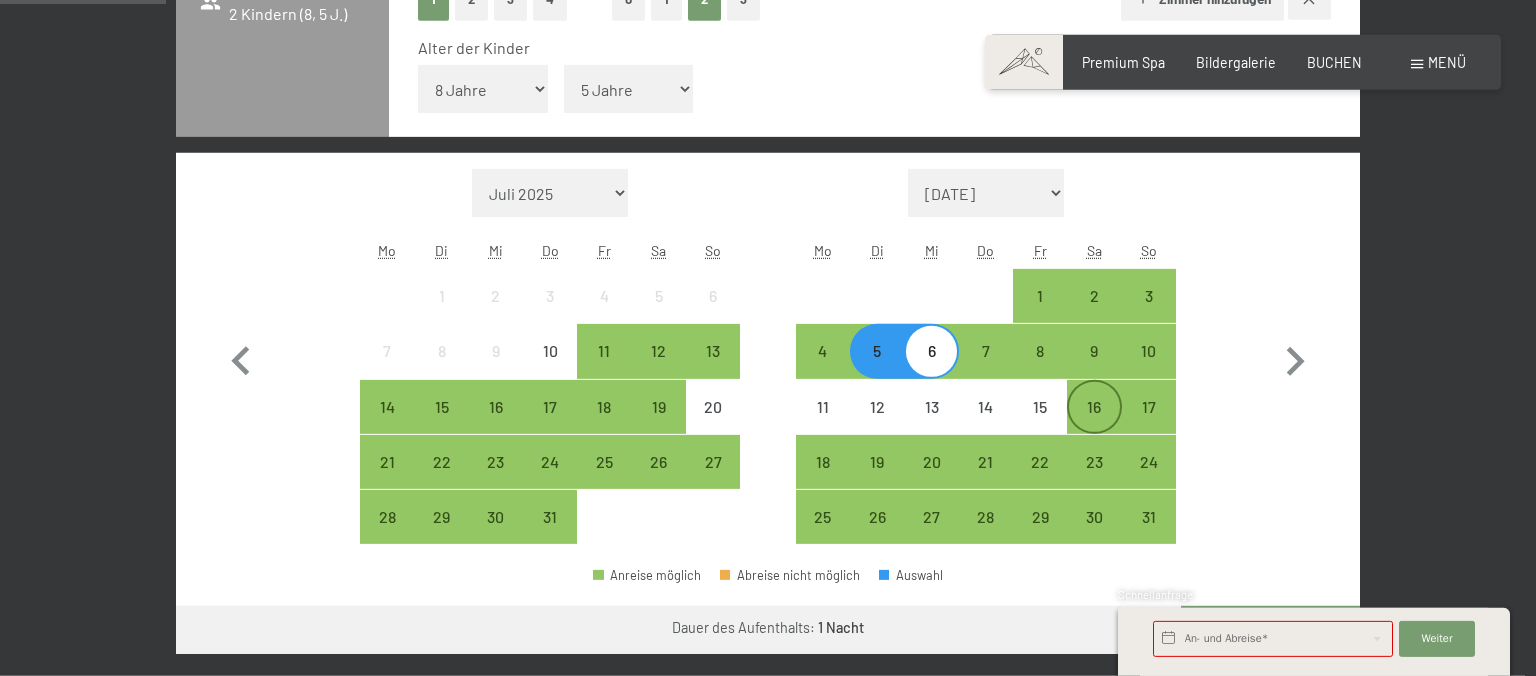 click on "16" at bounding box center [1094, 424] 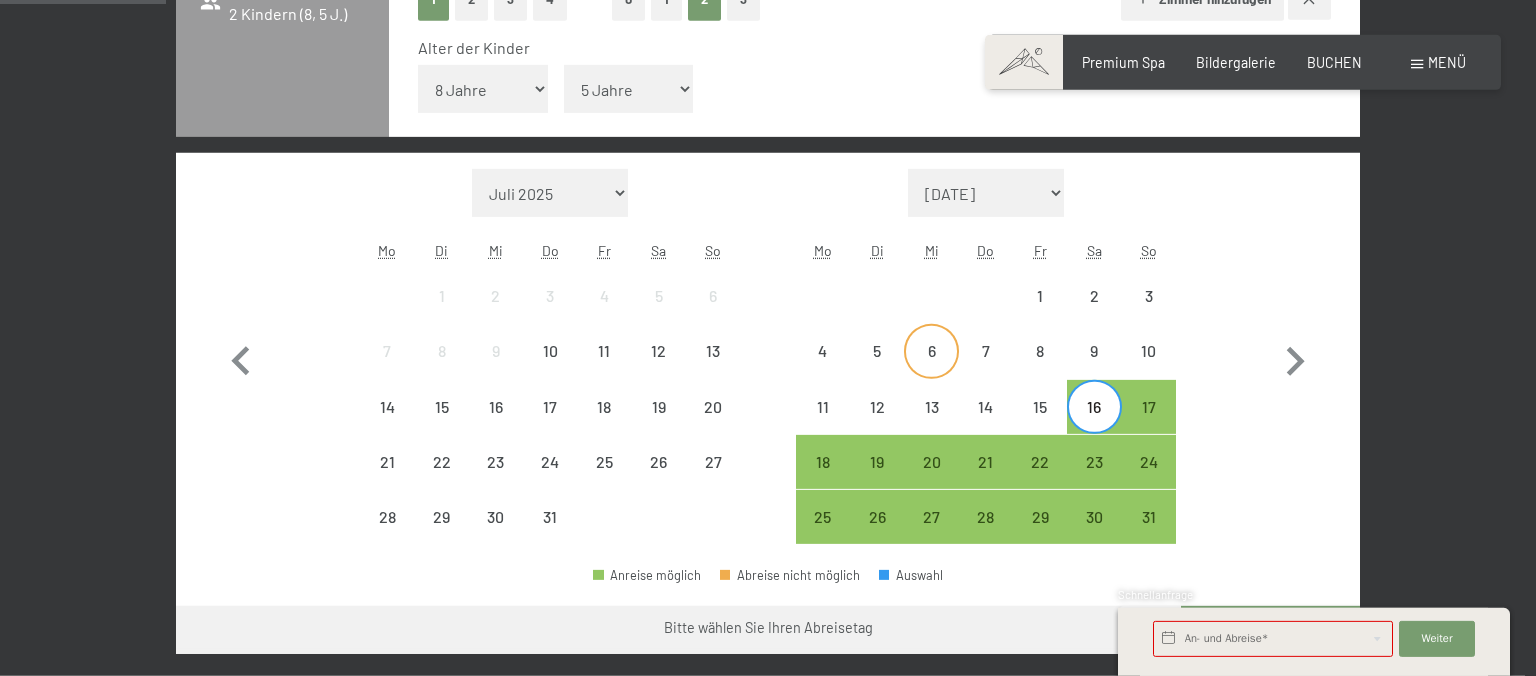 click on "6" at bounding box center [931, 368] 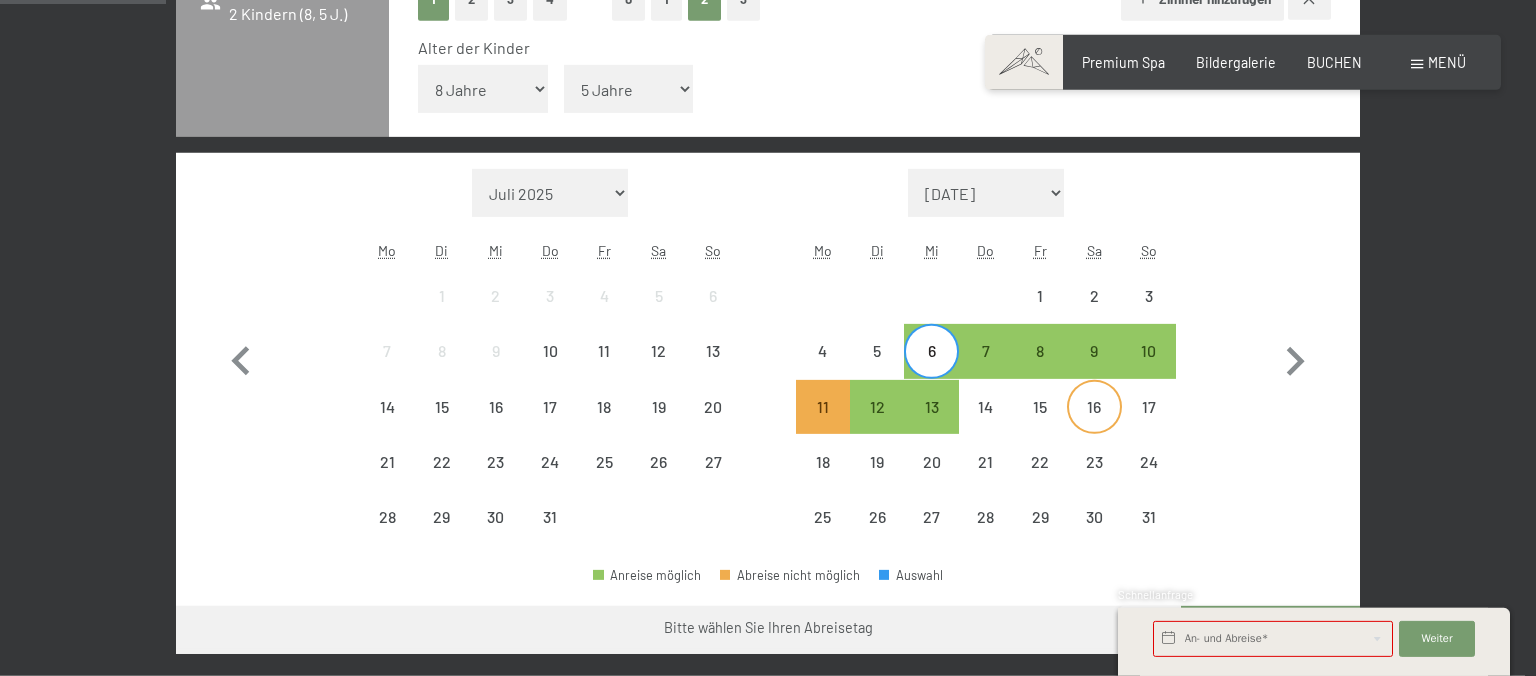 click on "16" at bounding box center (1094, 424) 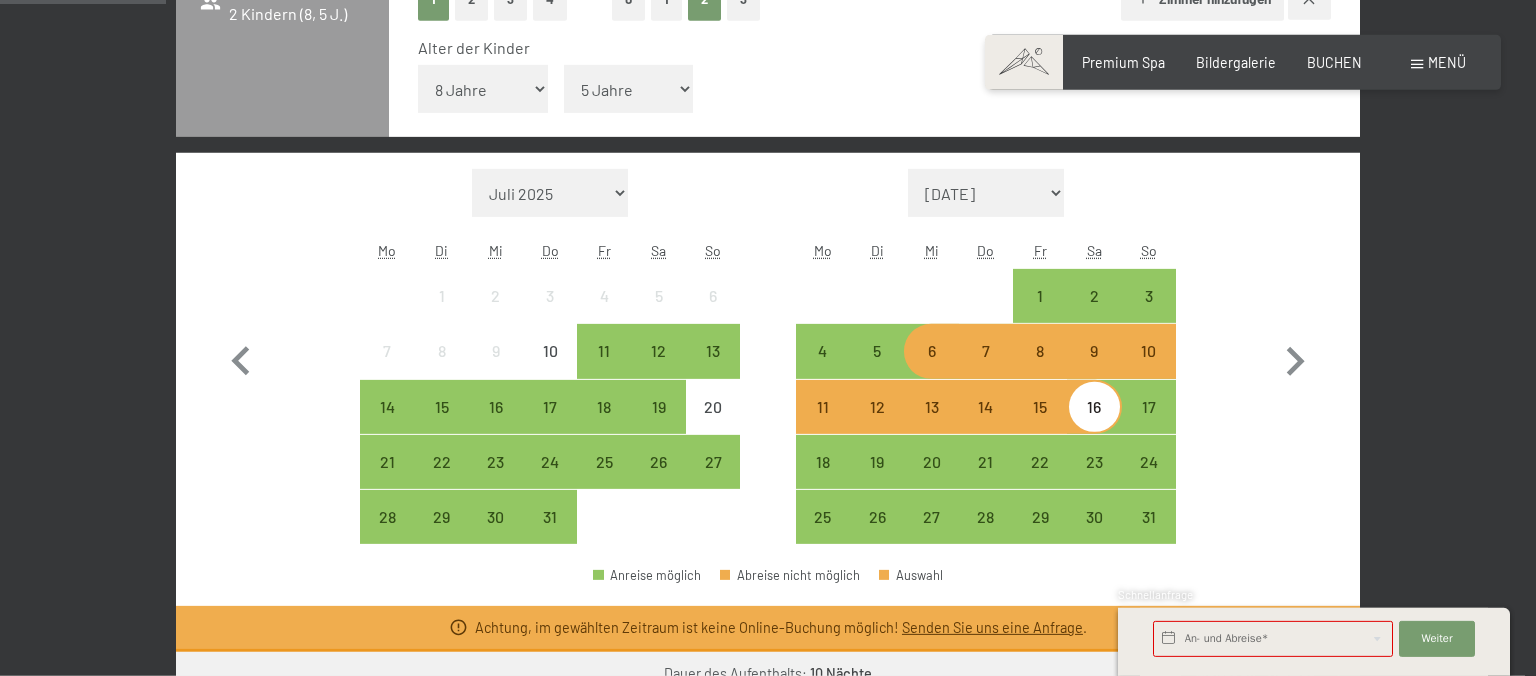 click on "6" at bounding box center [931, 368] 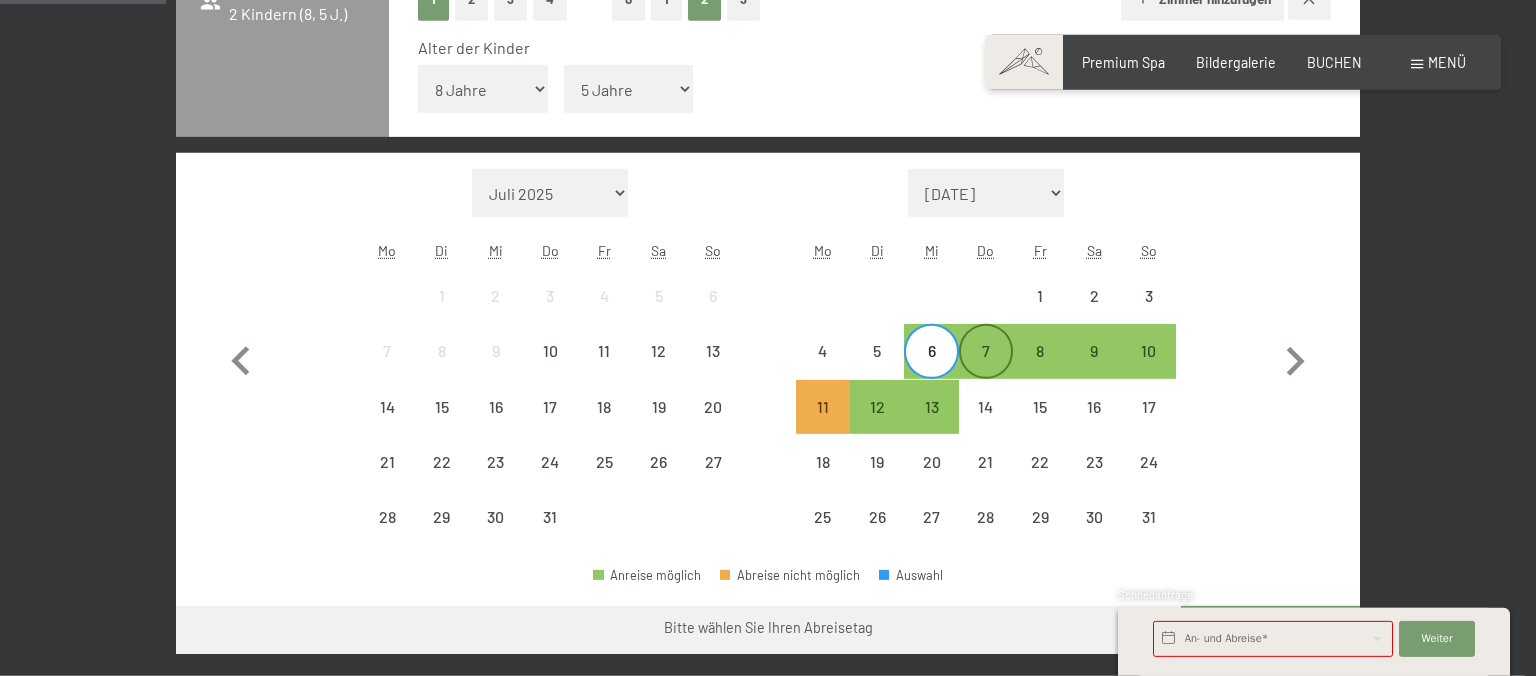 click on "7" at bounding box center (986, 368) 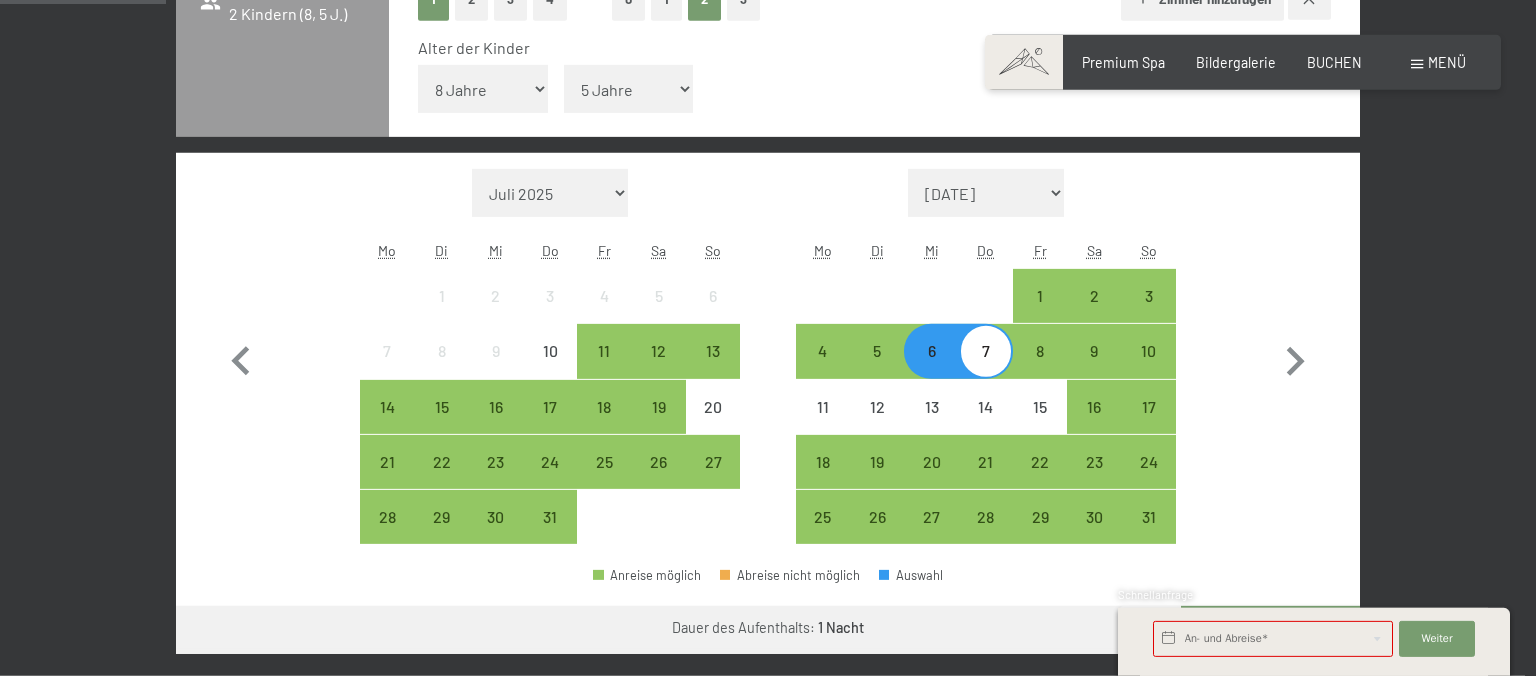click on "7" at bounding box center [986, 368] 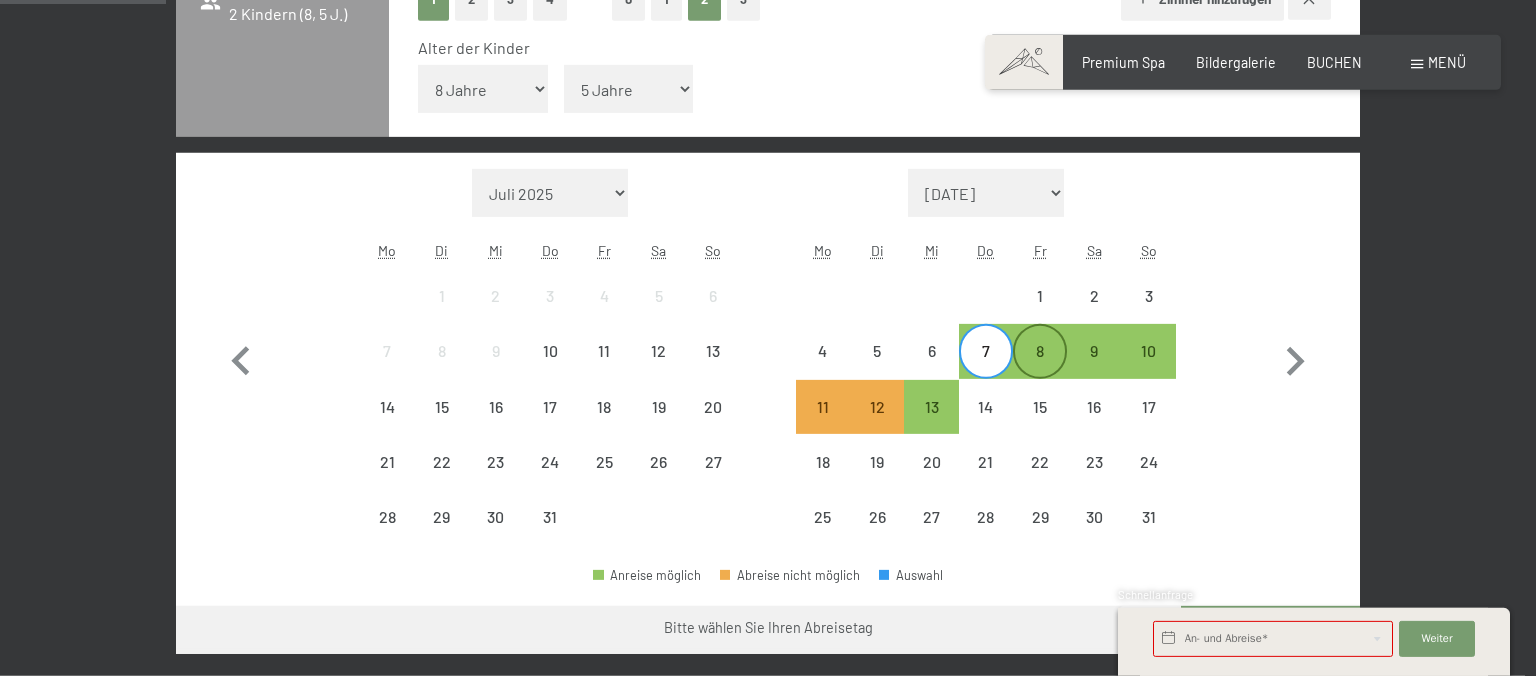 click on "8" at bounding box center (1040, 368) 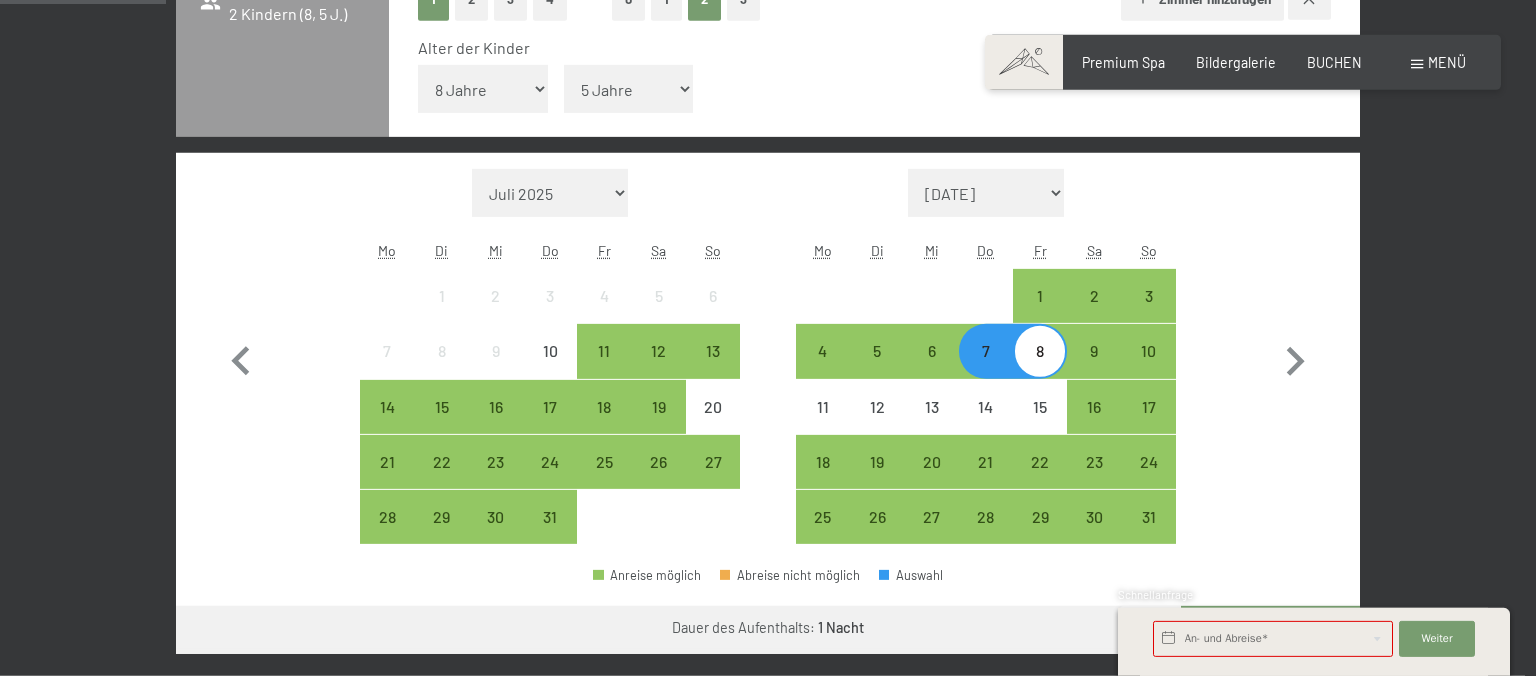 click on "8" at bounding box center [1040, 368] 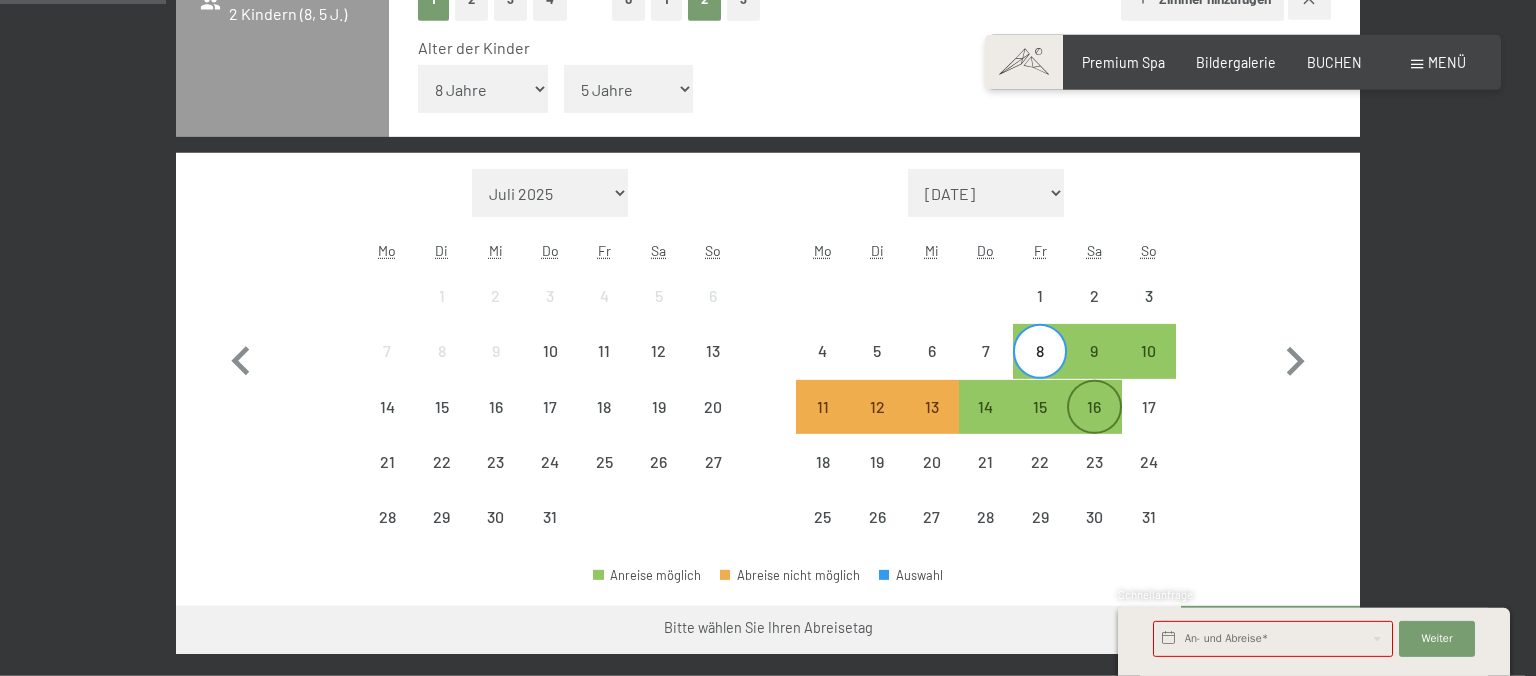 click on "16" at bounding box center [1094, 424] 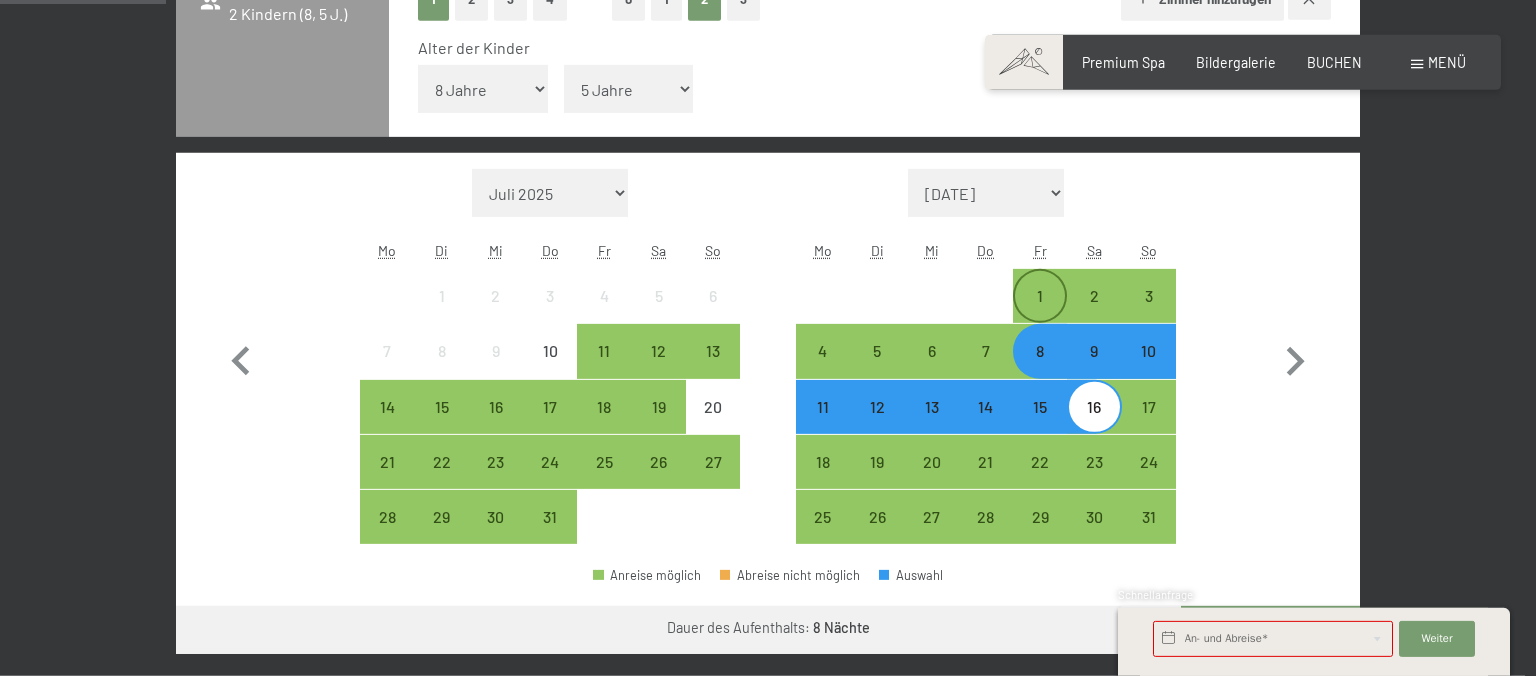 click on "1" at bounding box center [1040, 313] 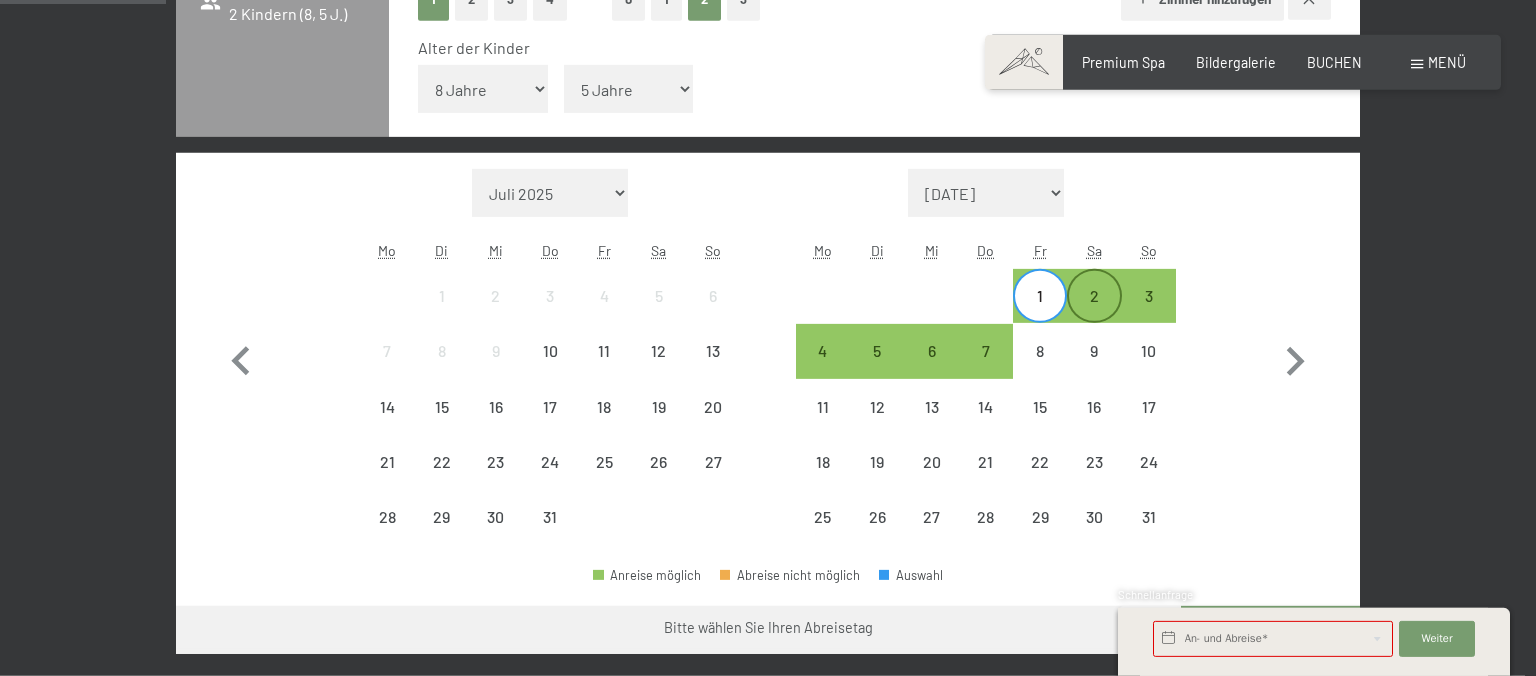 click on "2" at bounding box center (1094, 313) 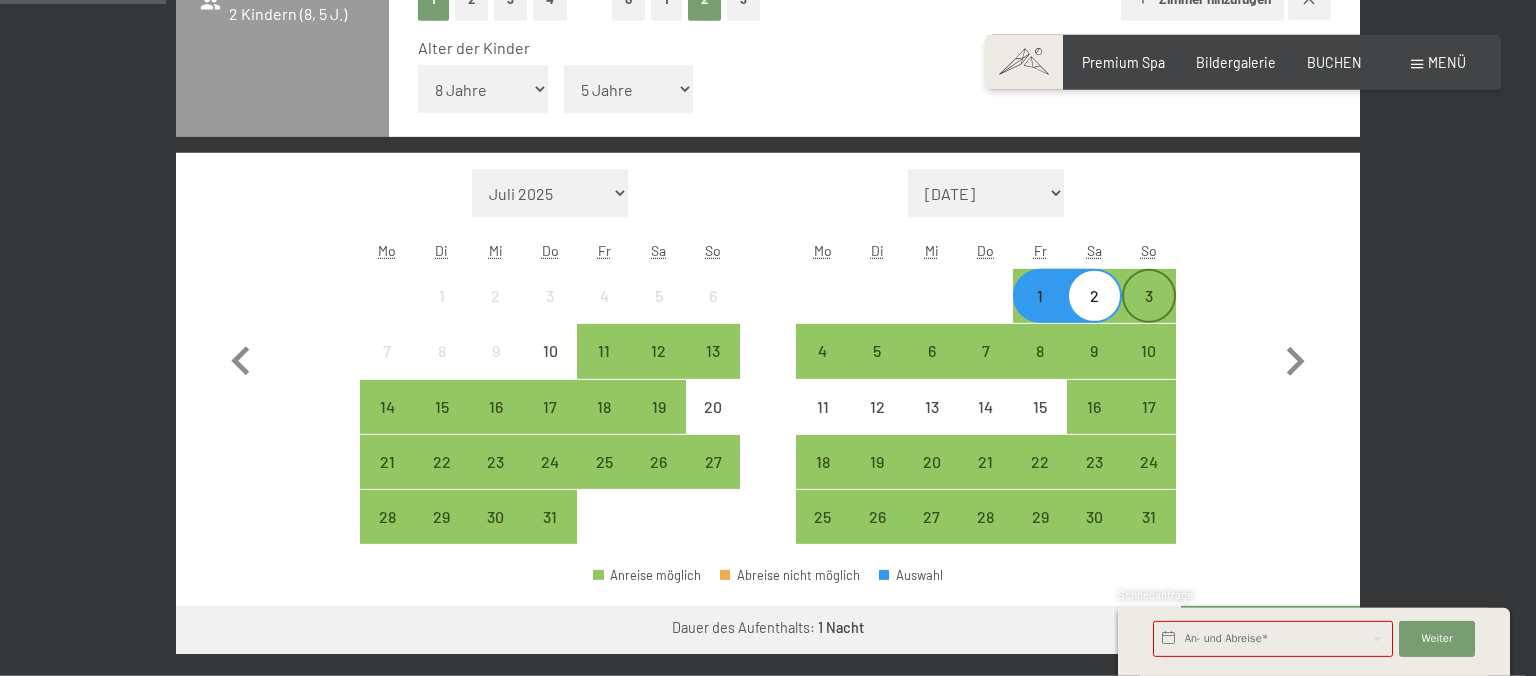 click on "3" at bounding box center [1149, 313] 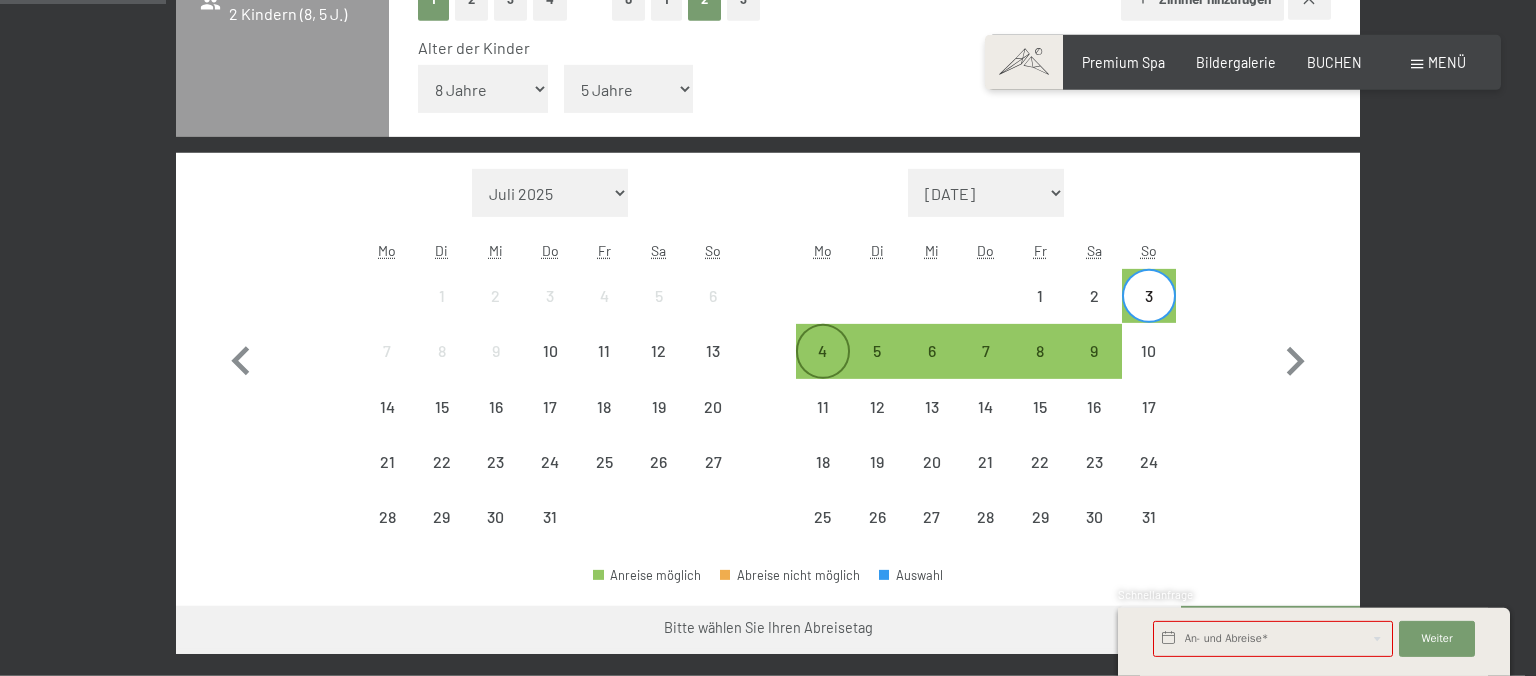 click on "4" at bounding box center (823, 368) 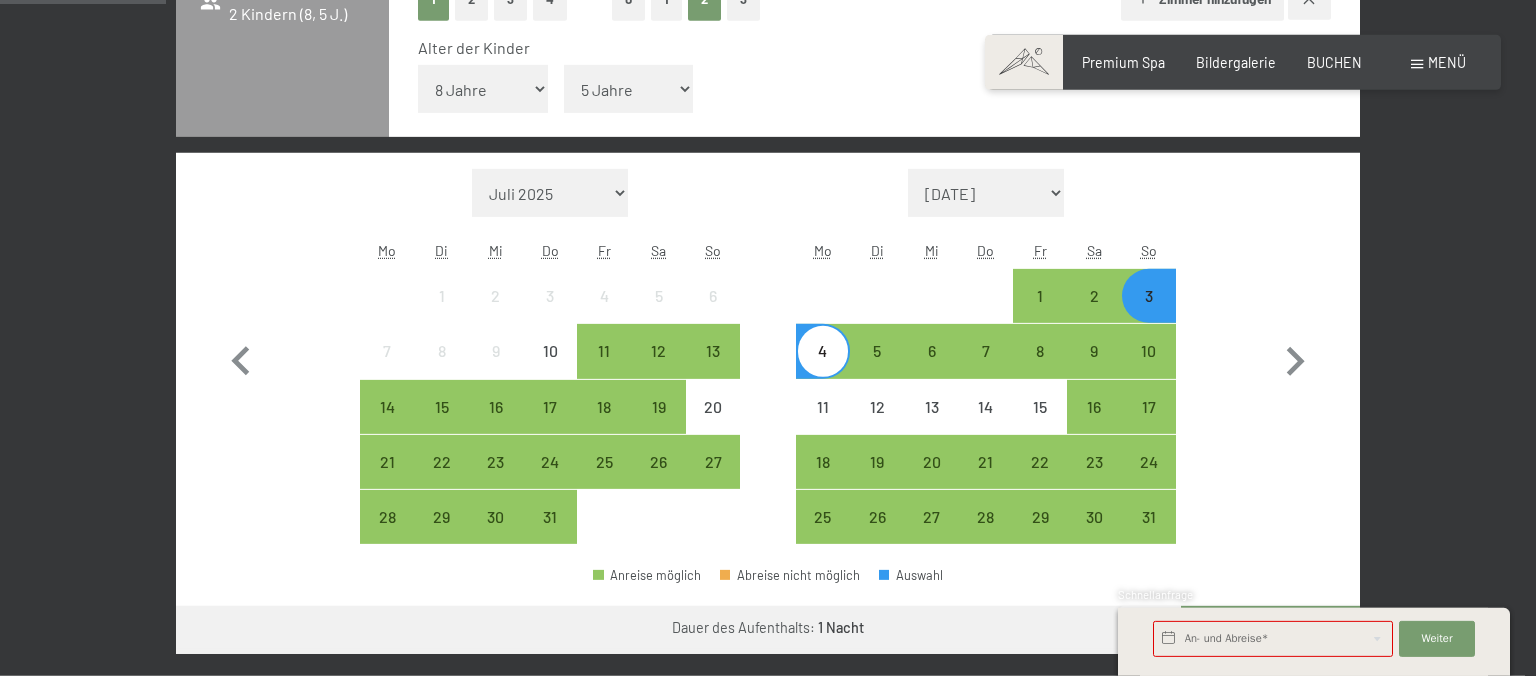 click on "4" at bounding box center [823, 368] 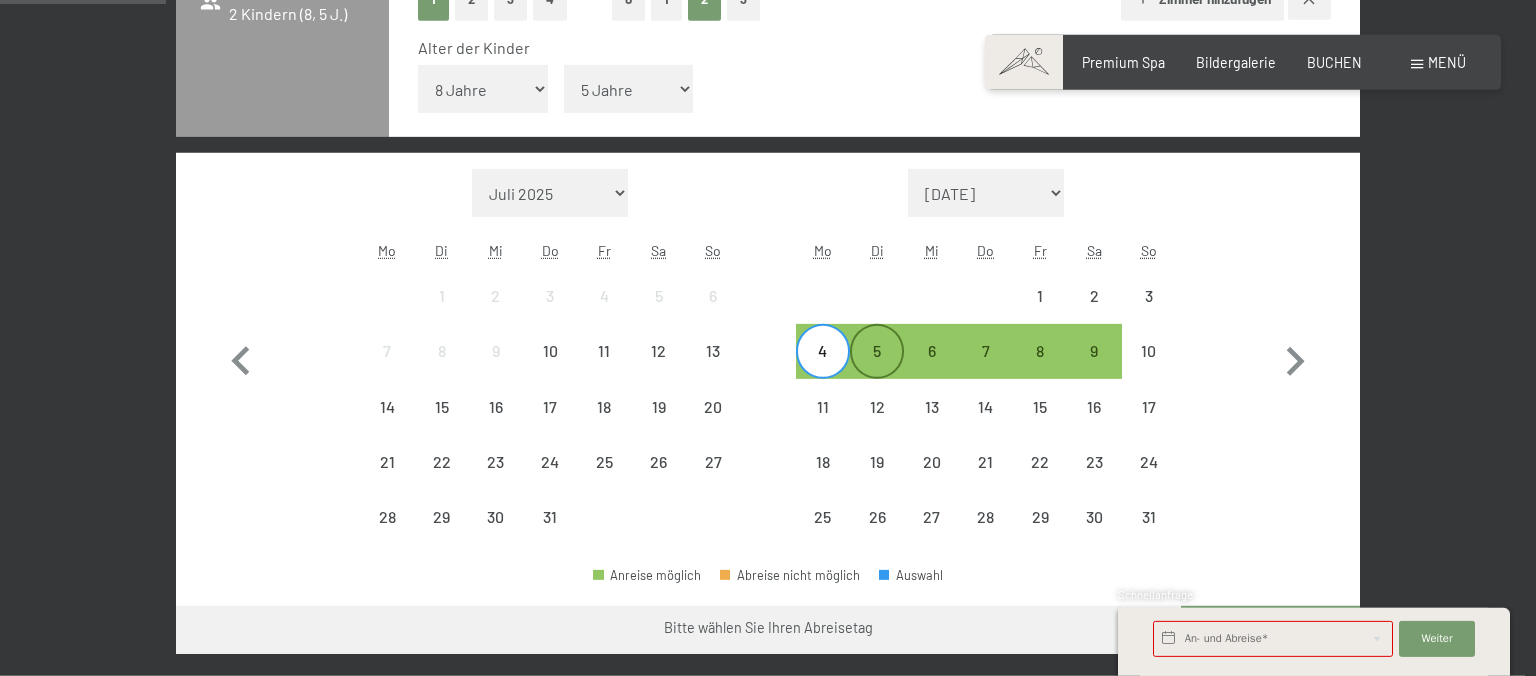 click on "5" at bounding box center (877, 368) 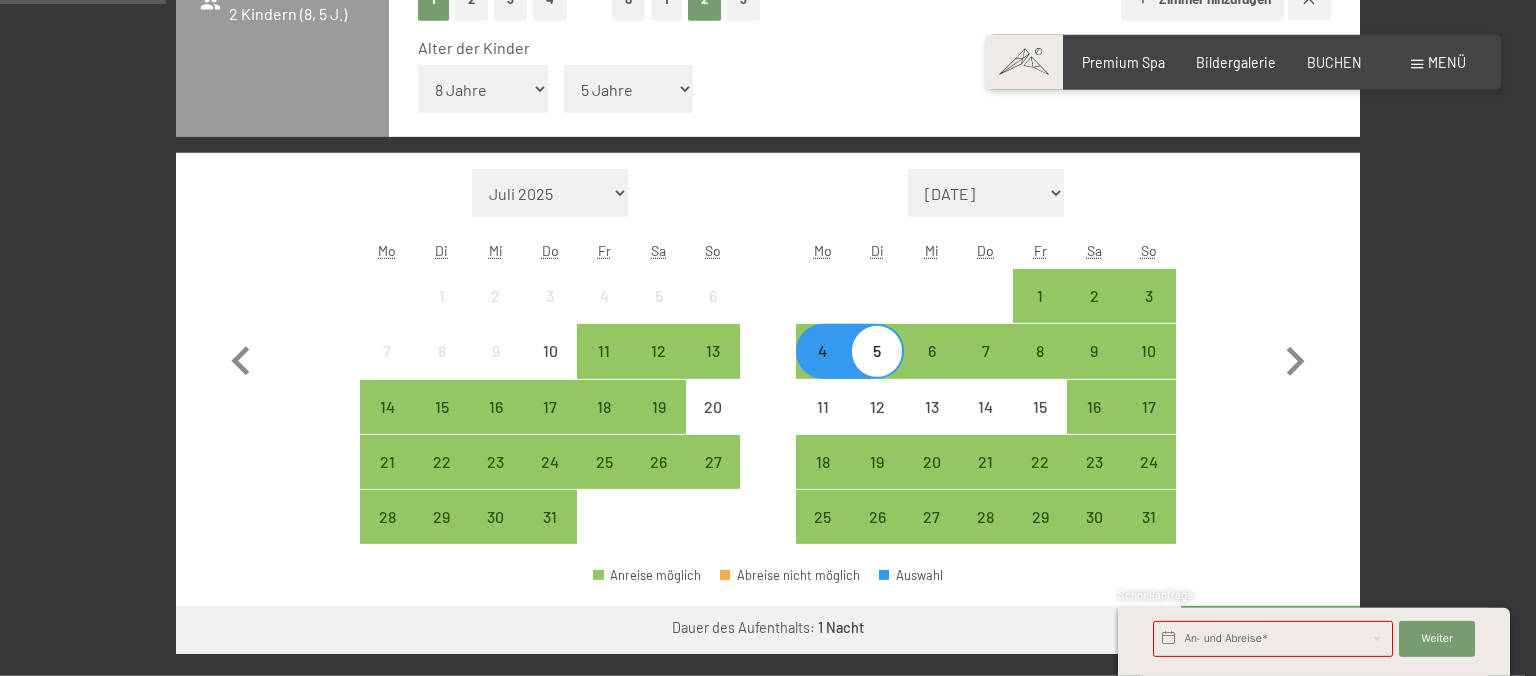 click on "5" at bounding box center (877, 368) 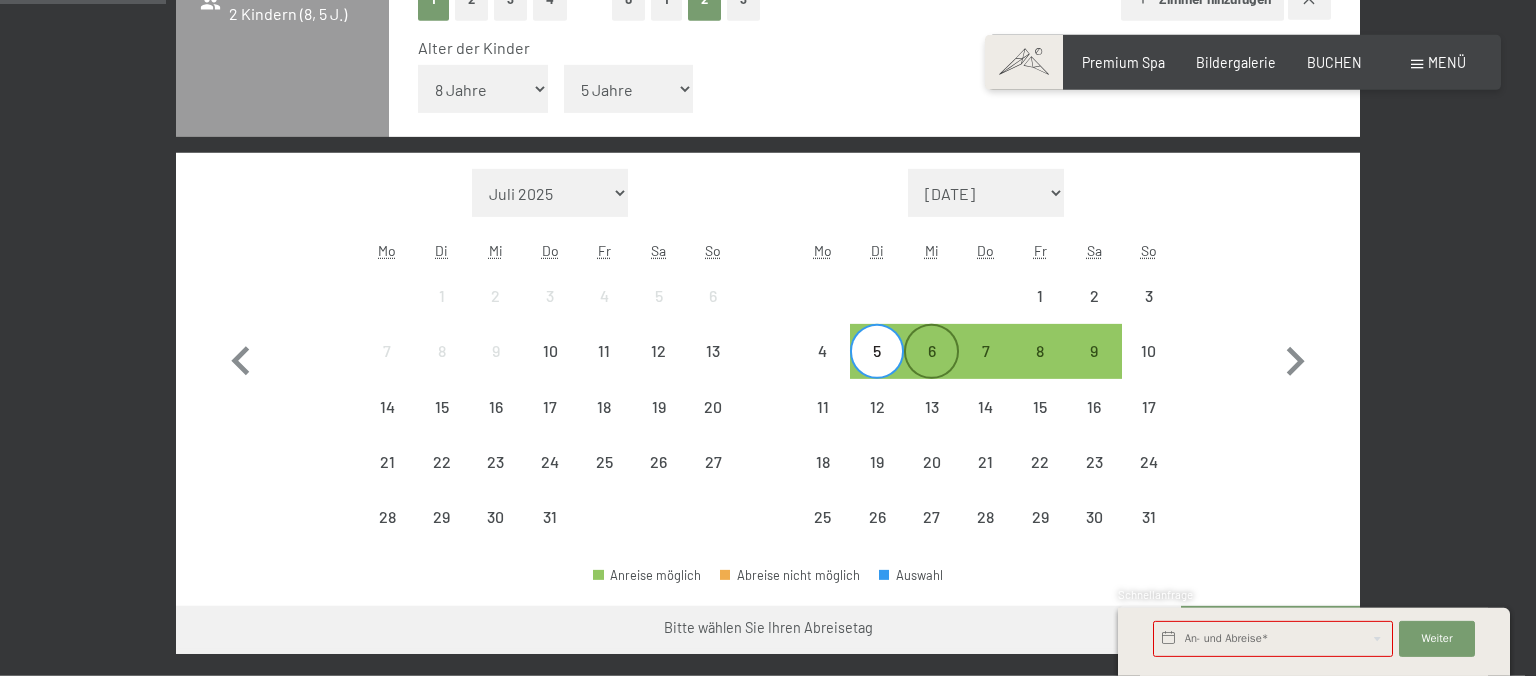 click on "6" at bounding box center [931, 368] 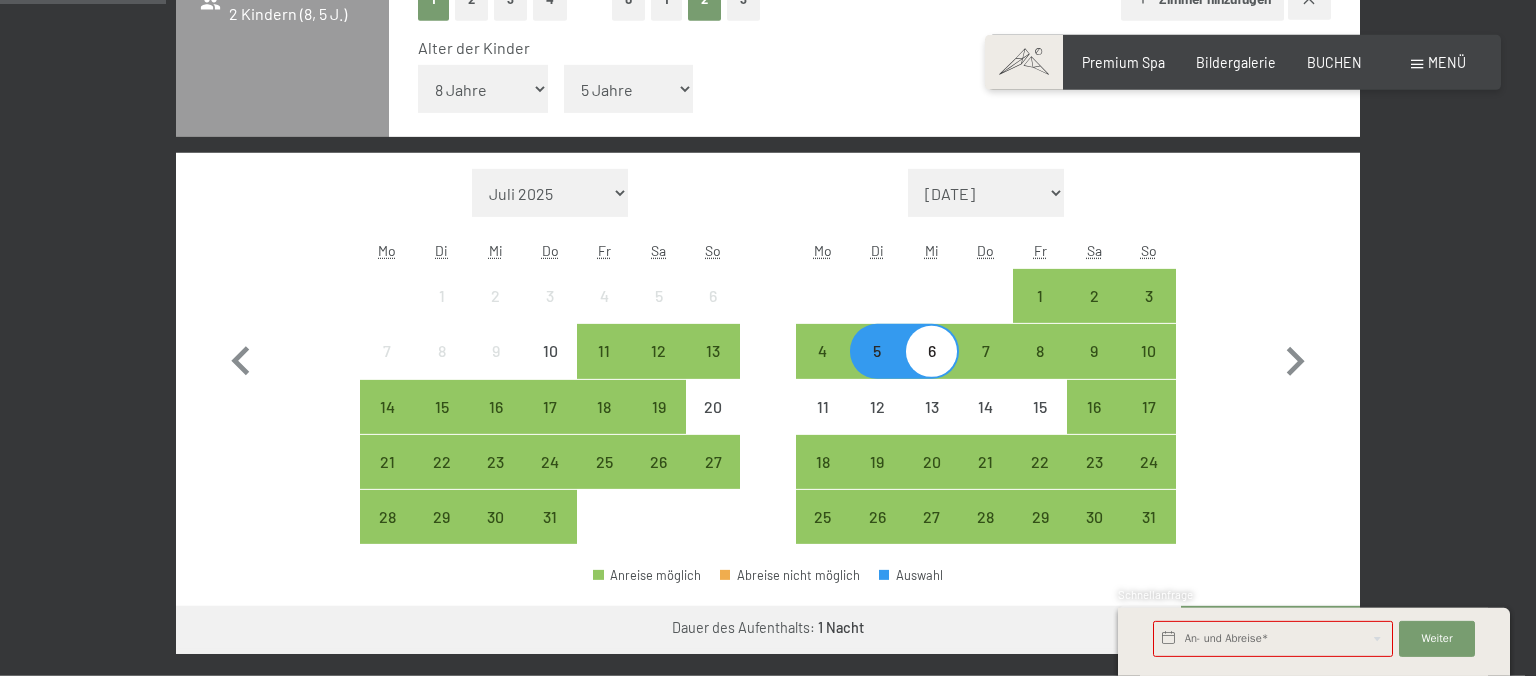 click on "6" at bounding box center (931, 368) 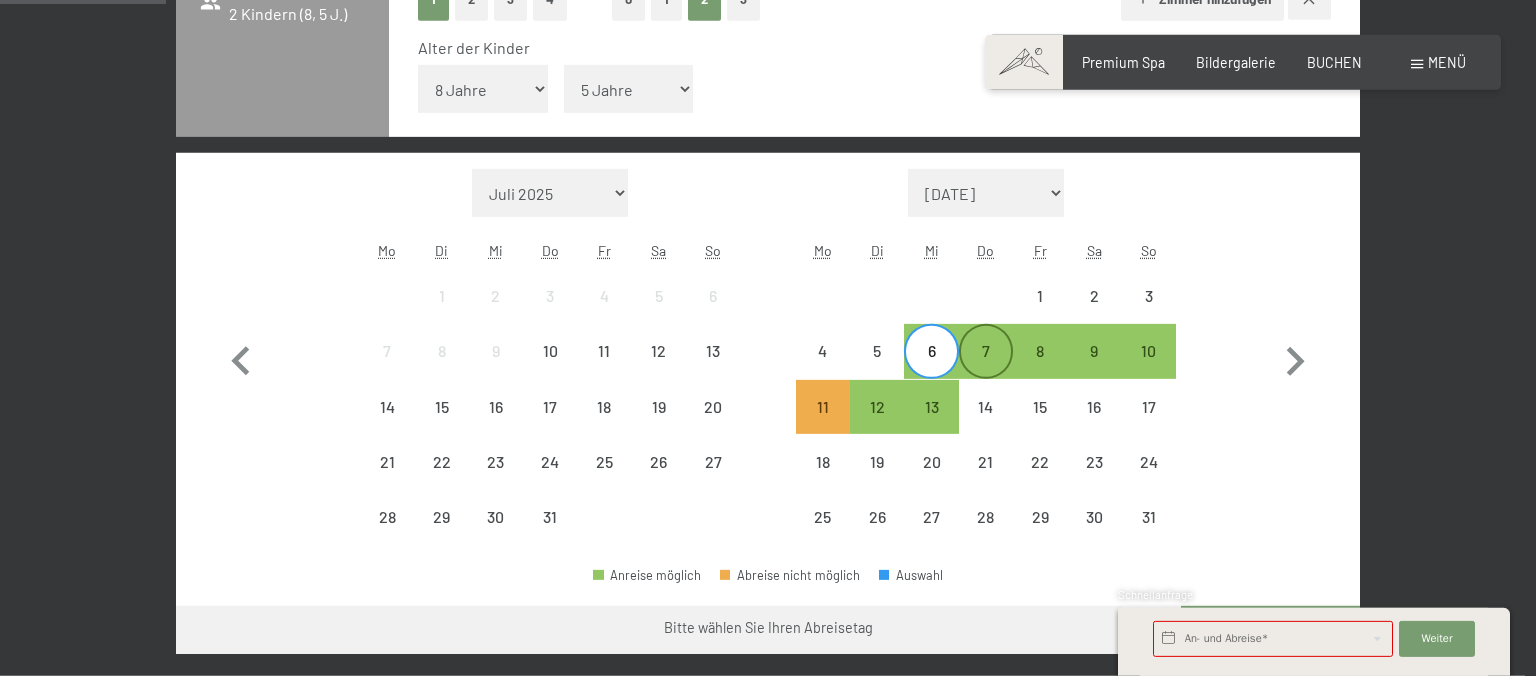 click on "7" at bounding box center [986, 368] 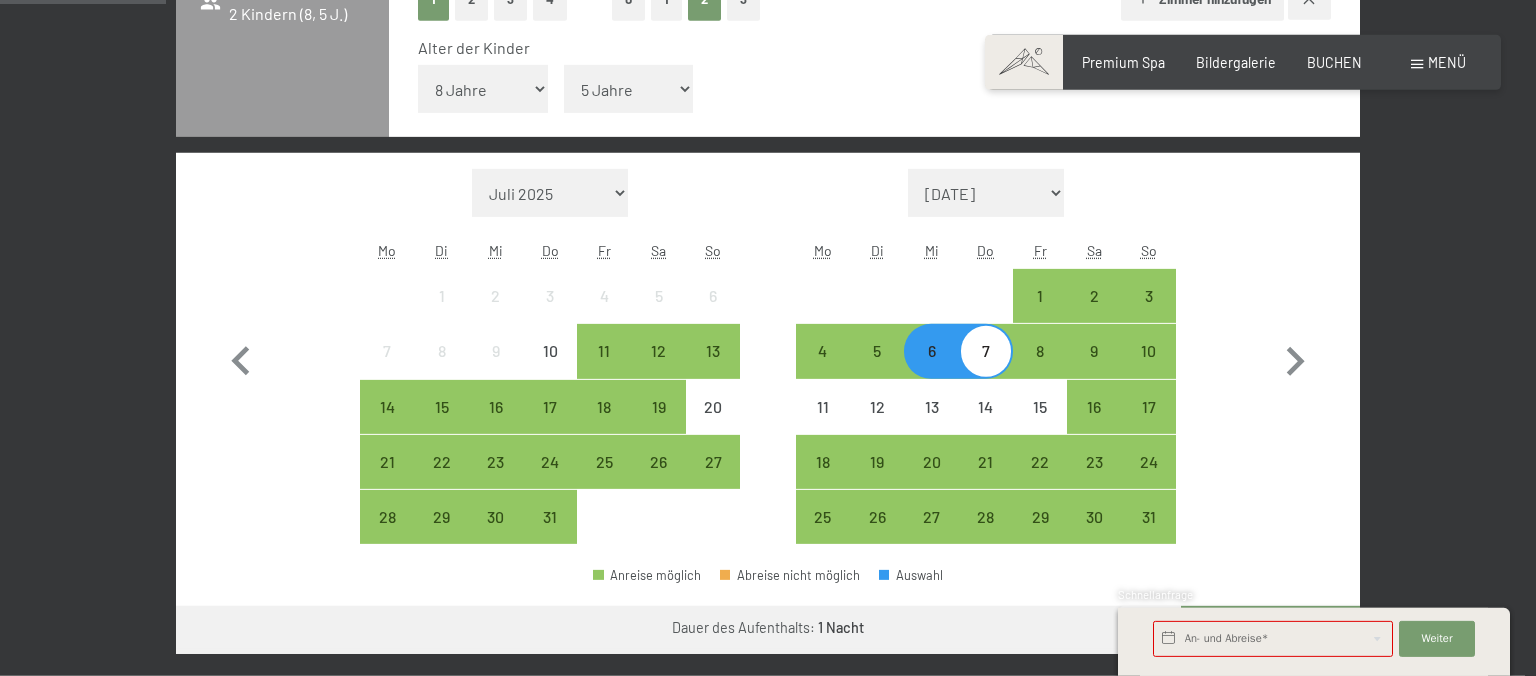 click on "7" at bounding box center (986, 368) 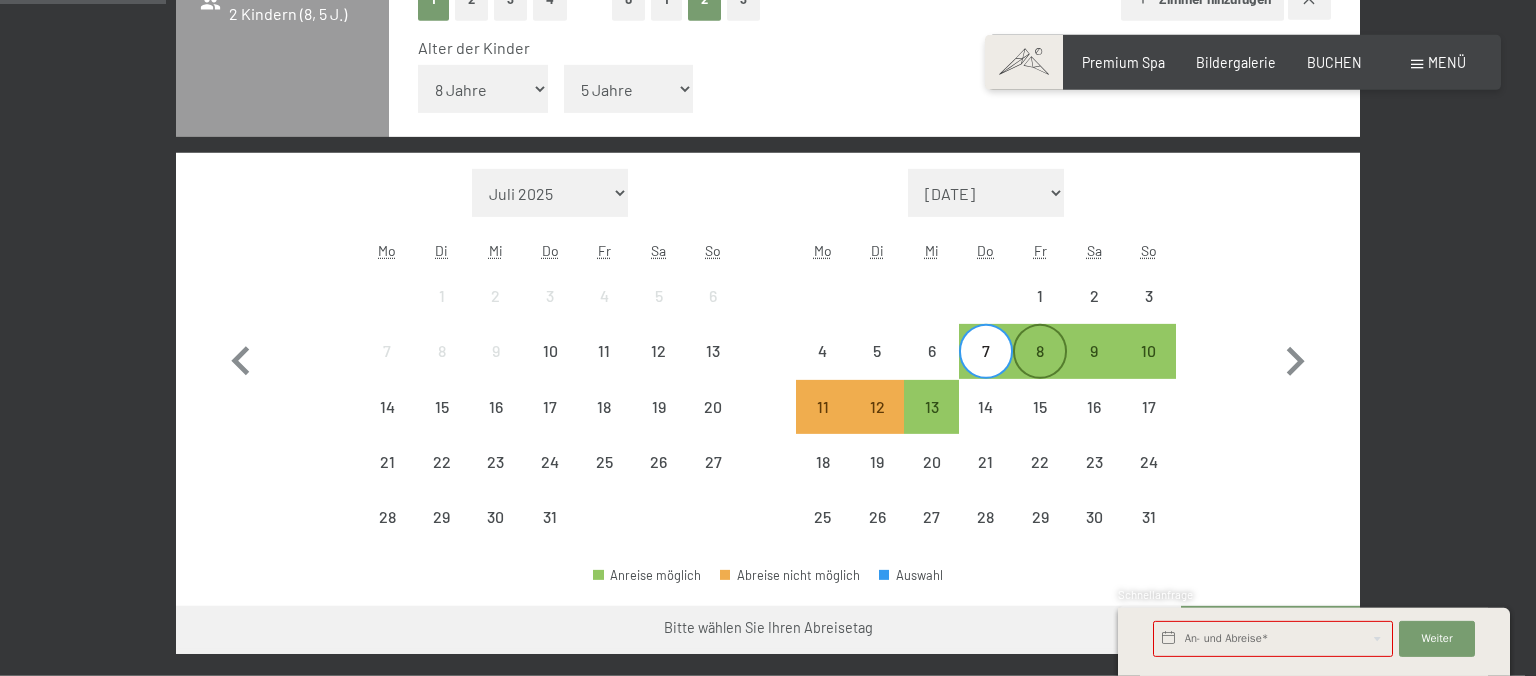 click on "8" at bounding box center [1040, 368] 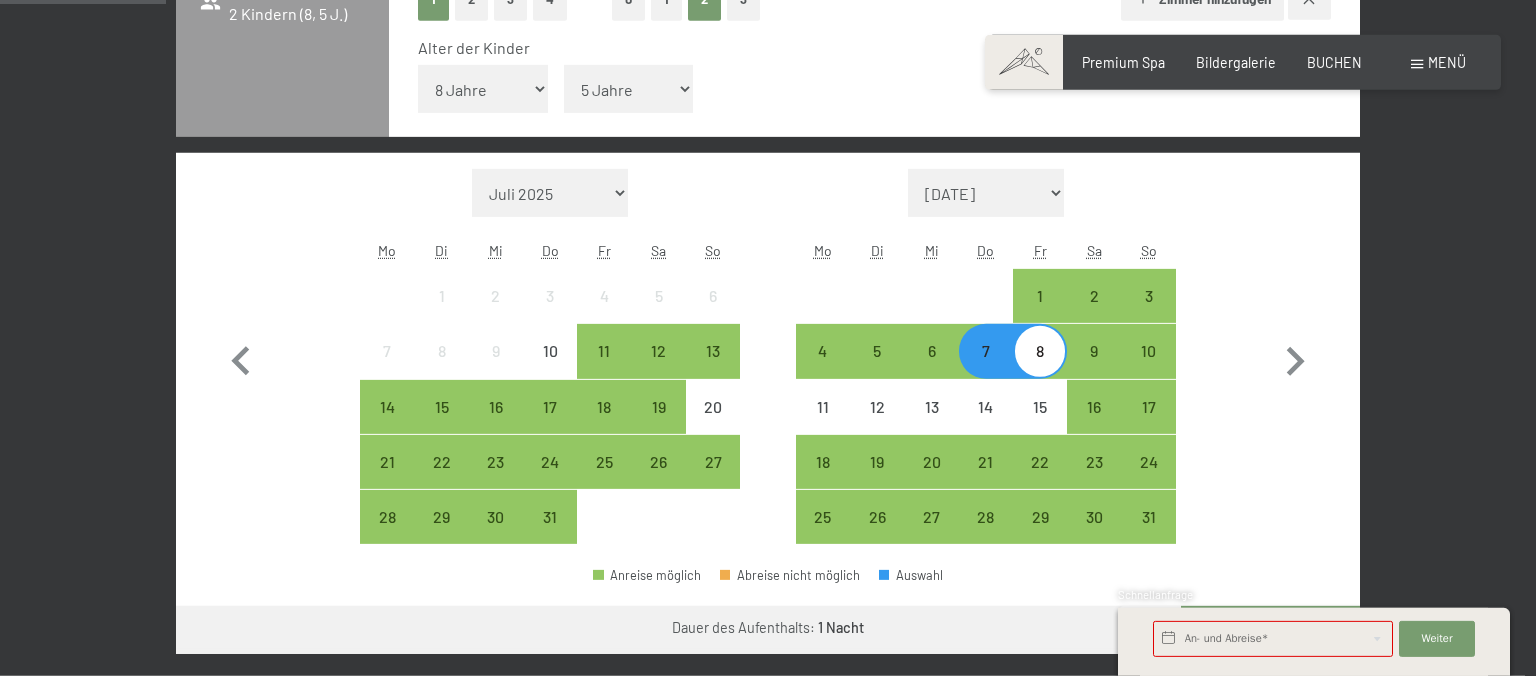 click on "8" at bounding box center (1040, 368) 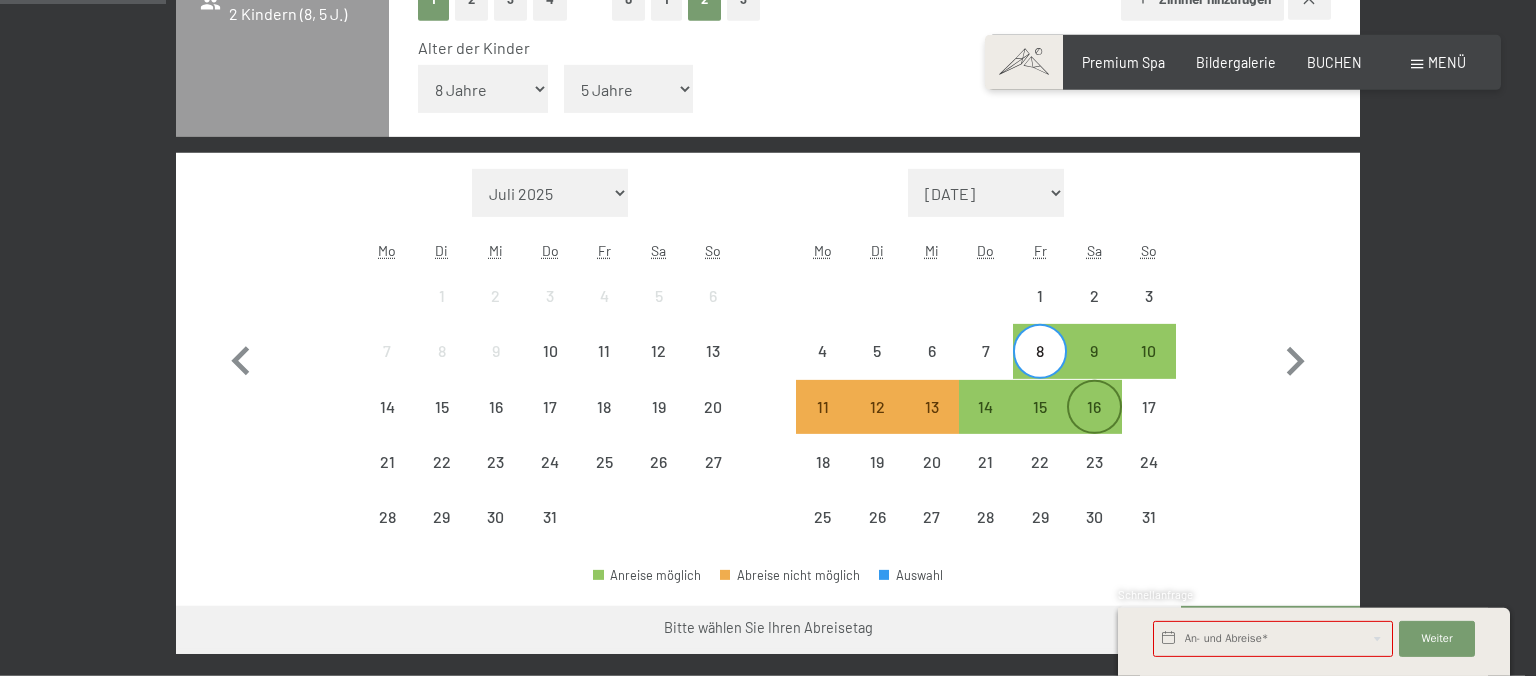 click on "16" at bounding box center [1094, 424] 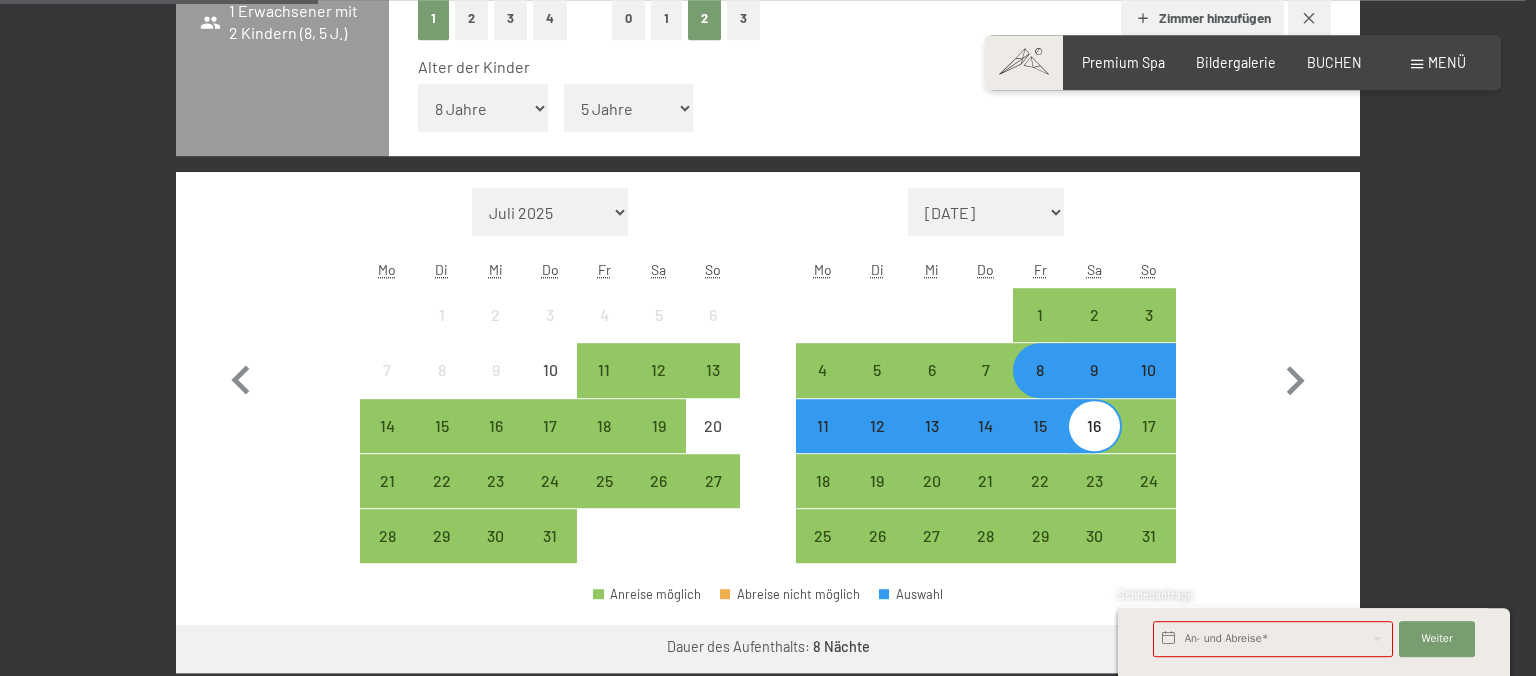 scroll, scrollTop: 751, scrollLeft: 0, axis: vertical 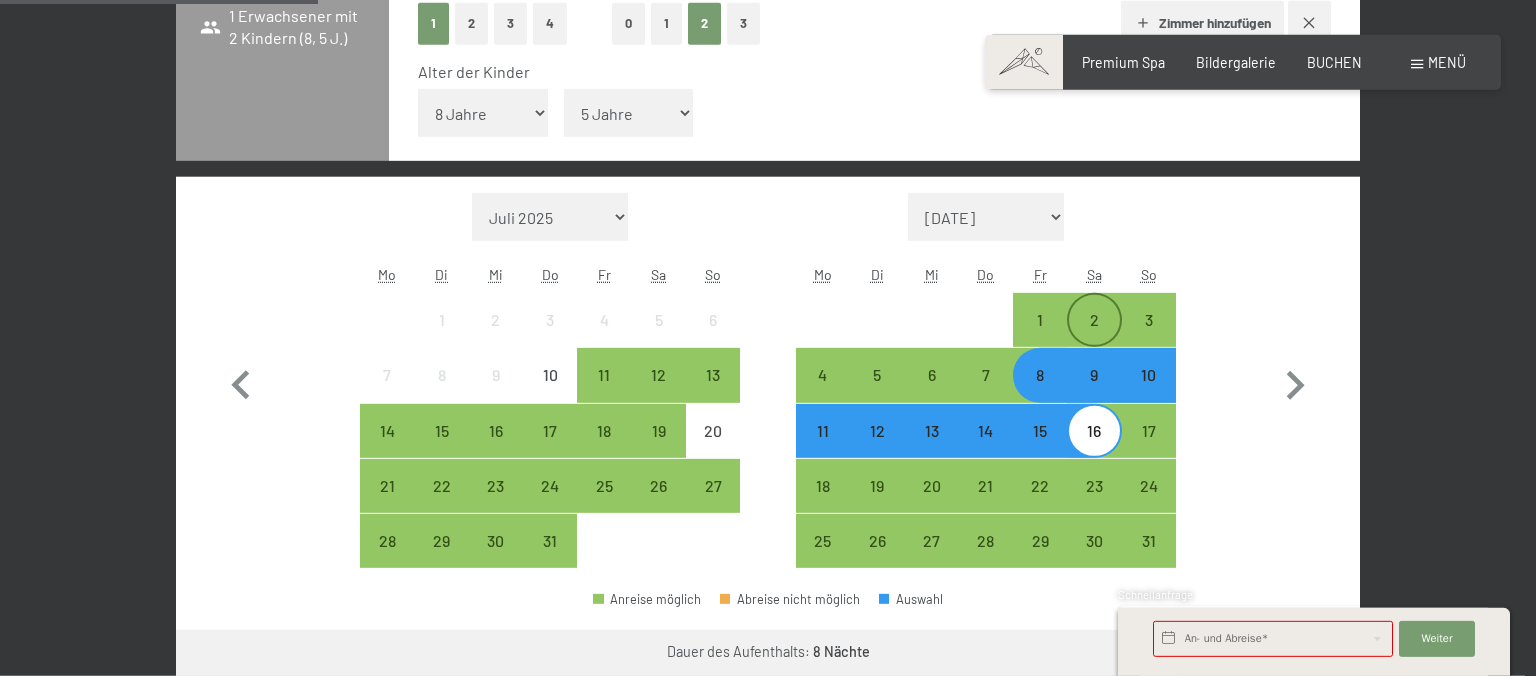 click on "2" at bounding box center (1094, 337) 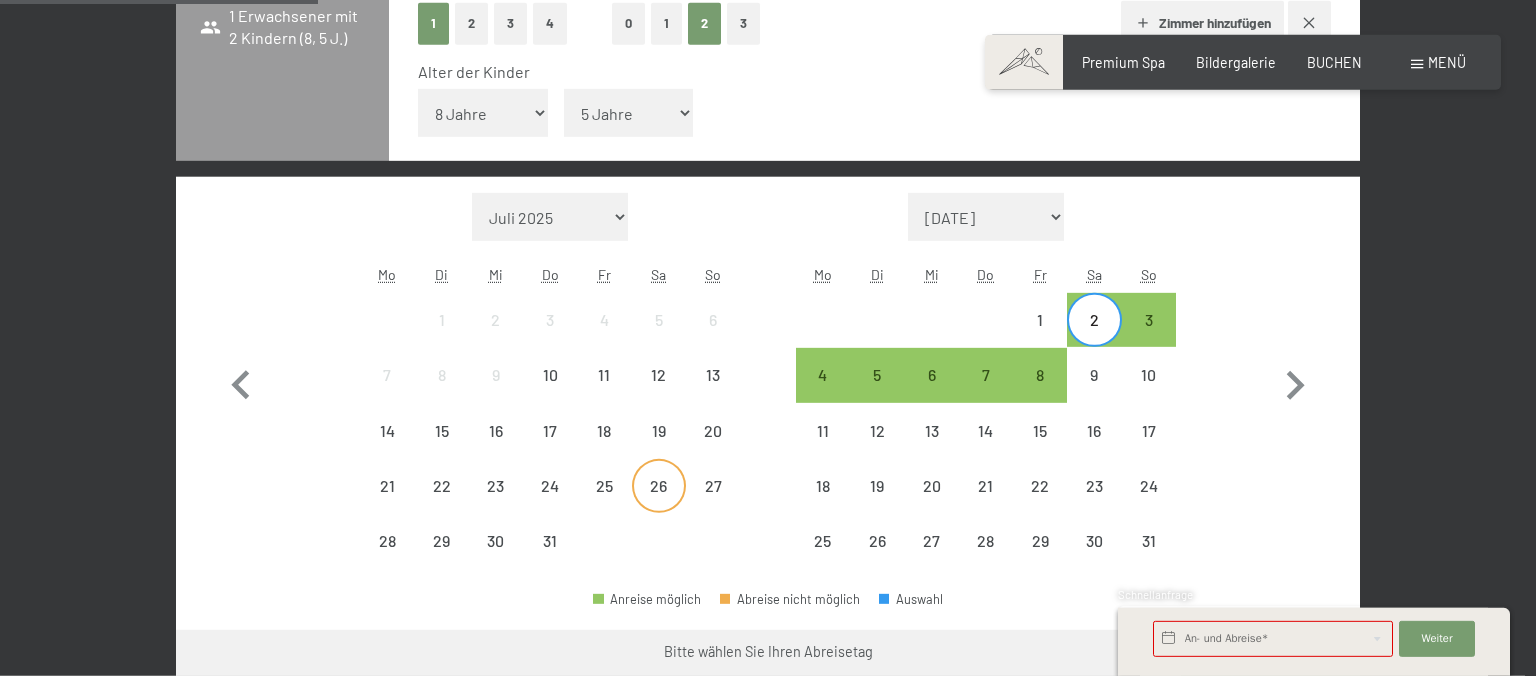 click on "26" at bounding box center [659, 503] 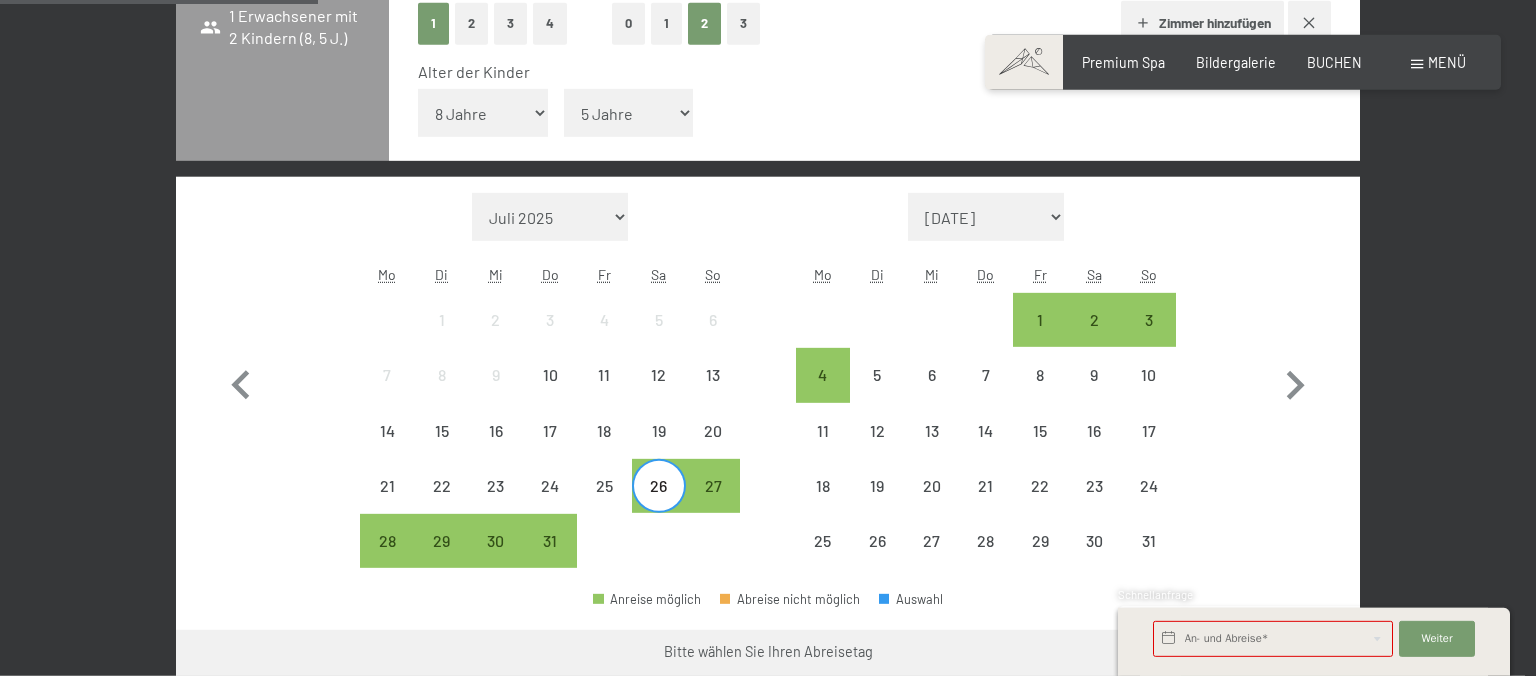click on "26" at bounding box center (659, 503) 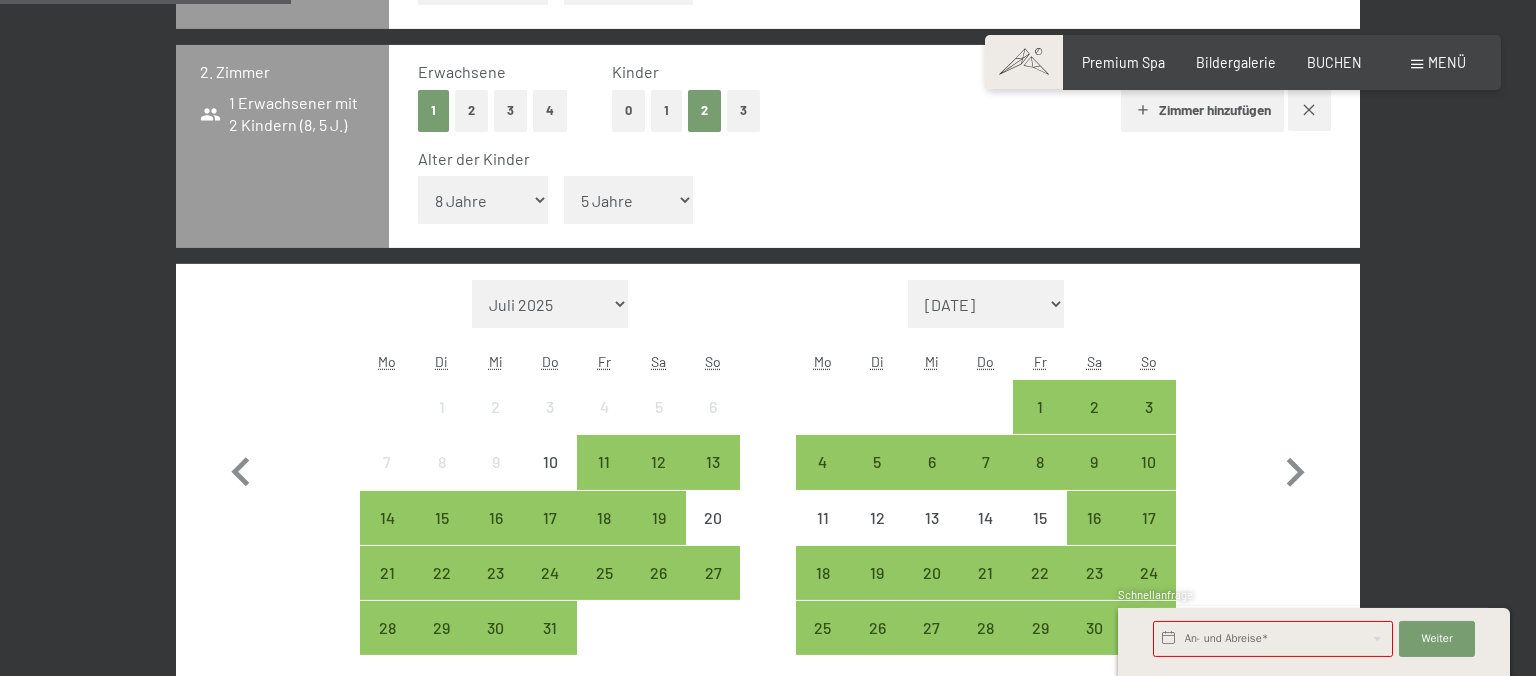 scroll, scrollTop: 659, scrollLeft: 0, axis: vertical 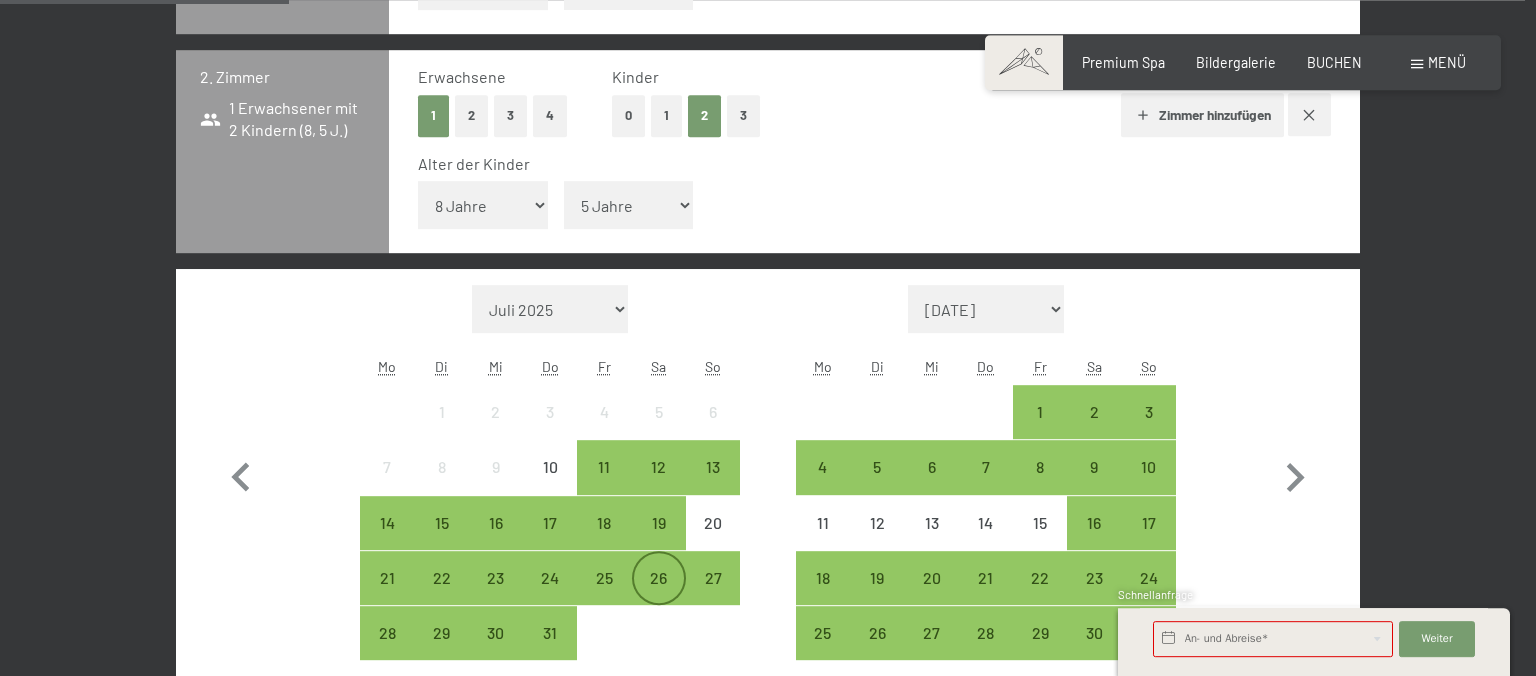 click on "26" at bounding box center (659, 595) 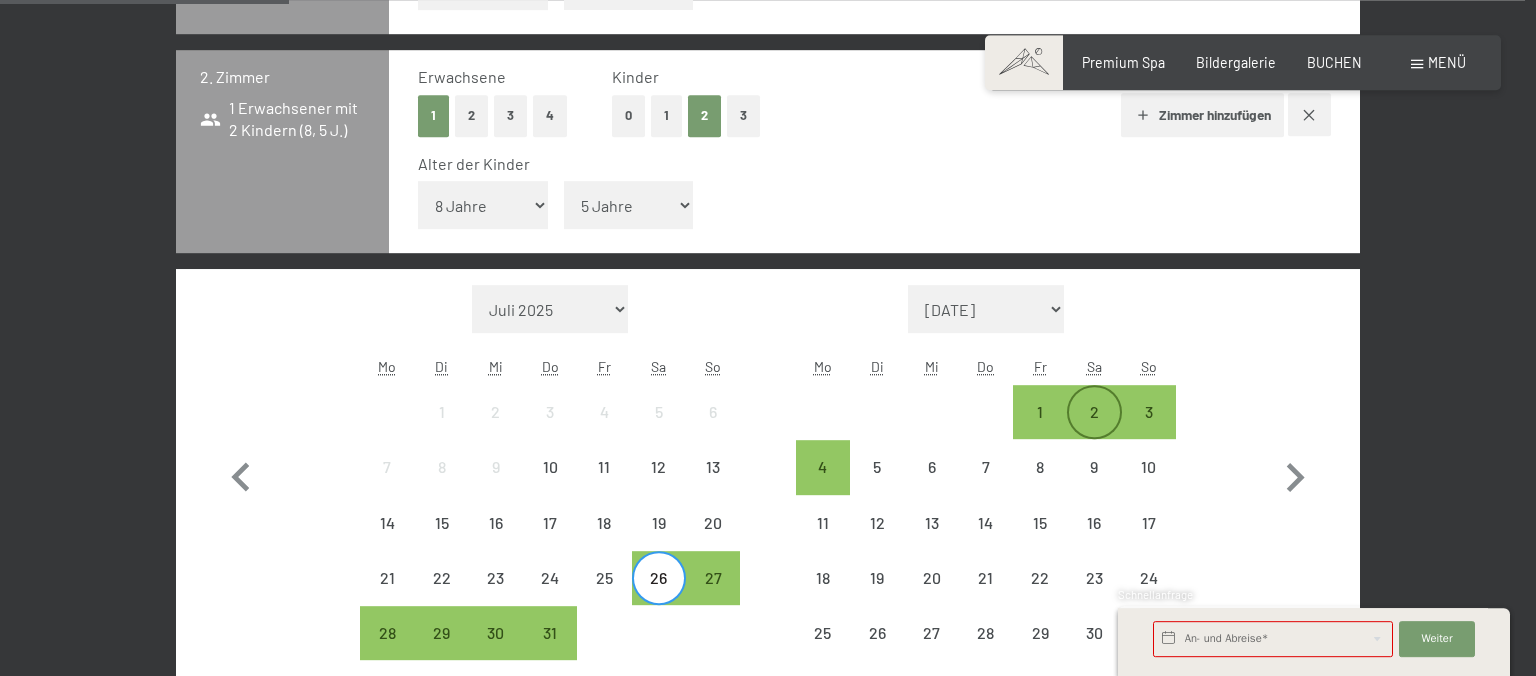 click on "2" at bounding box center (1094, 429) 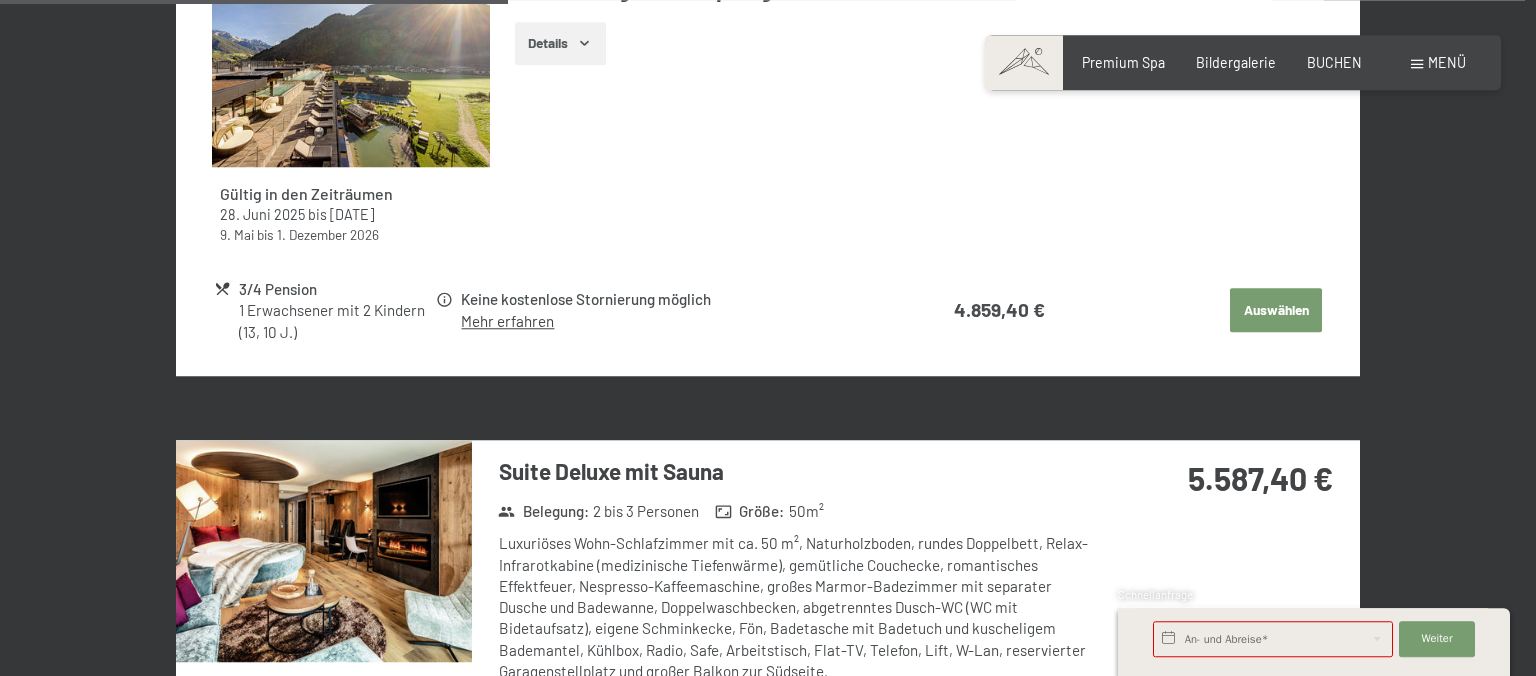 scroll, scrollTop: 1974, scrollLeft: 0, axis: vertical 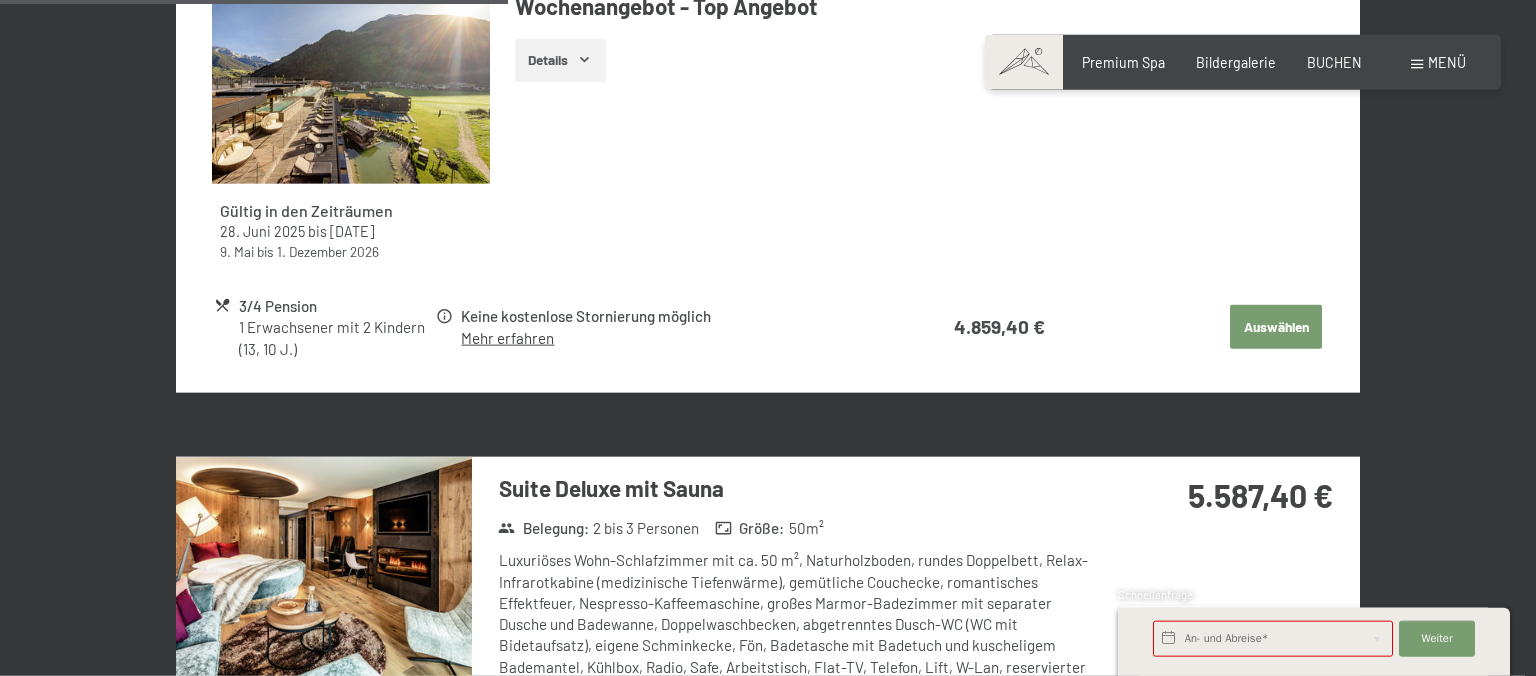 click on "Auswählen" at bounding box center [1276, 327] 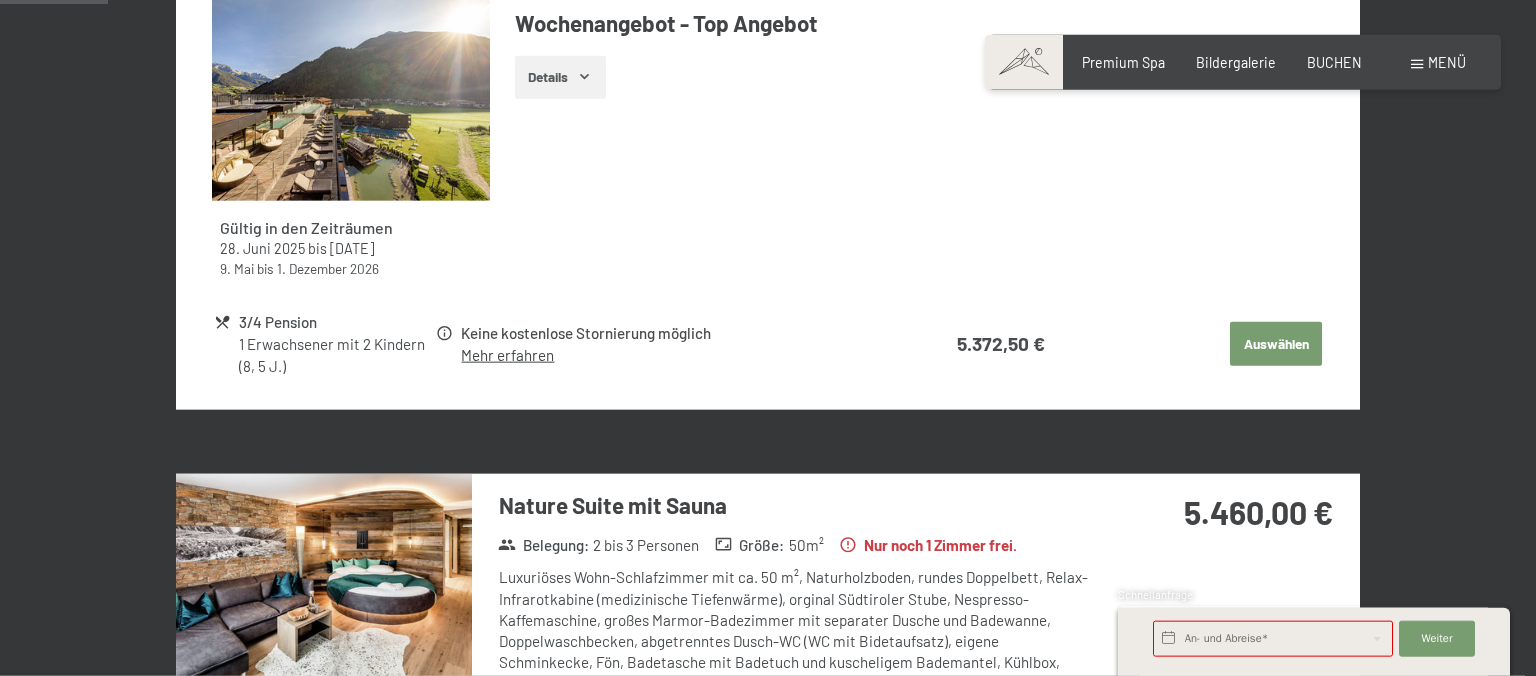 scroll, scrollTop: 420, scrollLeft: 0, axis: vertical 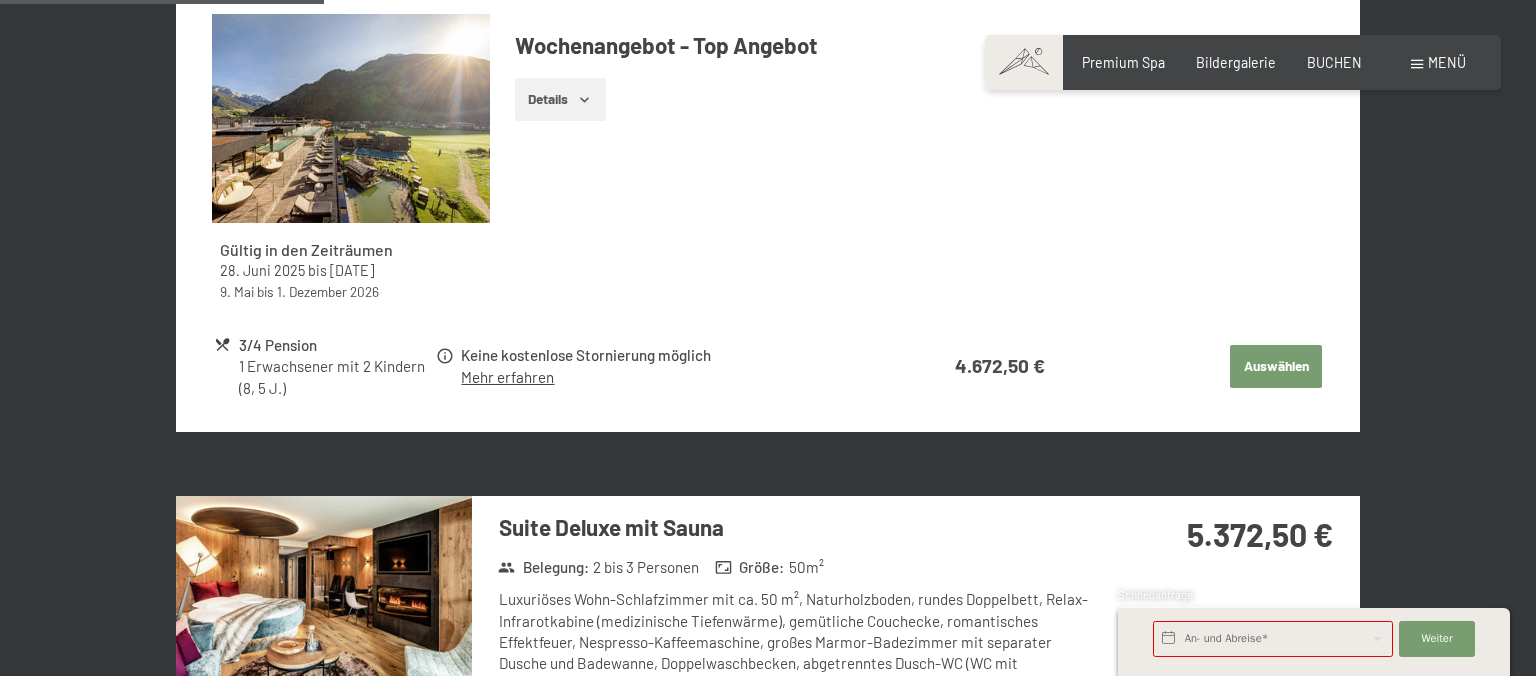 click on "Auswählen" at bounding box center (1276, 367) 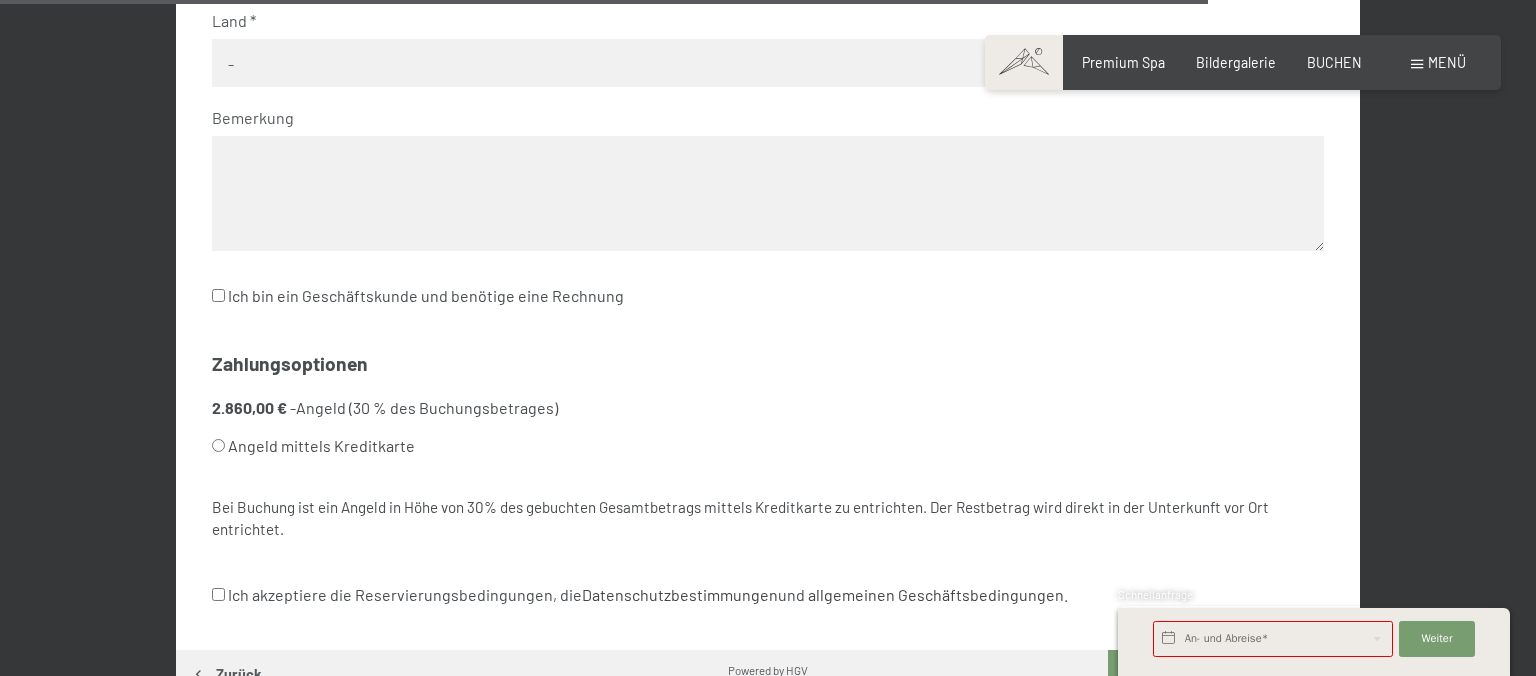 scroll, scrollTop: 1856, scrollLeft: 0, axis: vertical 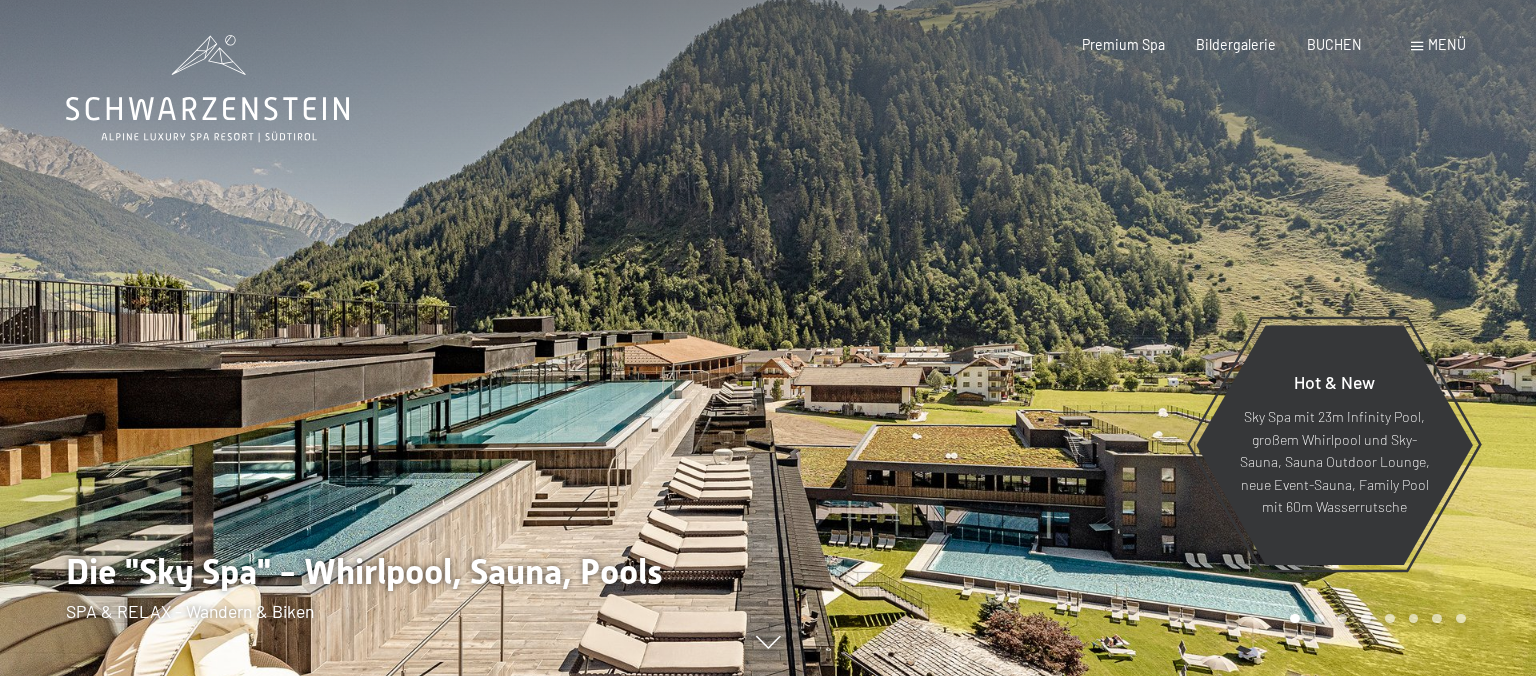 click on "Menü" at bounding box center [1438, 45] 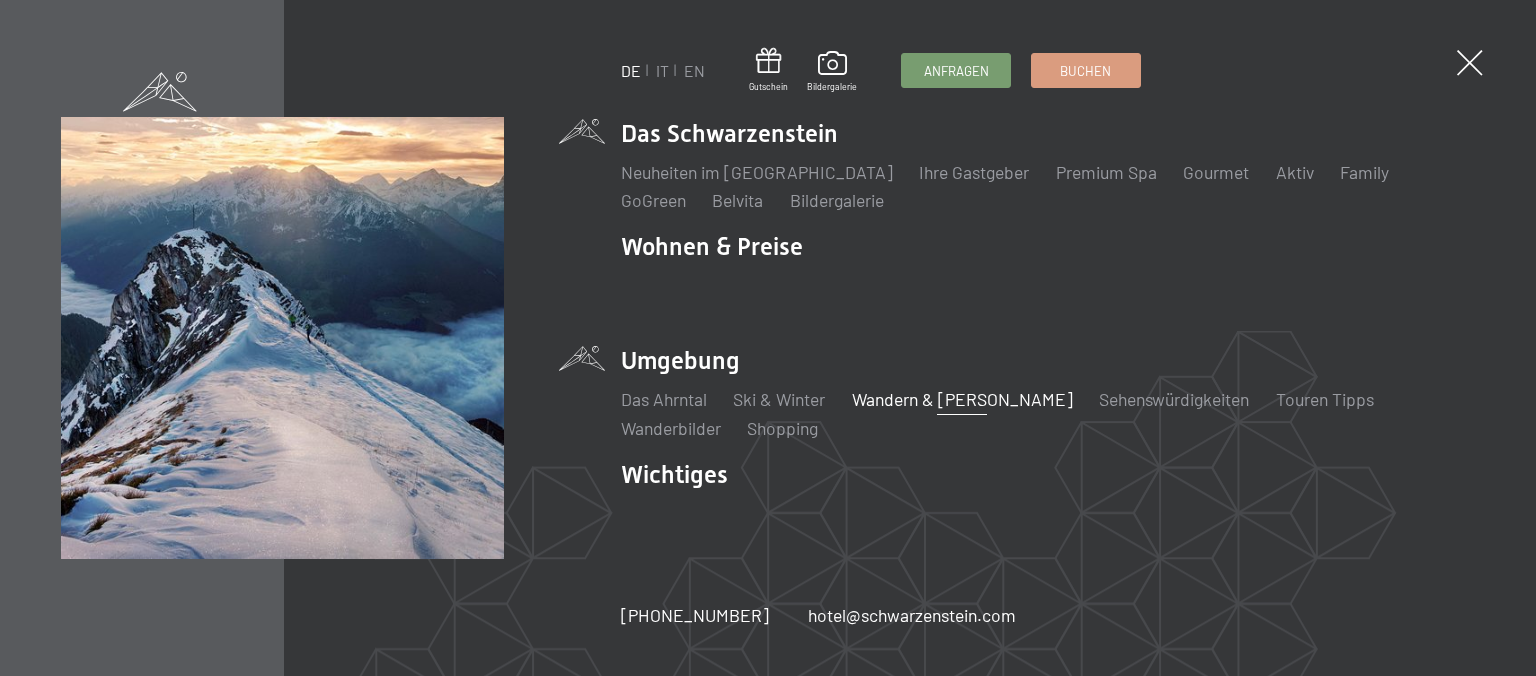 click on "Wandern & [PERSON_NAME]" at bounding box center [962, 399] 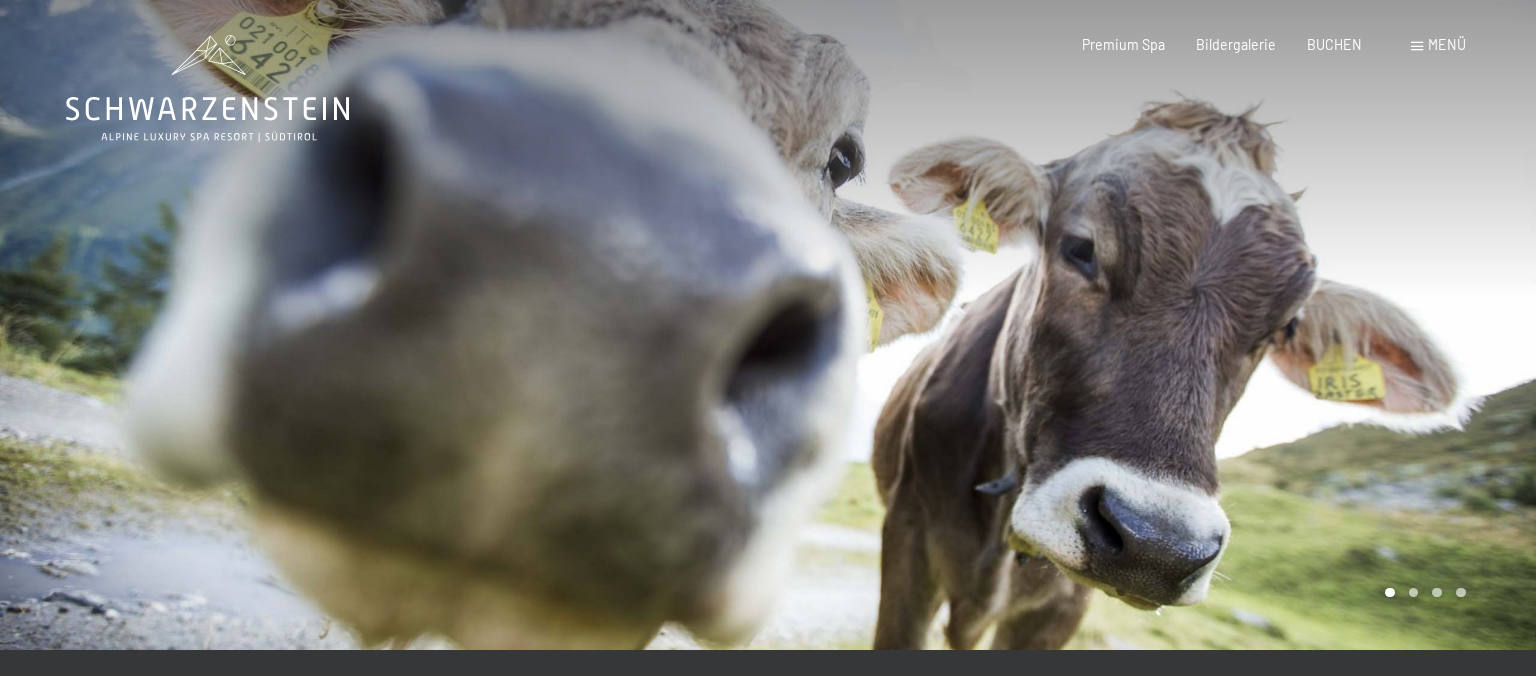 scroll, scrollTop: 0, scrollLeft: 0, axis: both 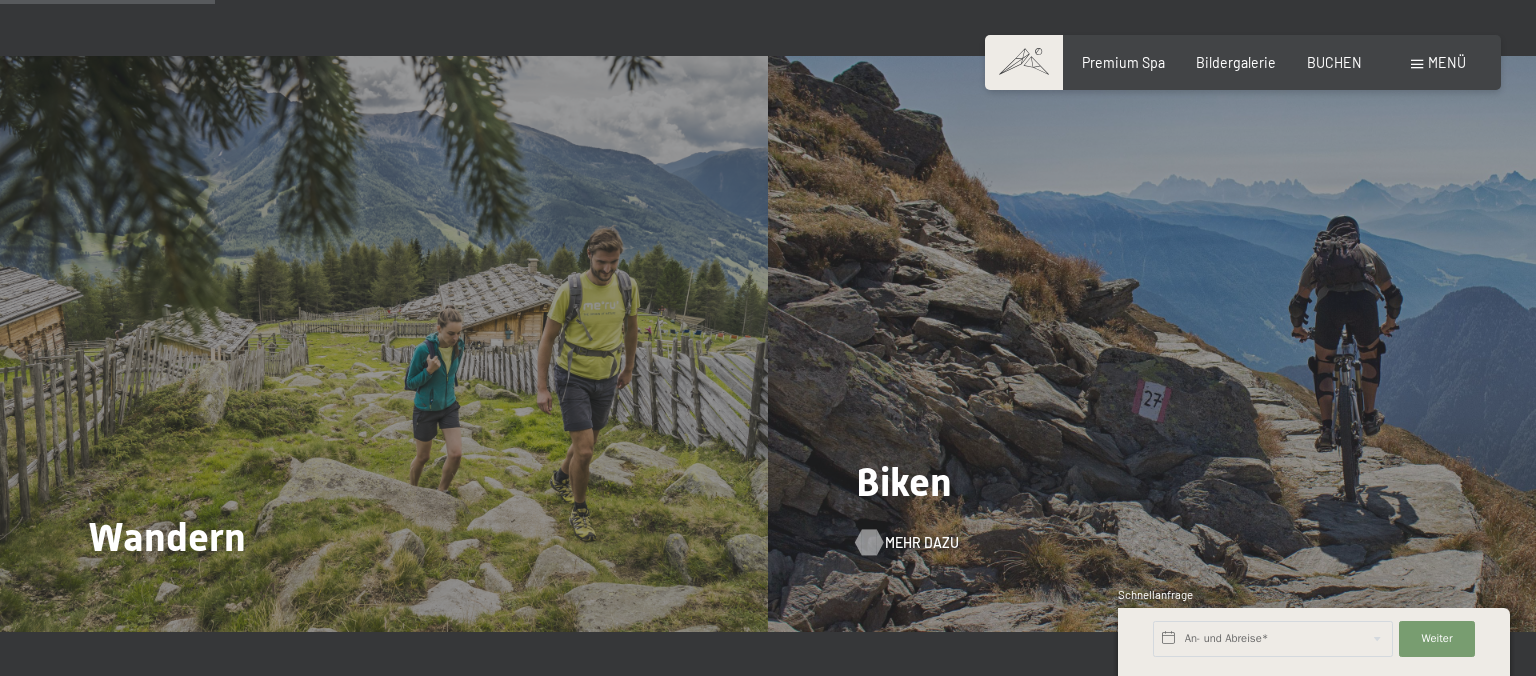 click on "Mehr dazu" at bounding box center (922, 543) 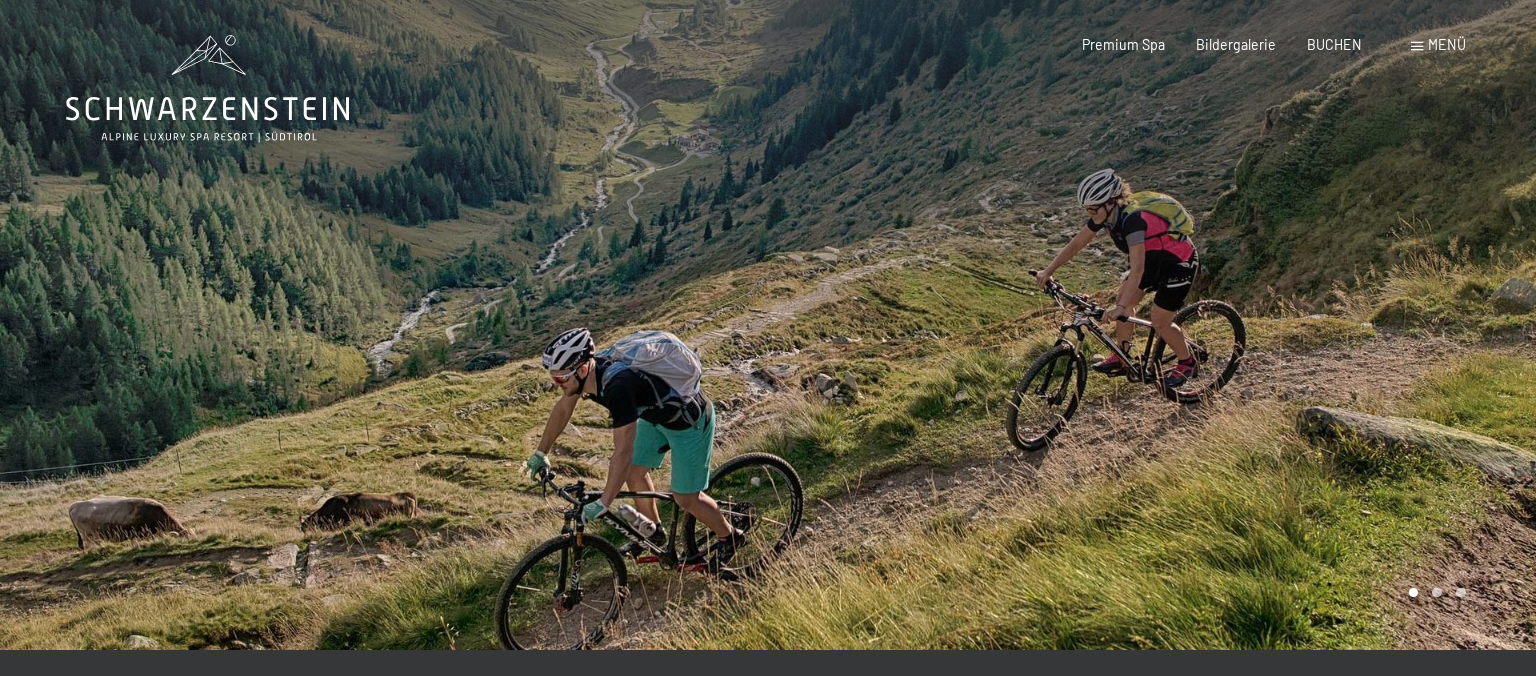 scroll, scrollTop: 0, scrollLeft: 0, axis: both 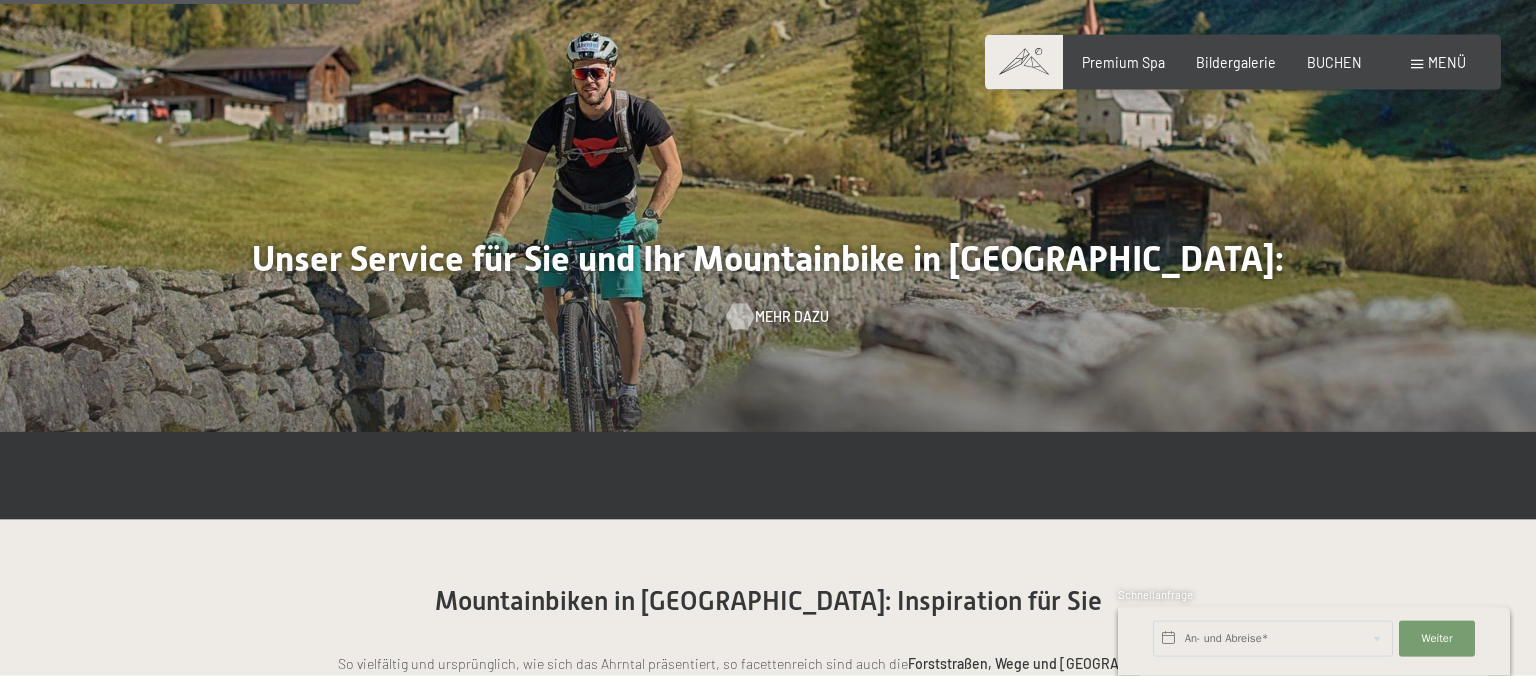 click on "Mehr dazu" at bounding box center [792, 317] 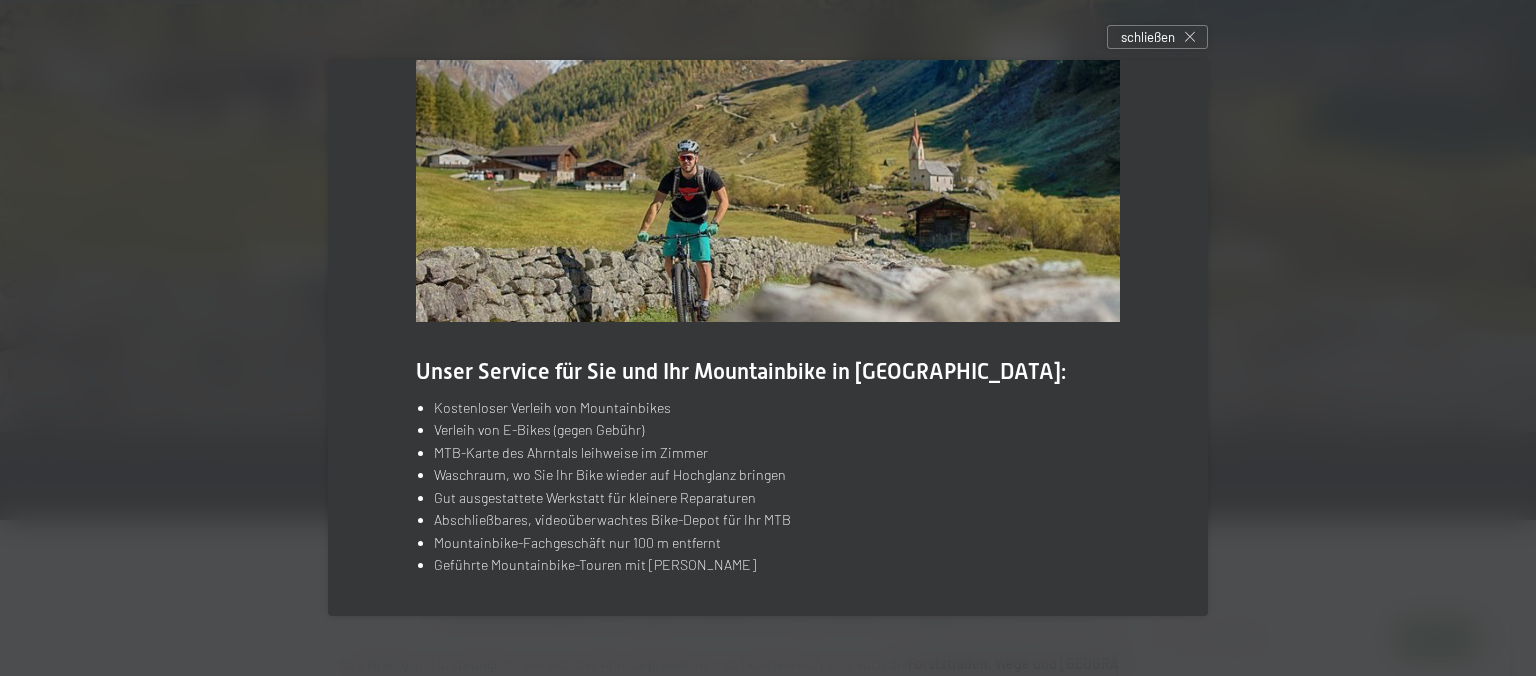 scroll, scrollTop: 0, scrollLeft: 0, axis: both 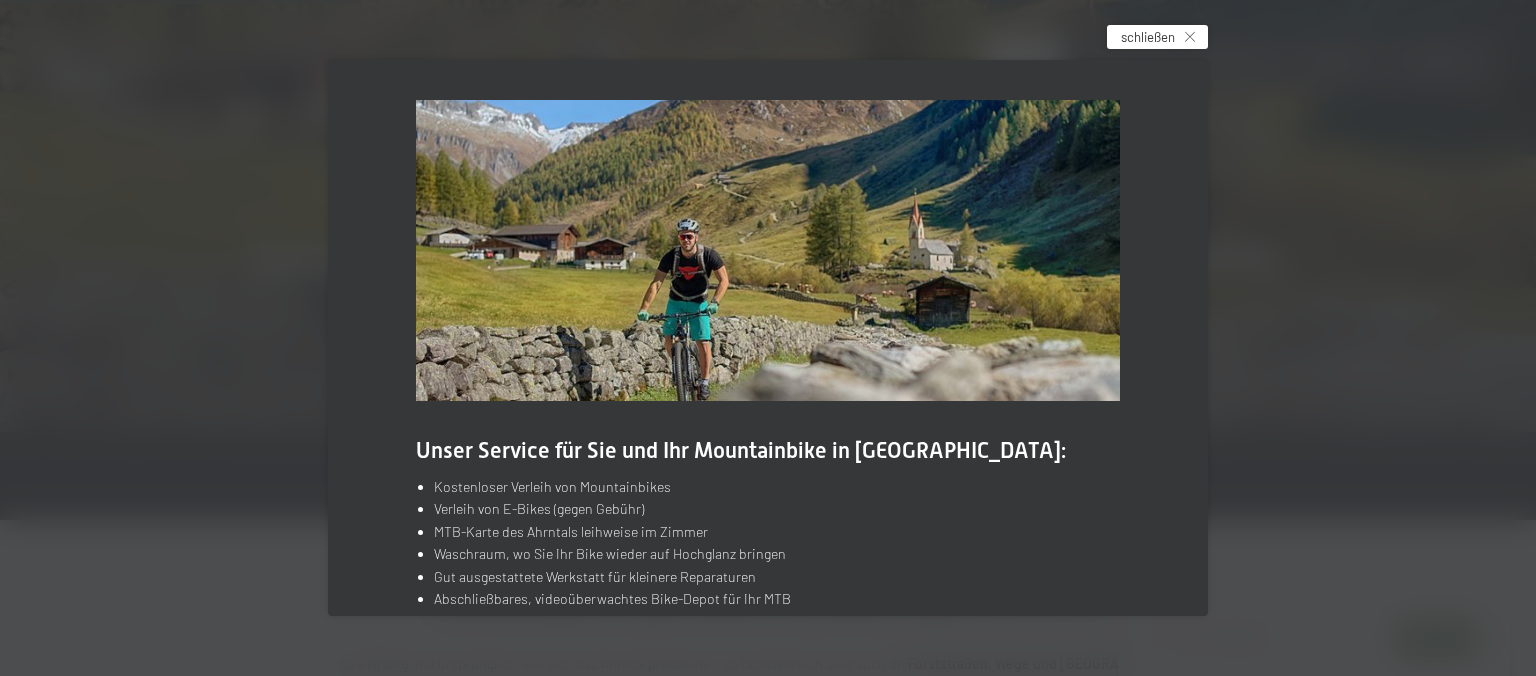 click on "schließen" at bounding box center (1157, 37) 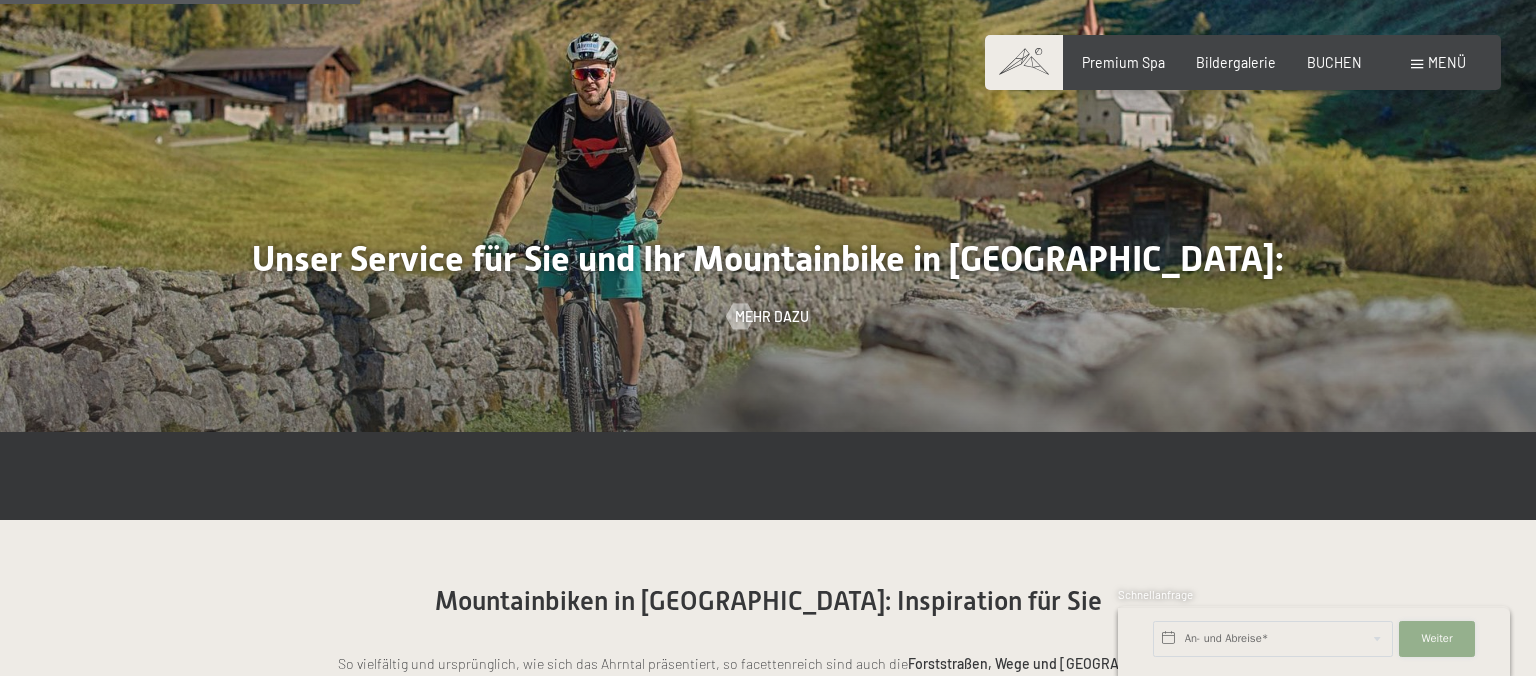 click on "Weiter" at bounding box center [1436, 639] 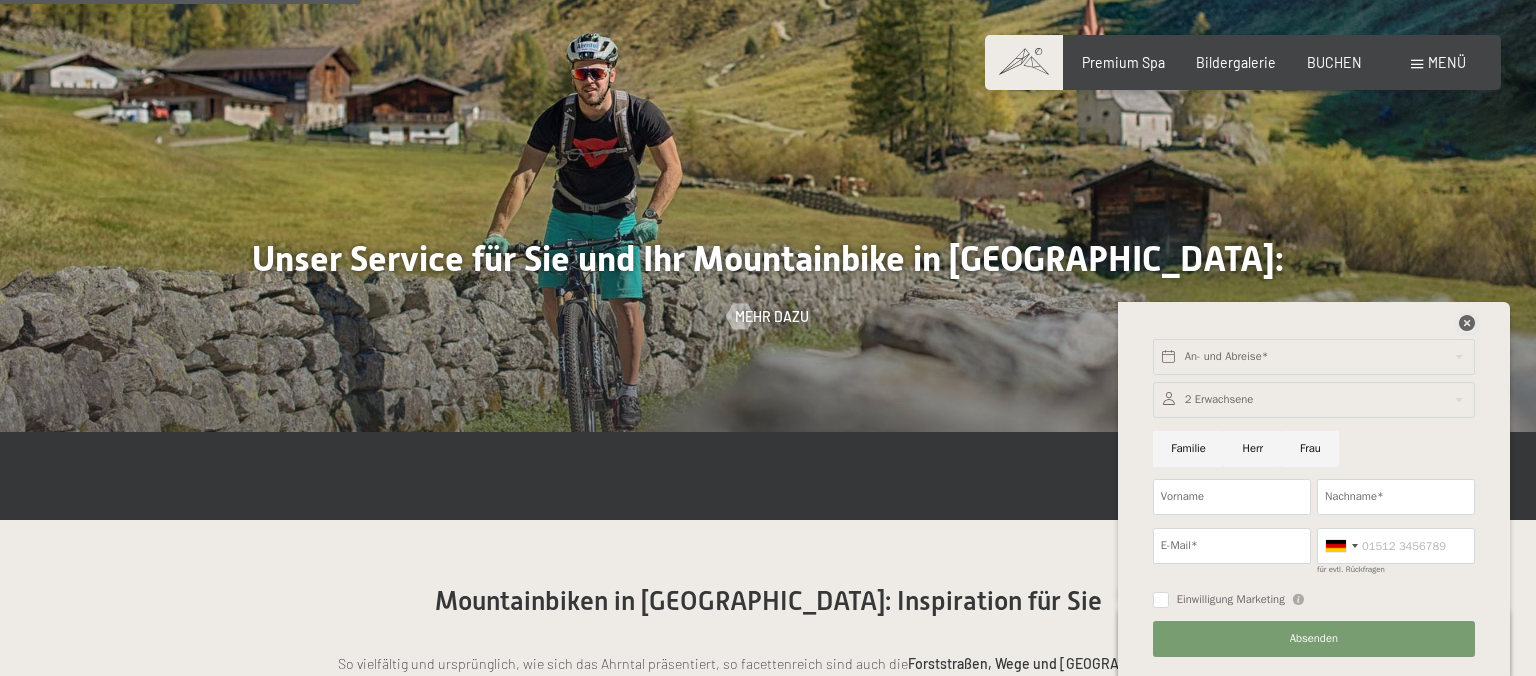 click at bounding box center [1467, 323] 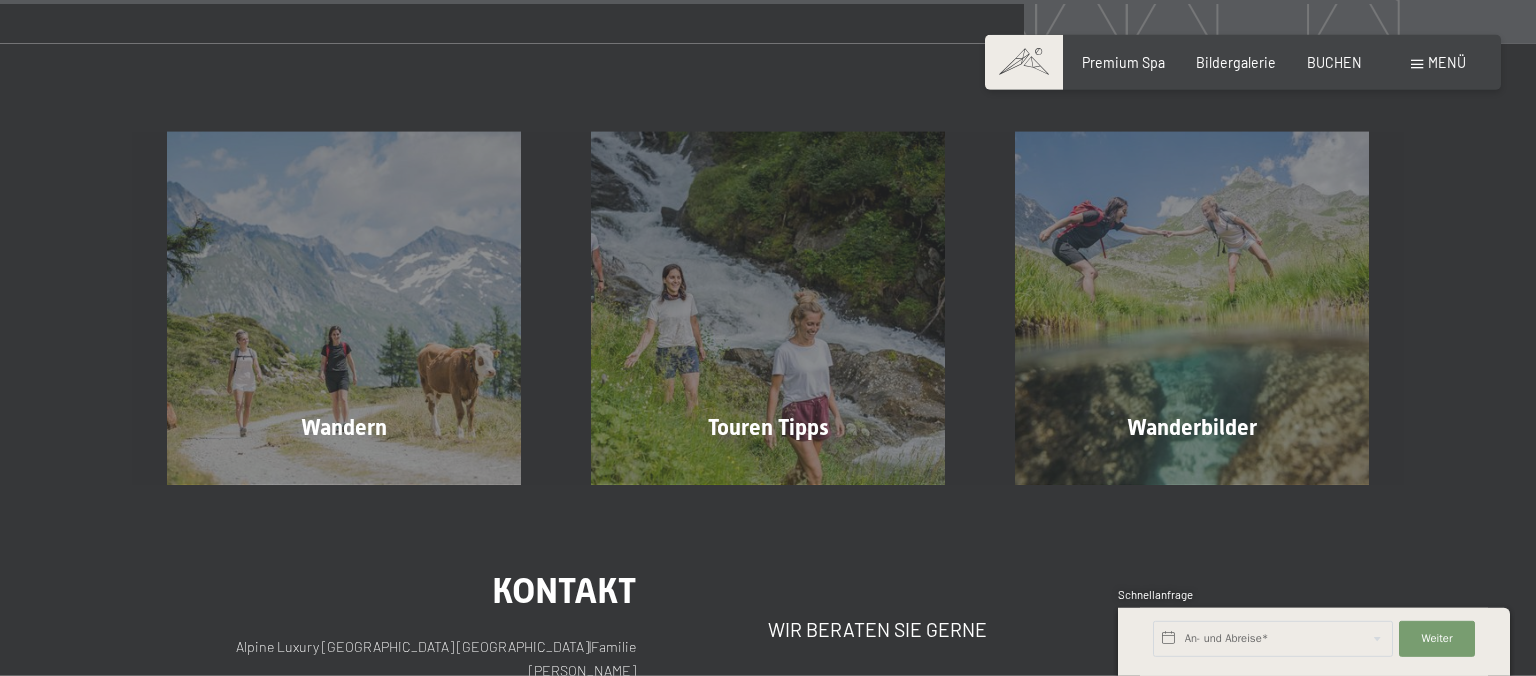scroll, scrollTop: 5127, scrollLeft: 0, axis: vertical 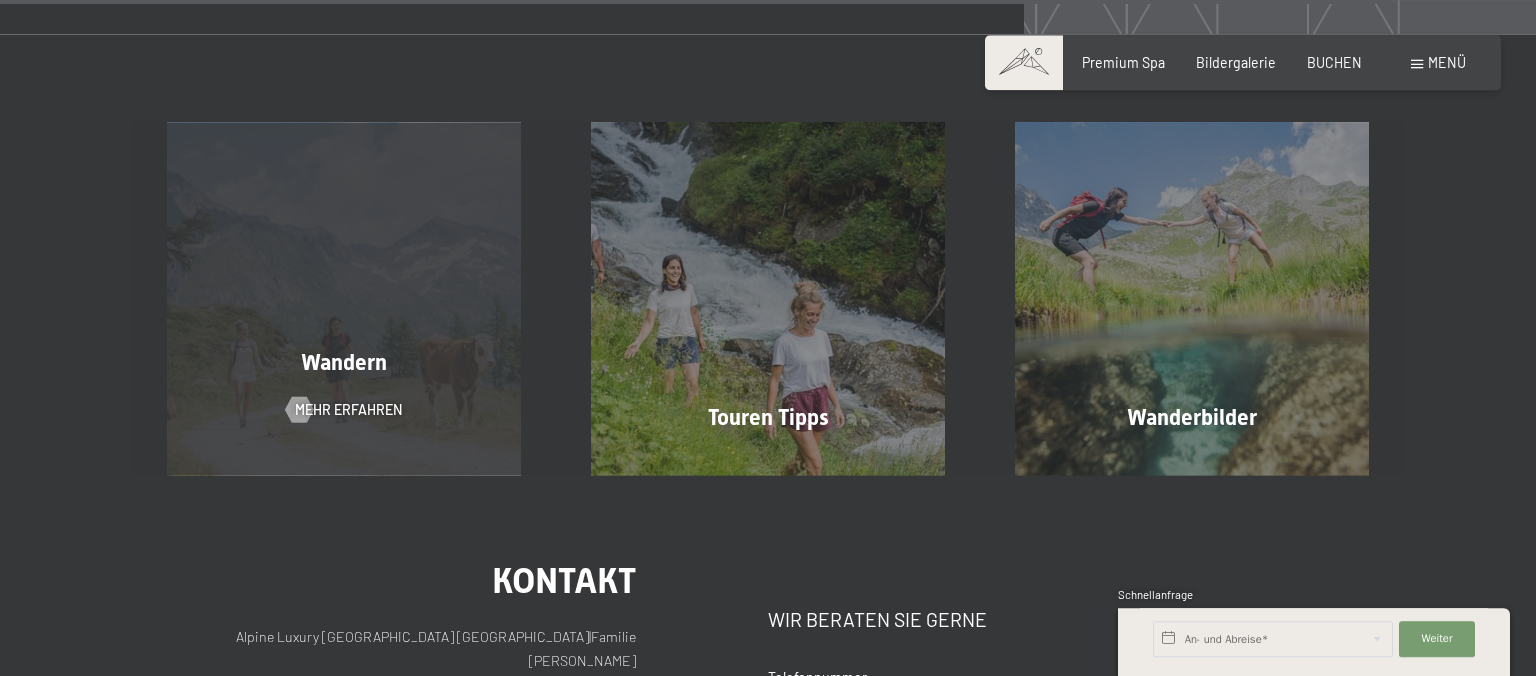click on "Wandern" at bounding box center (344, 362) 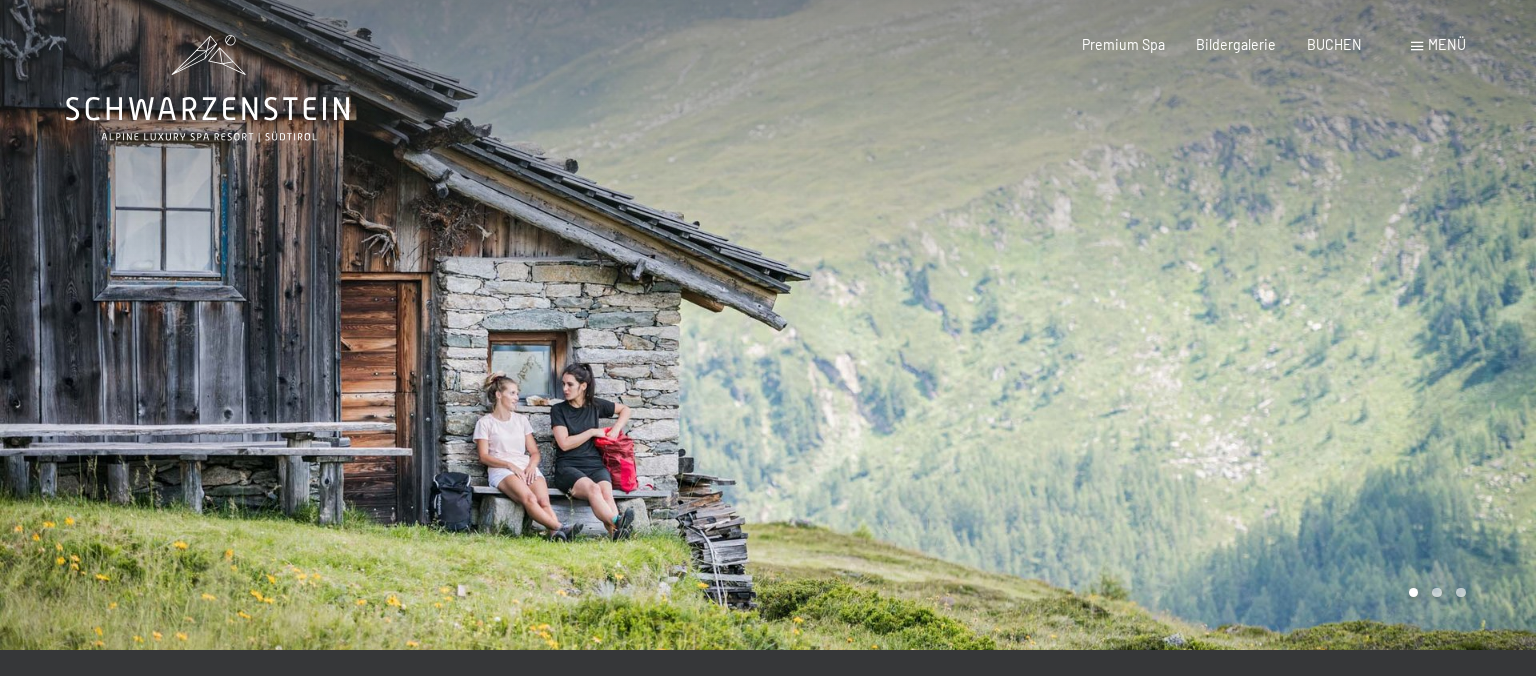 scroll, scrollTop: 0, scrollLeft: 0, axis: both 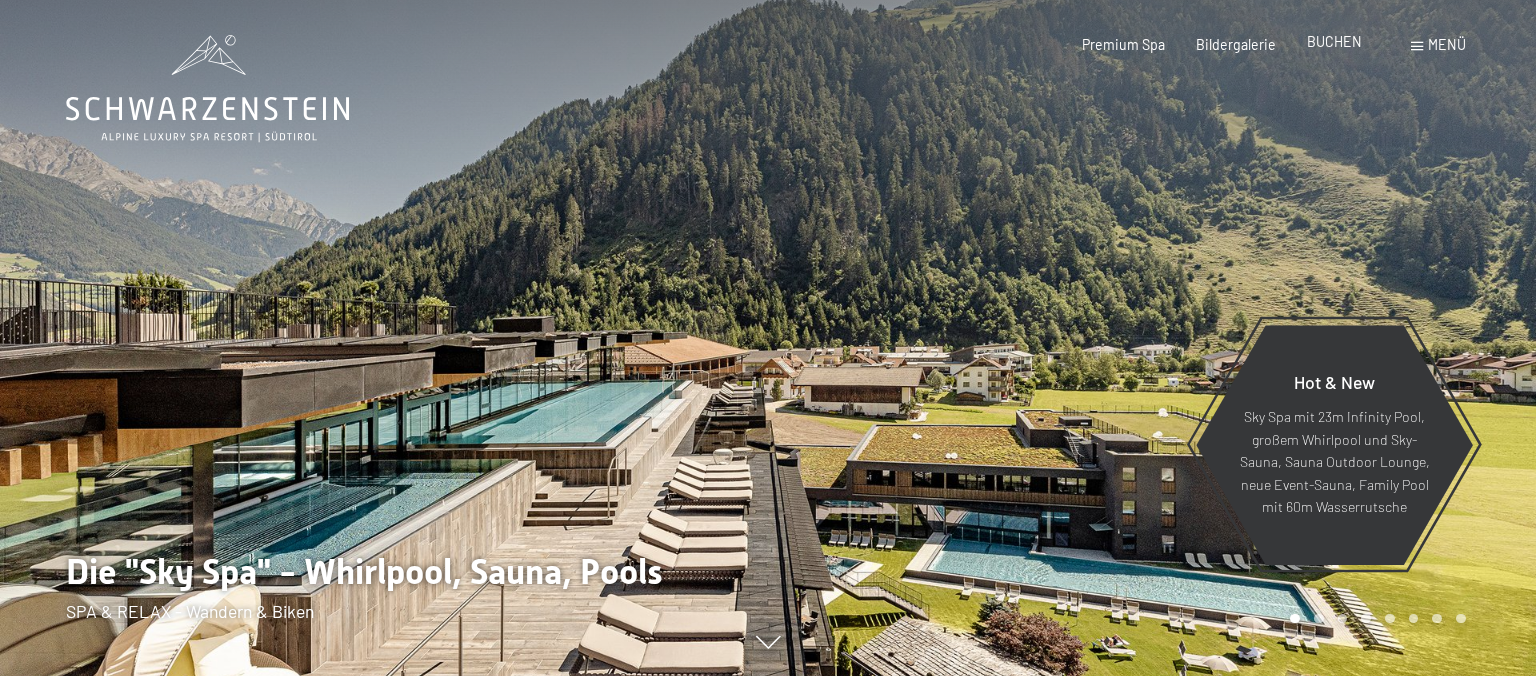 click on "BUCHEN" at bounding box center (1334, 41) 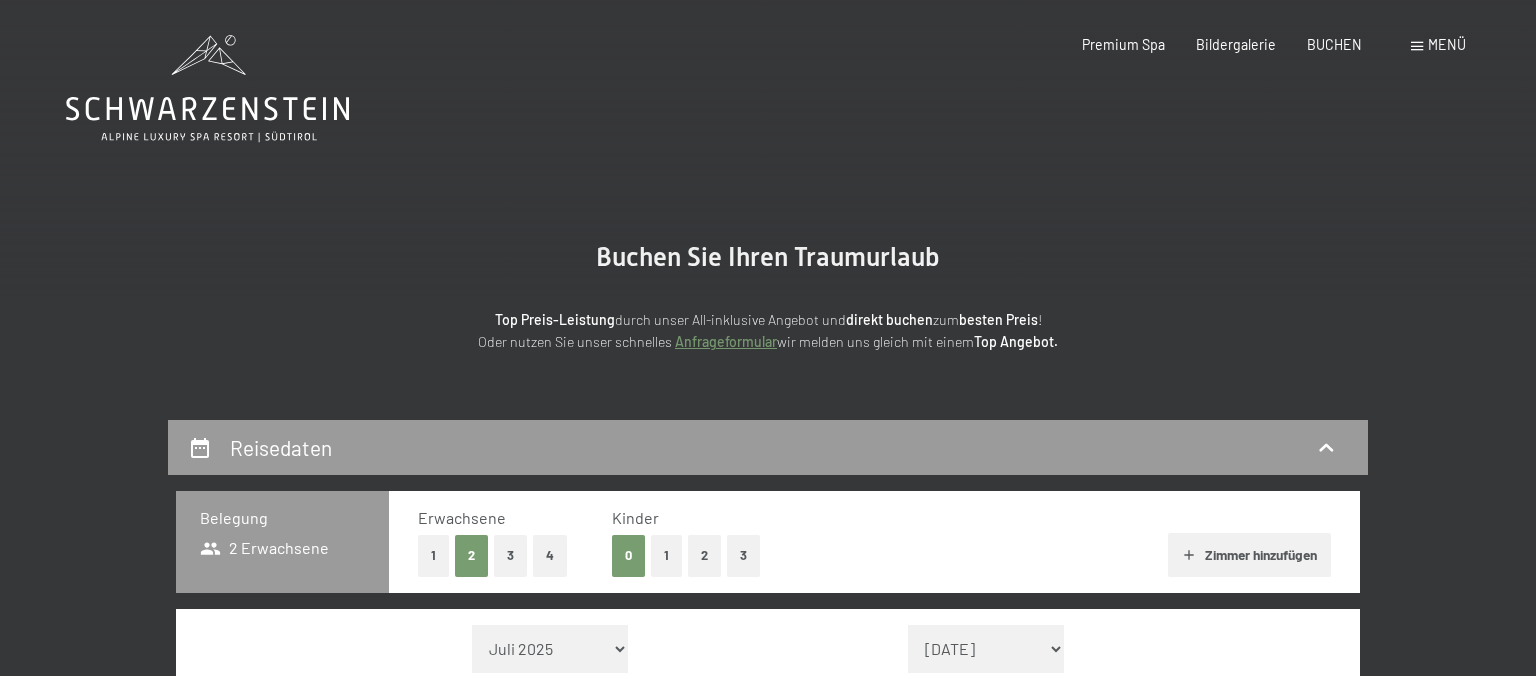 scroll, scrollTop: 0, scrollLeft: 0, axis: both 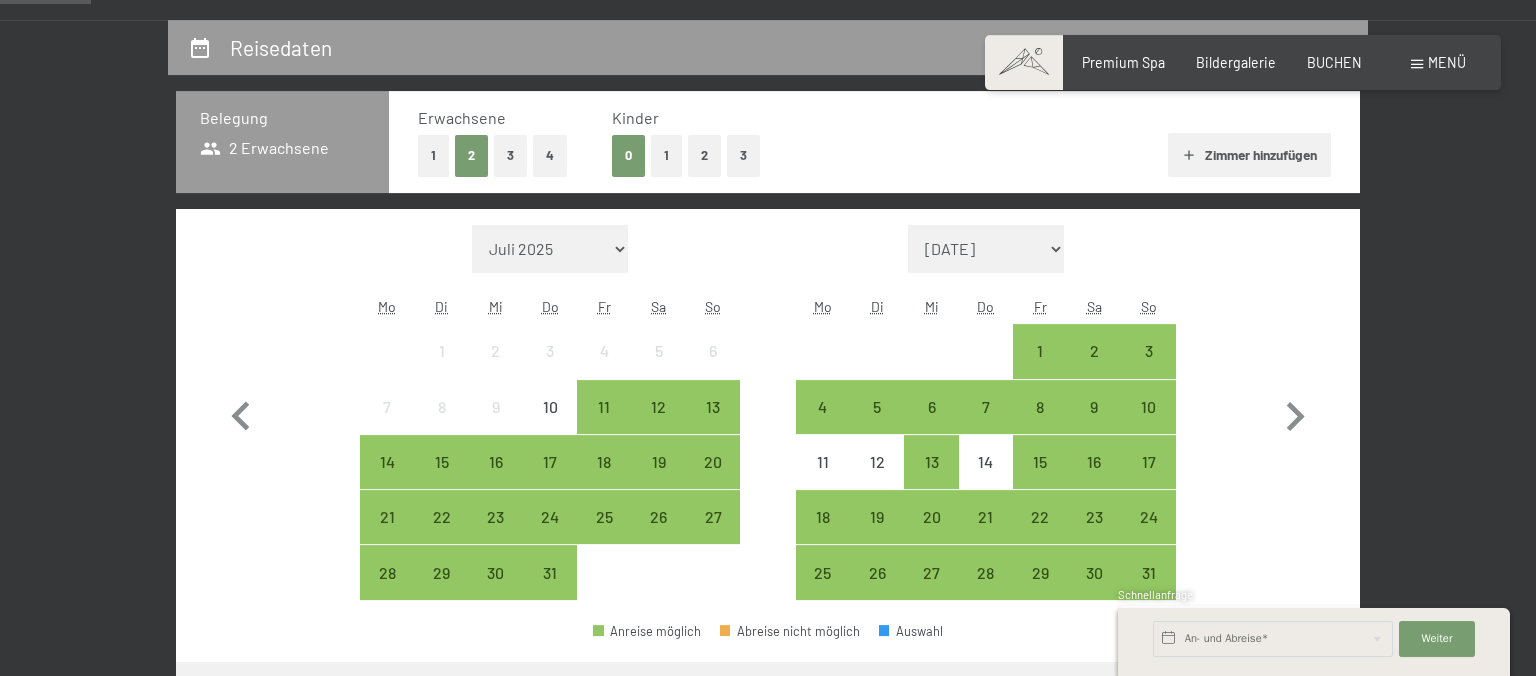 click on "Zimmer hinzufügen" at bounding box center [1249, 155] 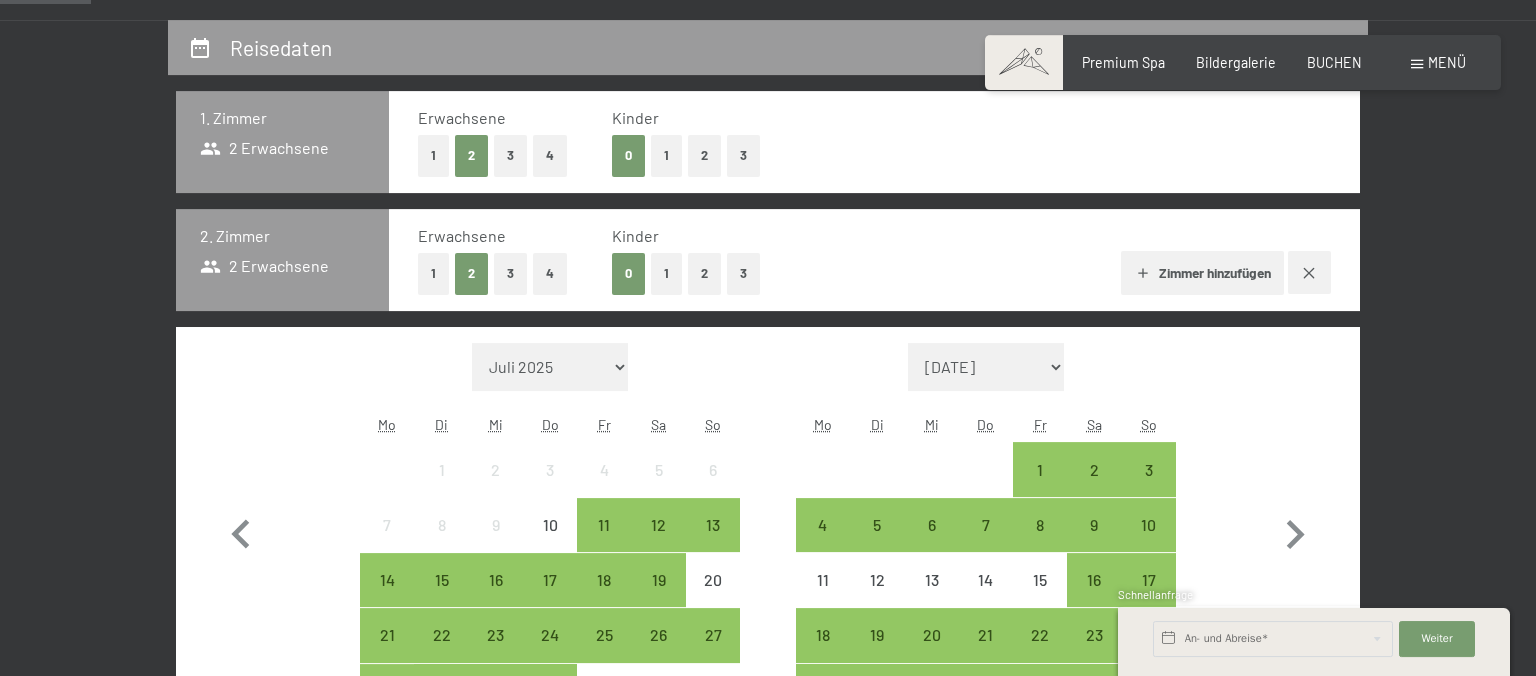 click on "1" at bounding box center [433, 273] 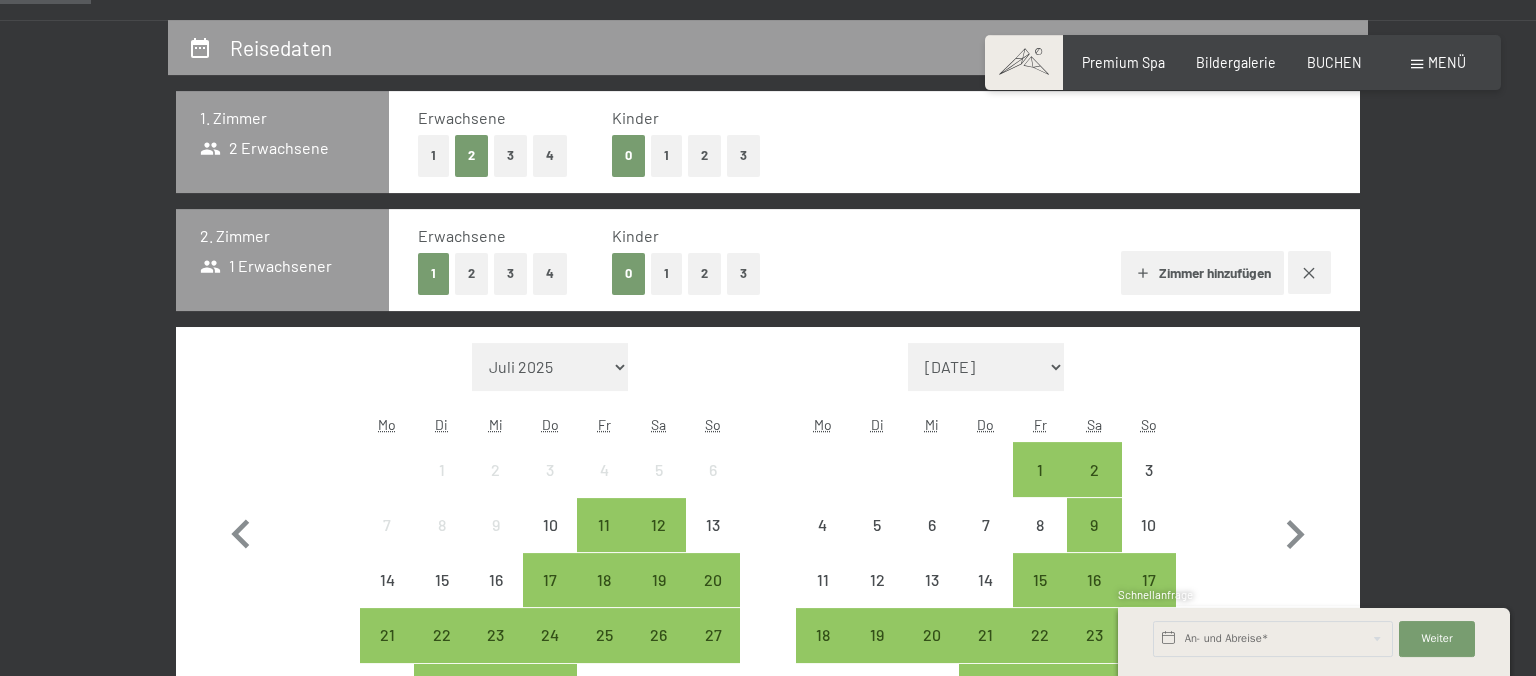 click on "1" at bounding box center (433, 155) 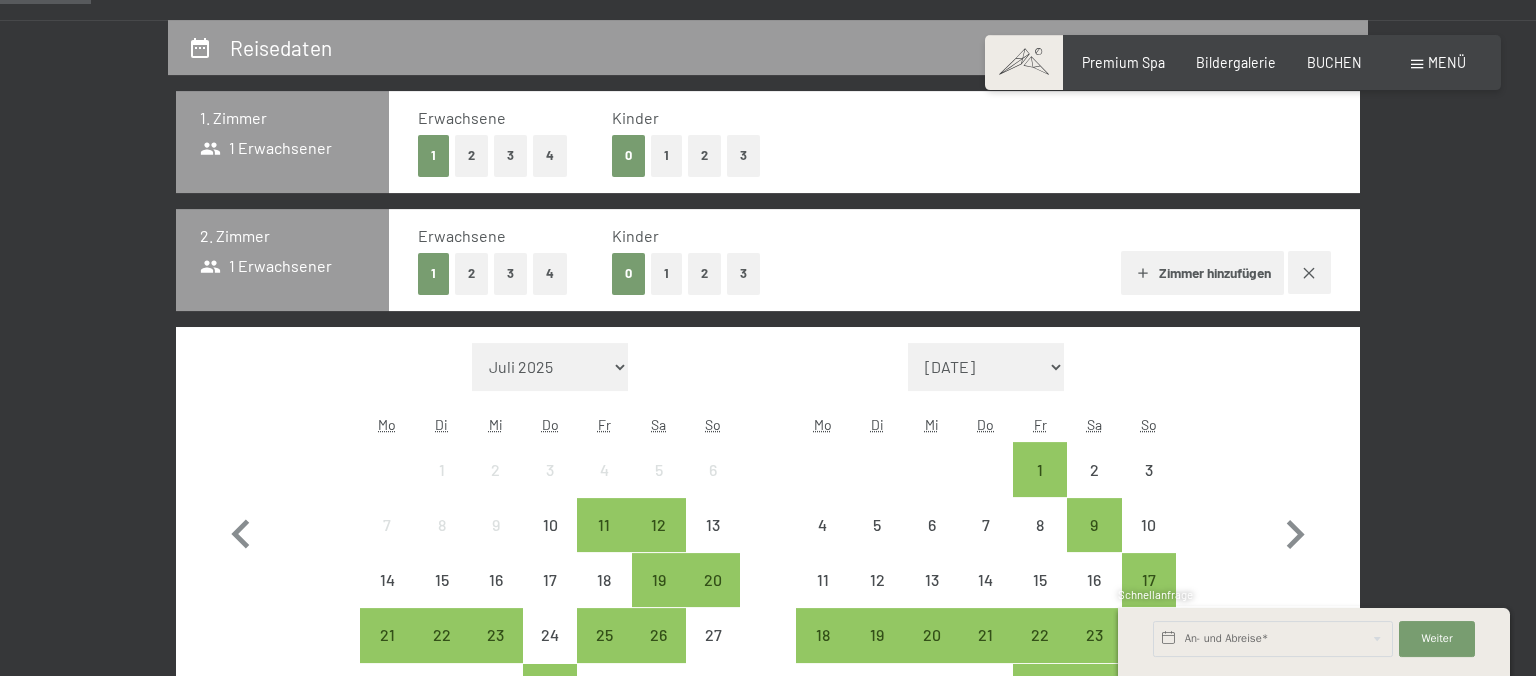 click on "2" at bounding box center [704, 155] 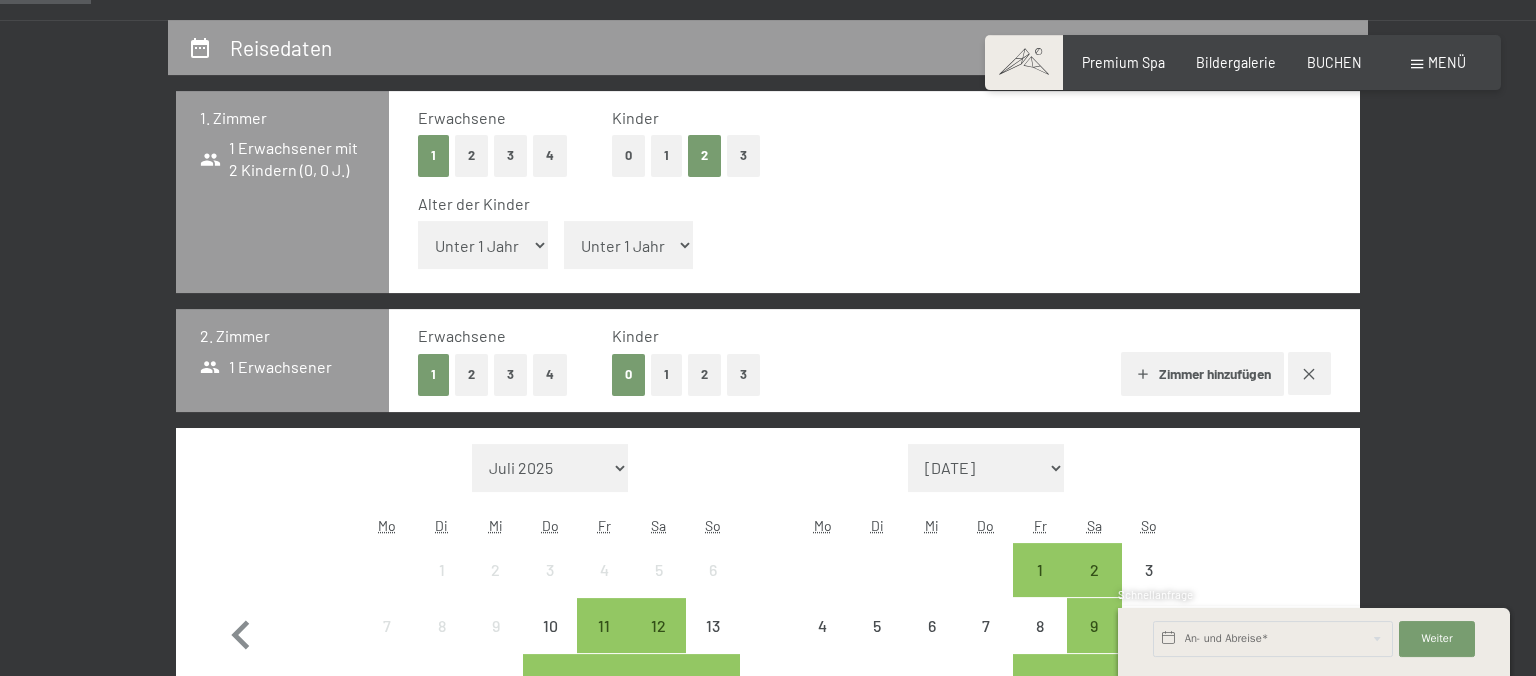 click on "2" at bounding box center (704, 374) 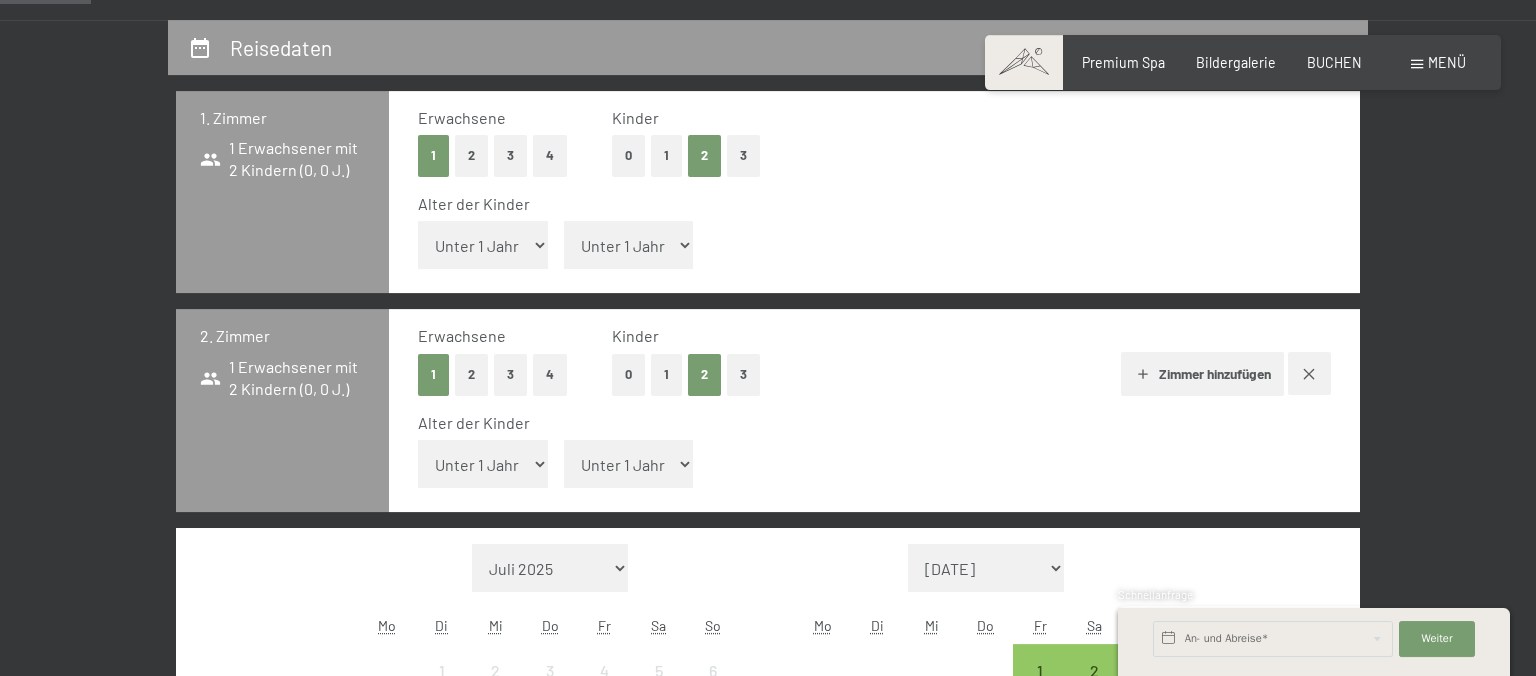 click on "Unter 1 Jahr 1 Jahr 2 Jahre 3 Jahre 4 Jahre 5 Jahre 6 Jahre 7 Jahre 8 Jahre 9 Jahre 10 Jahre 11 Jahre 12 Jahre 13 Jahre 14 Jahre 15 Jahre 16 Jahre 17 Jahre" at bounding box center (483, 245) 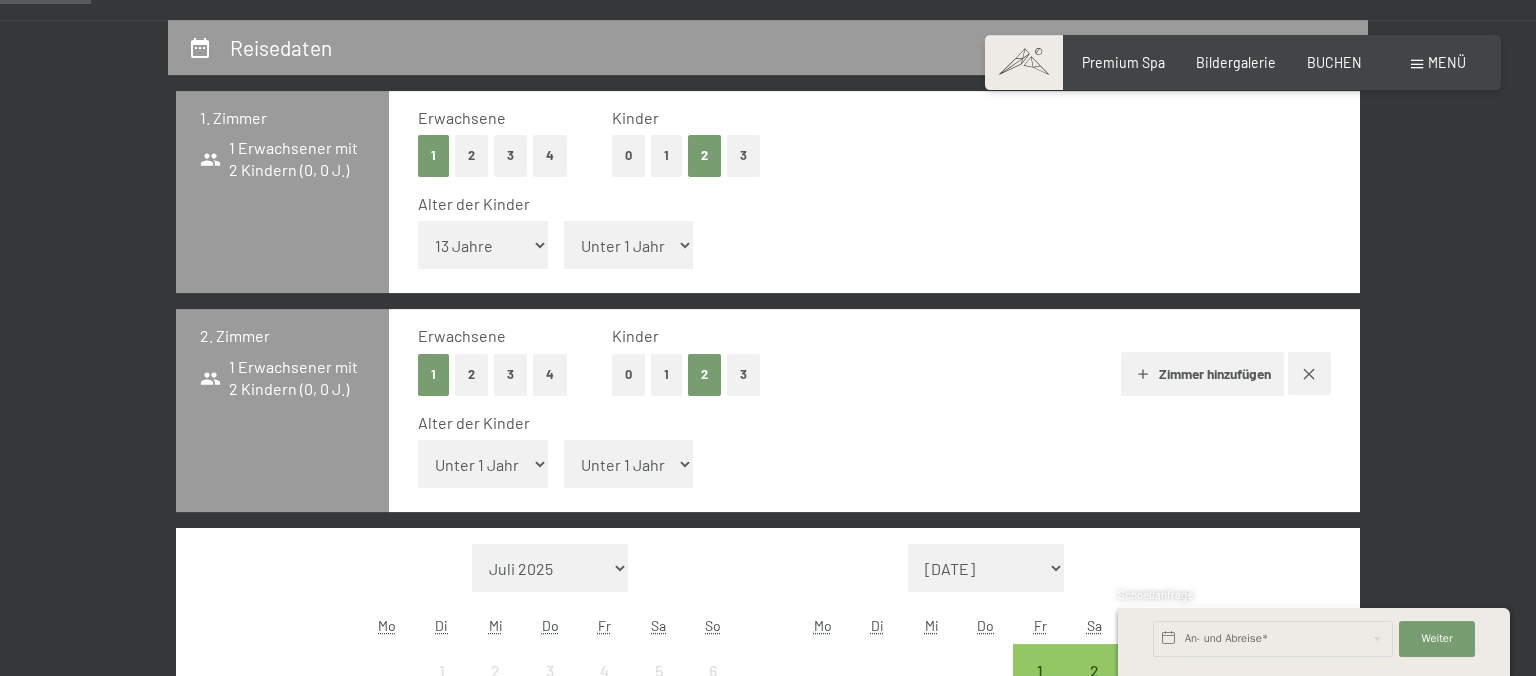 click on "13 Jahre" at bounding box center (0, 0) 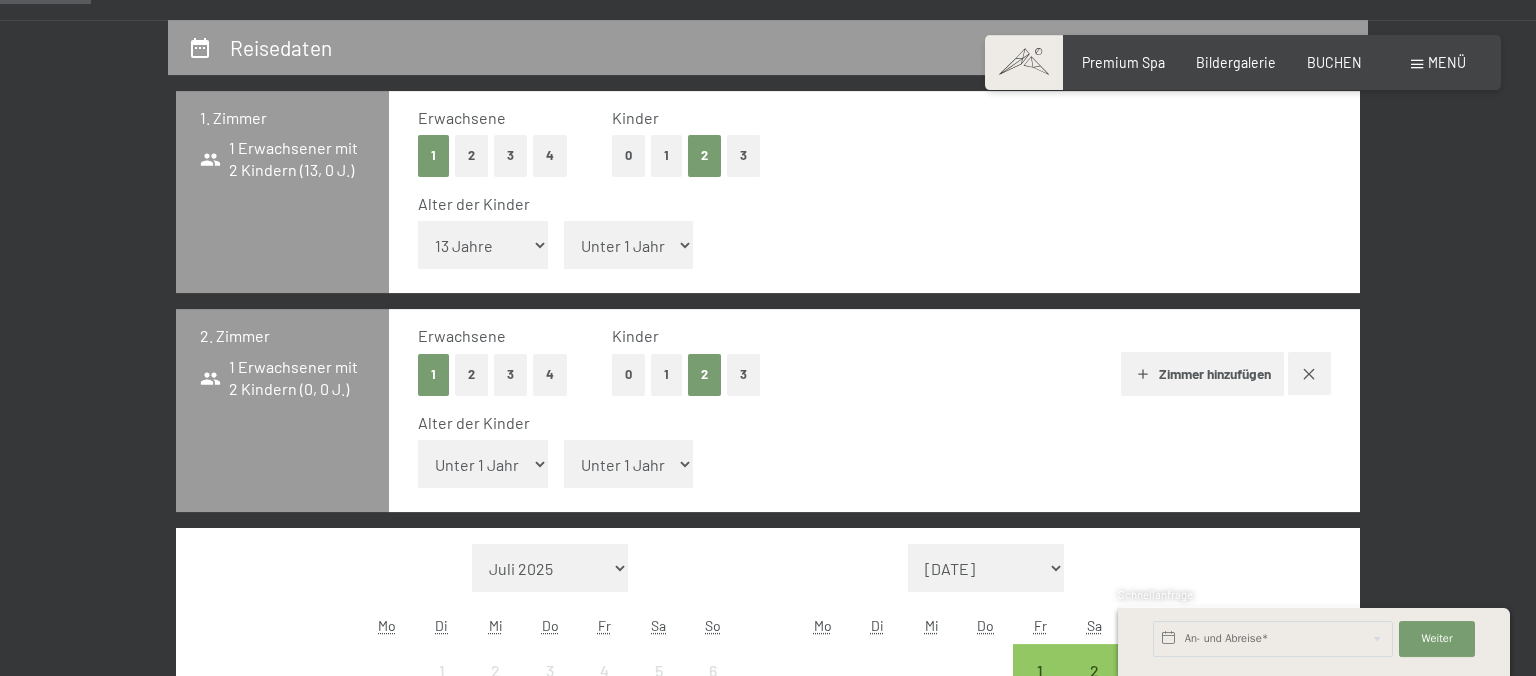 click on "Unter 1 Jahr 1 Jahr 2 Jahre 3 Jahre 4 Jahre 5 Jahre 6 Jahre 7 Jahre 8 Jahre 9 Jahre 10 Jahre 11 Jahre 12 Jahre 13 Jahre 14 Jahre 15 Jahre 16 Jahre 17 Jahre" at bounding box center [629, 245] 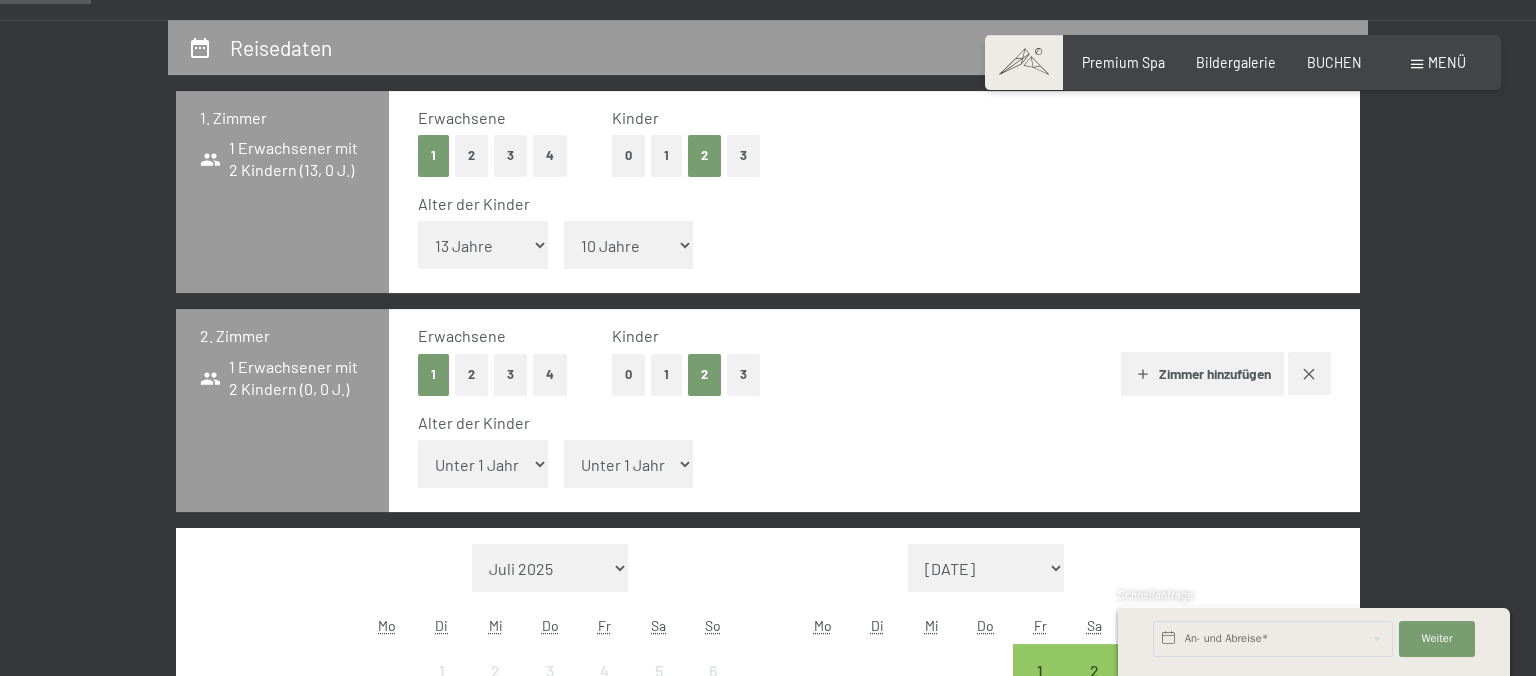 click on "10 Jahre" at bounding box center [0, 0] 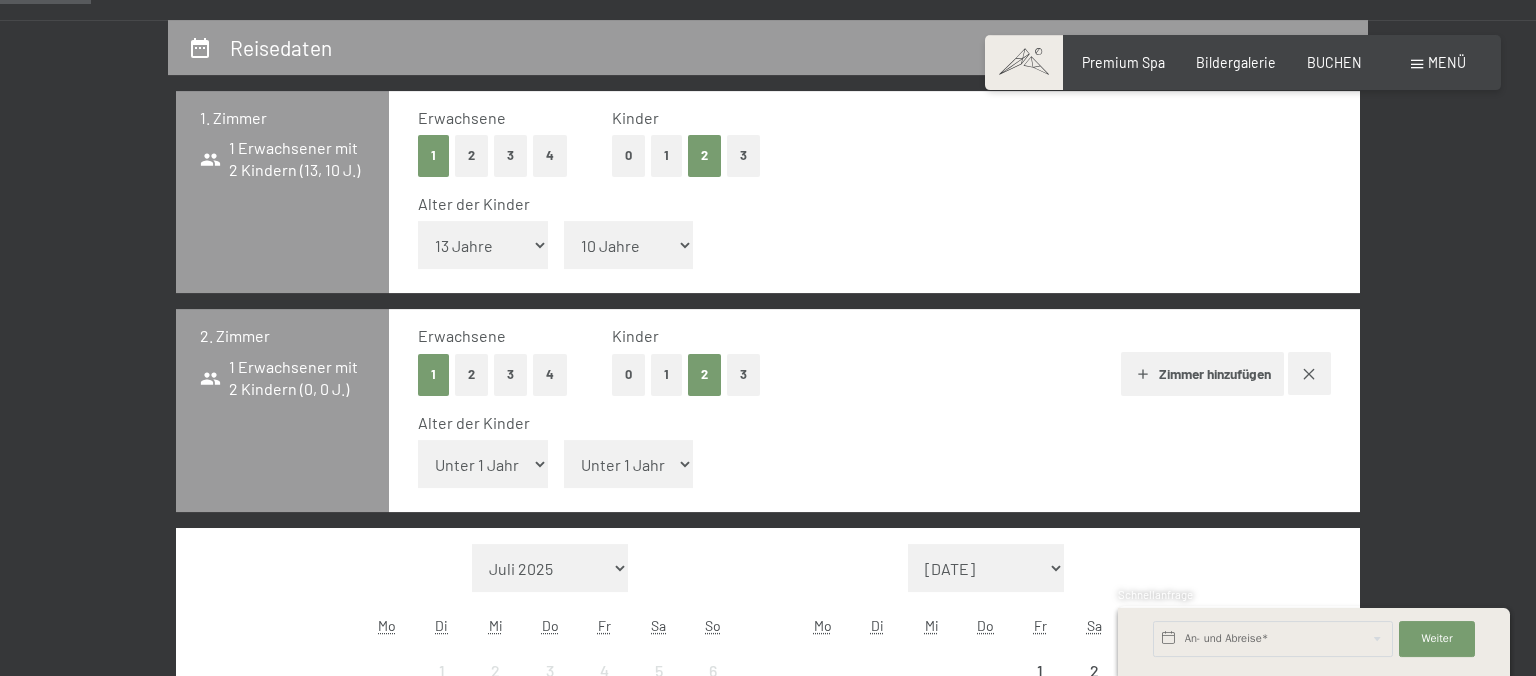 click on "Unter 1 Jahr 1 Jahr 2 Jahre 3 Jahre 4 Jahre 5 Jahre 6 Jahre 7 Jahre 8 Jahre 9 Jahre 10 Jahre 11 Jahre 12 Jahre 13 Jahre 14 Jahre 15 Jahre 16 Jahre 17 Jahre" at bounding box center [483, 464] 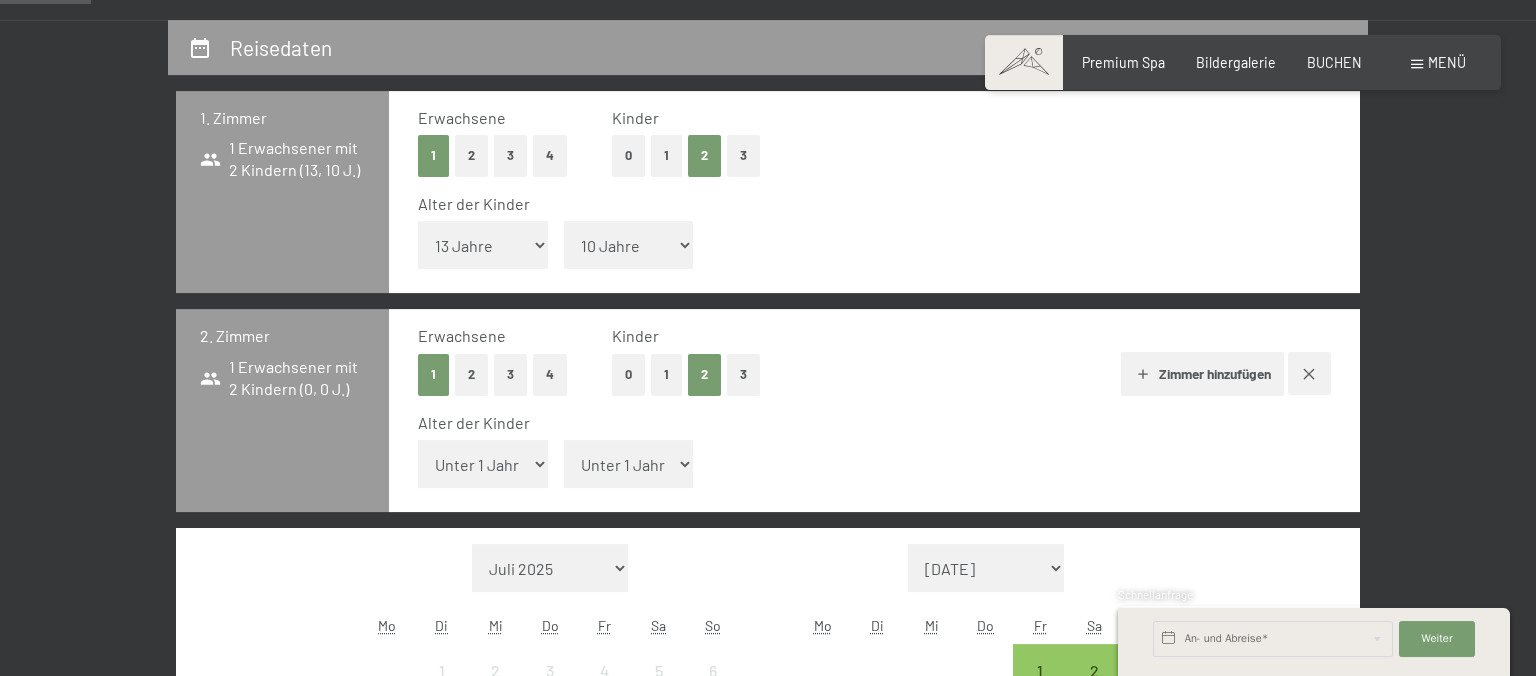 select on "8" 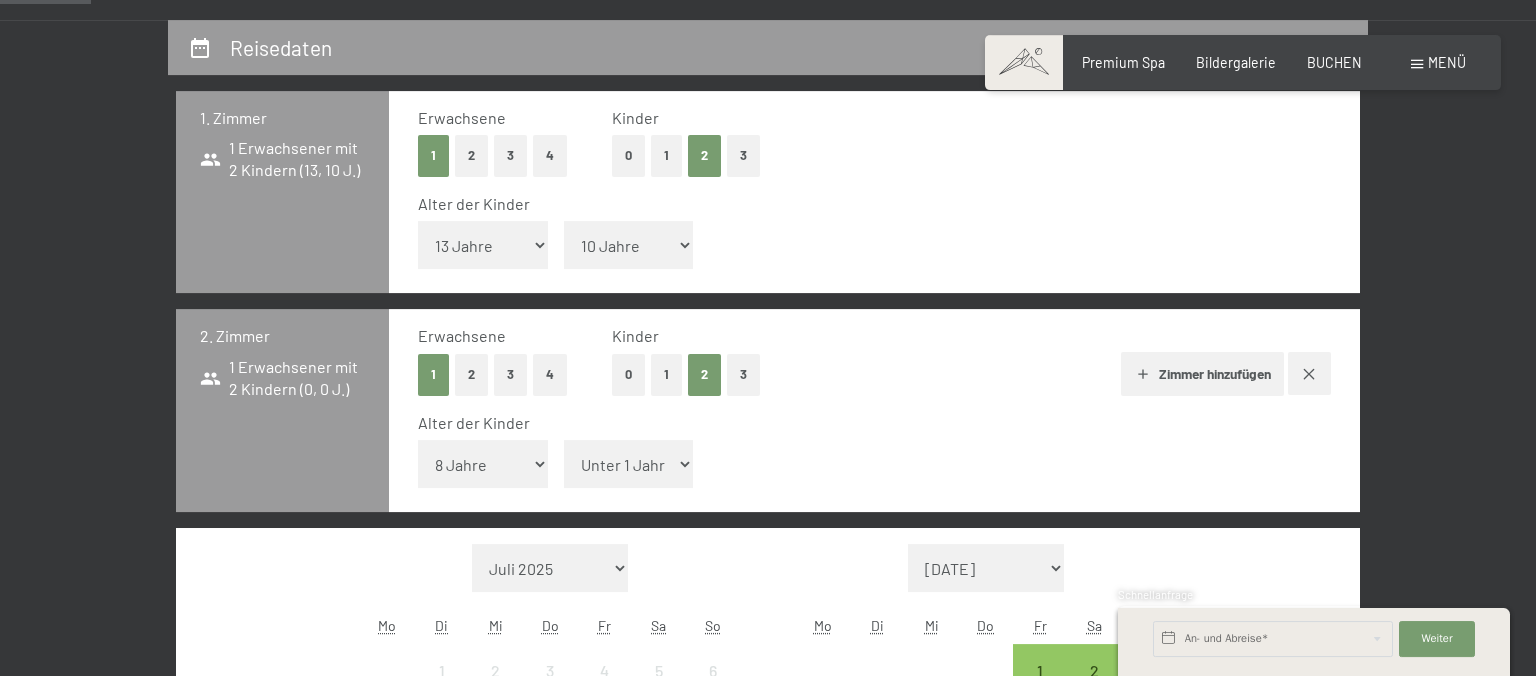 click on "8 Jahre" at bounding box center [0, 0] 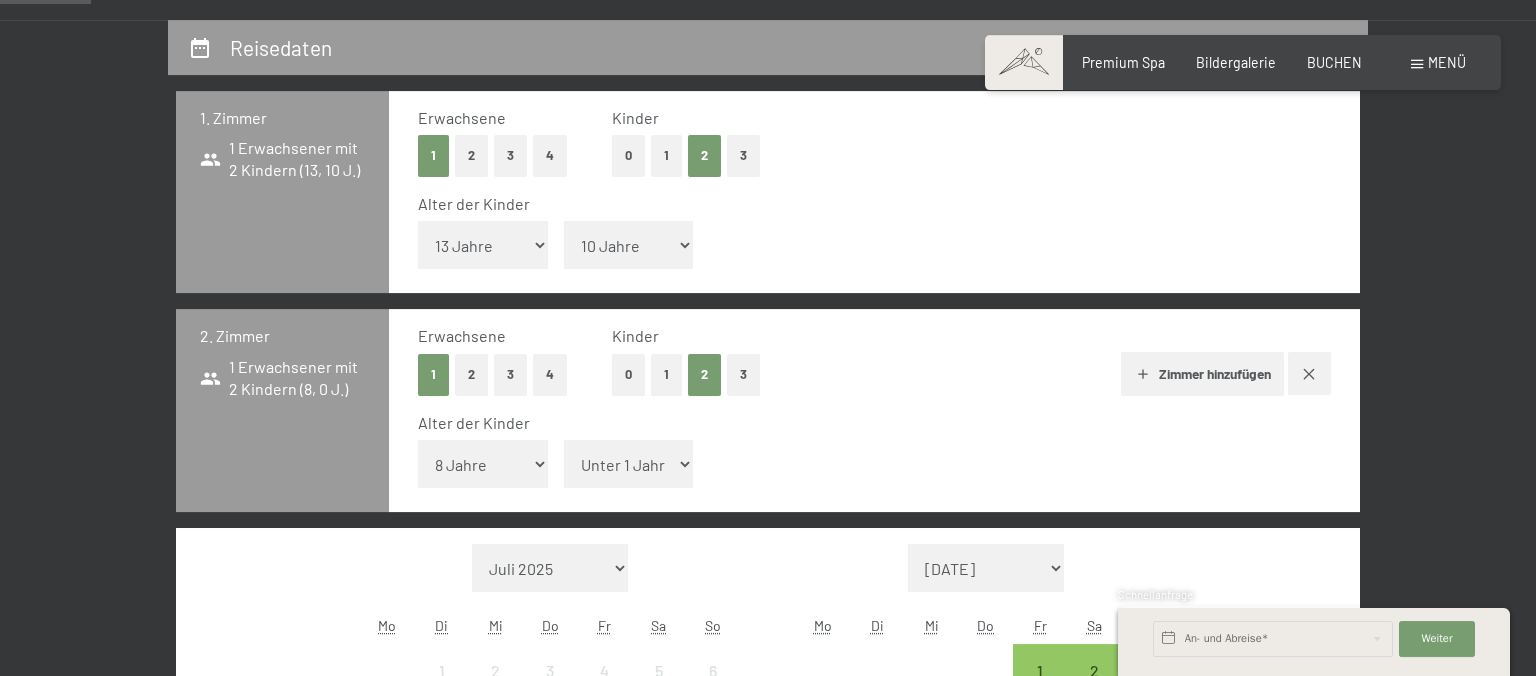 click on "Unter 1 Jahr 1 Jahr 2 Jahre 3 Jahre 4 Jahre 5 Jahre 6 Jahre 7 Jahre 8 Jahre 9 Jahre 10 Jahre 11 Jahre 12 Jahre 13 Jahre 14 Jahre 15 Jahre 16 Jahre 17 Jahre" at bounding box center (629, 464) 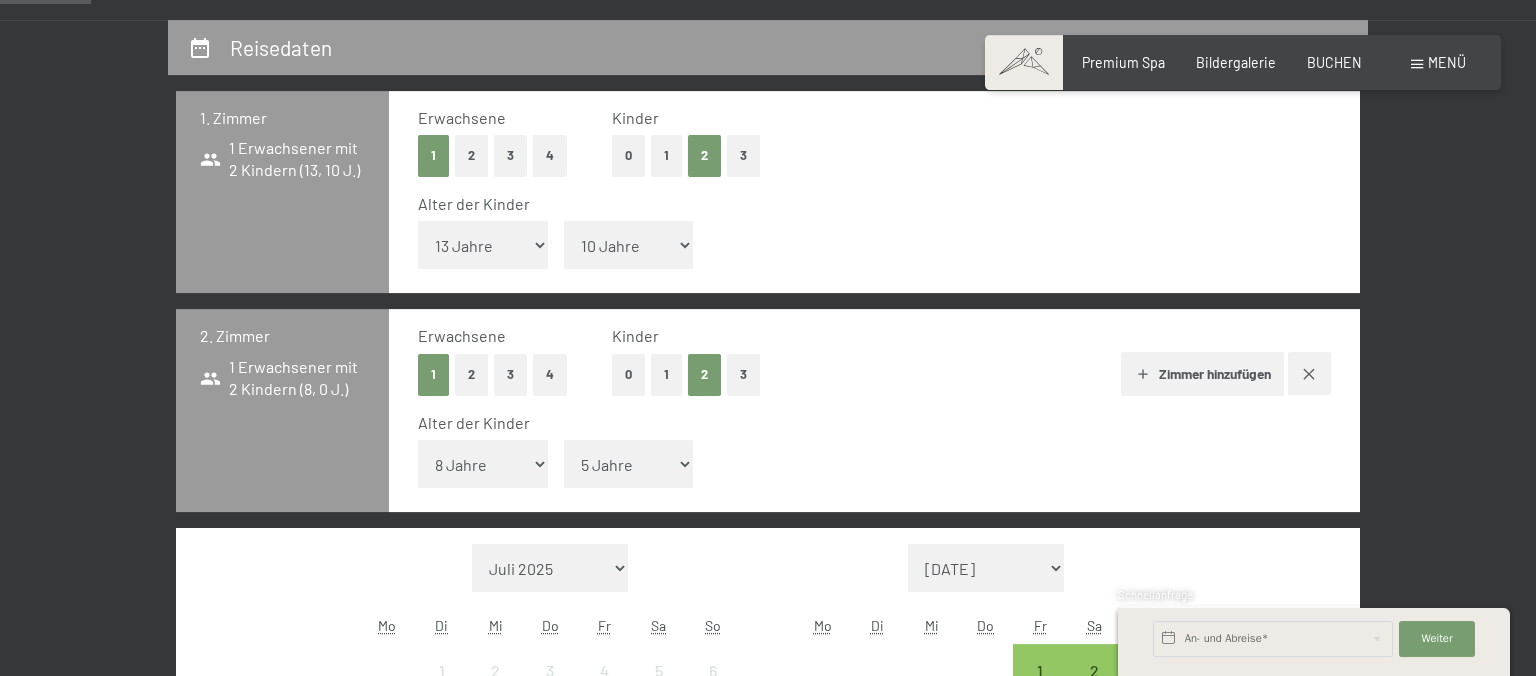 click on "5 Jahre" at bounding box center (0, 0) 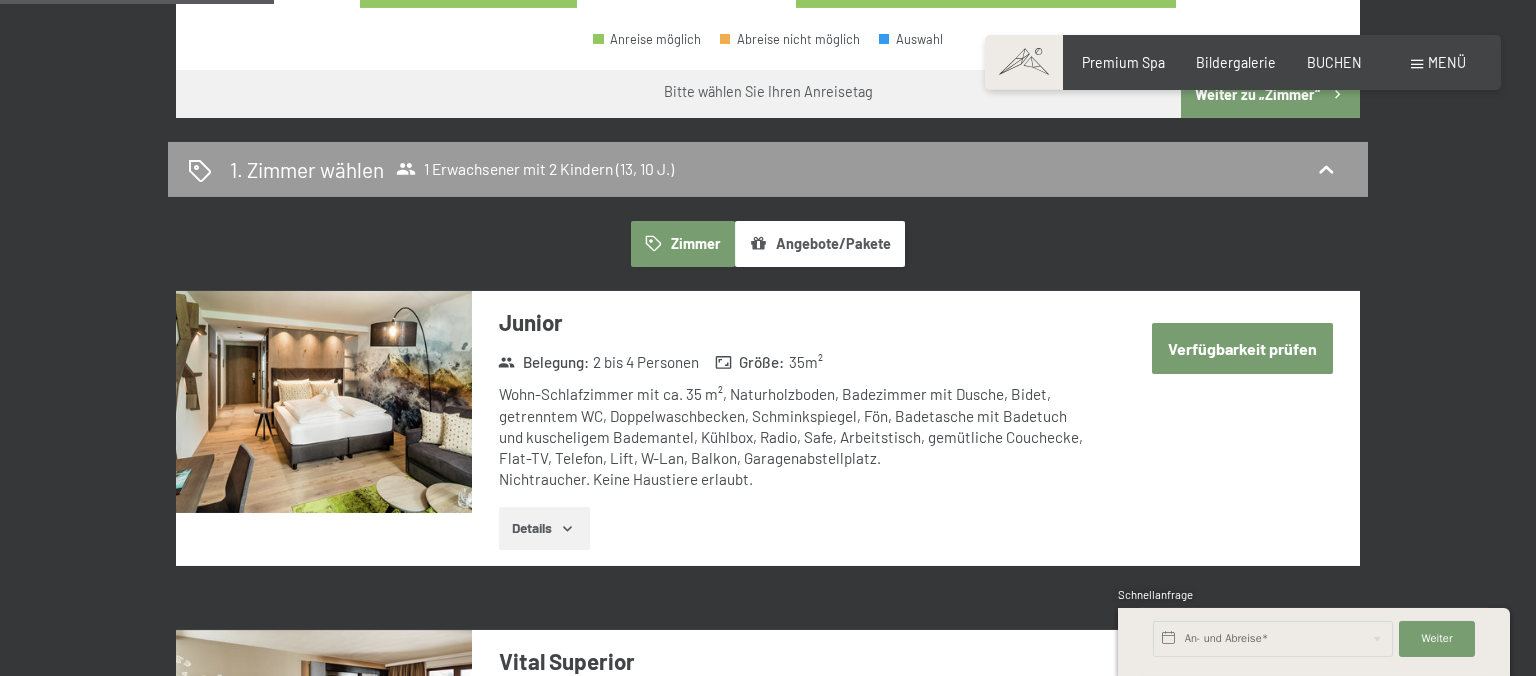 scroll, scrollTop: 1330, scrollLeft: 0, axis: vertical 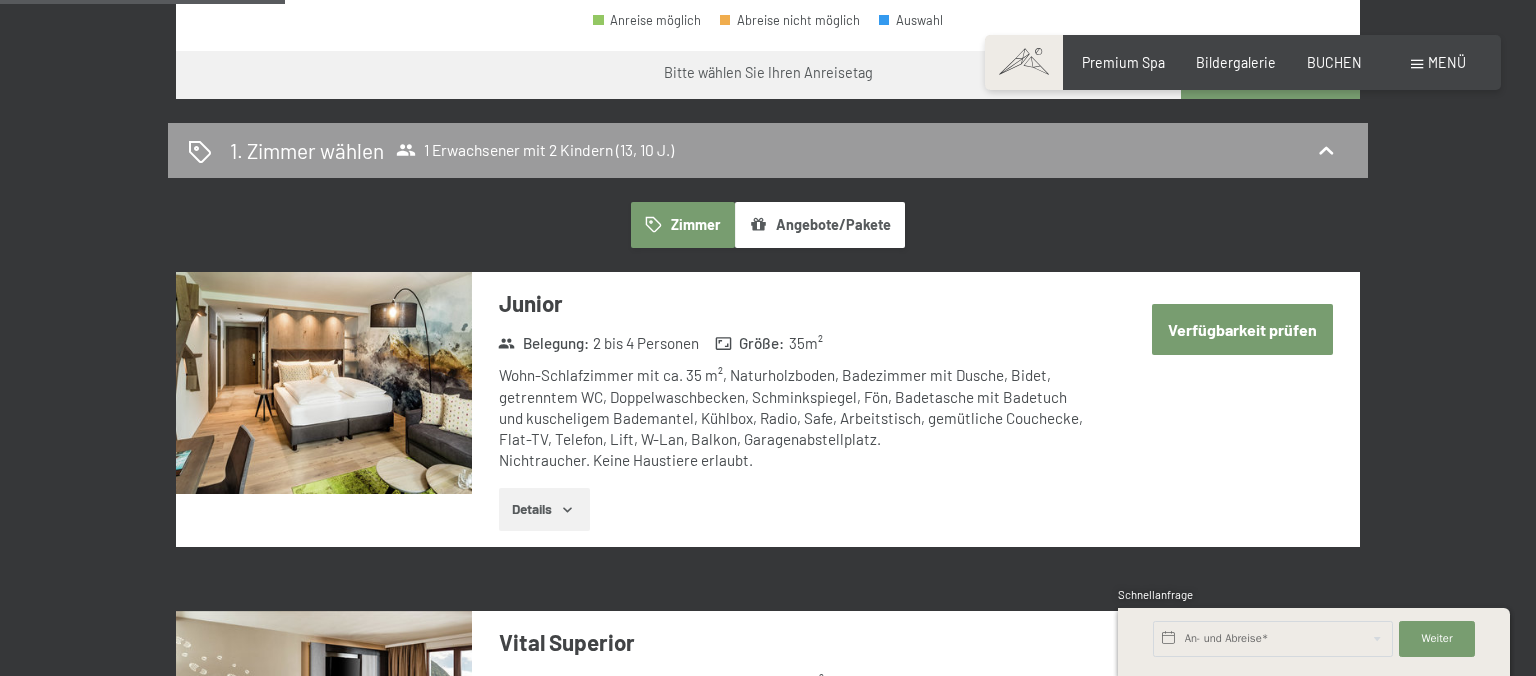 click on "Verfügbarkeit prüfen" at bounding box center (1242, 329) 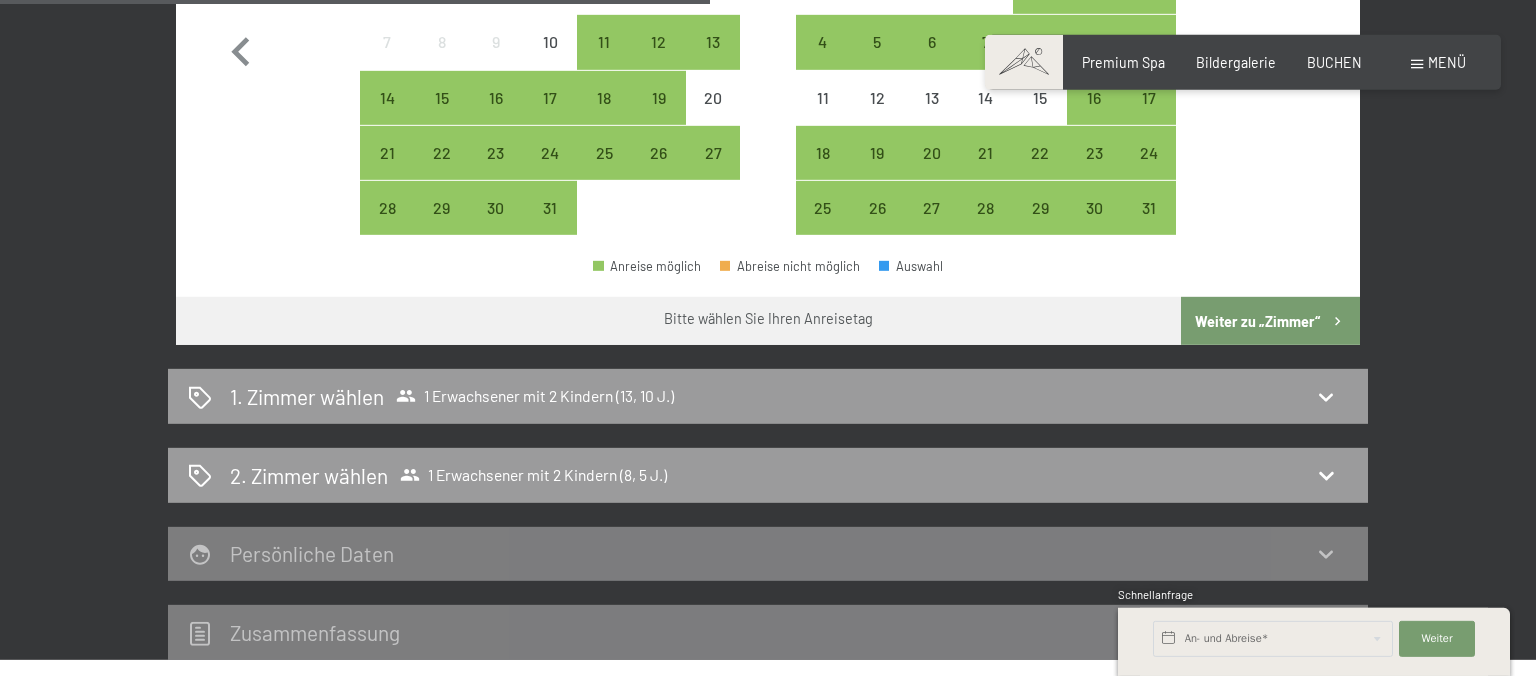 scroll, scrollTop: 1073, scrollLeft: 0, axis: vertical 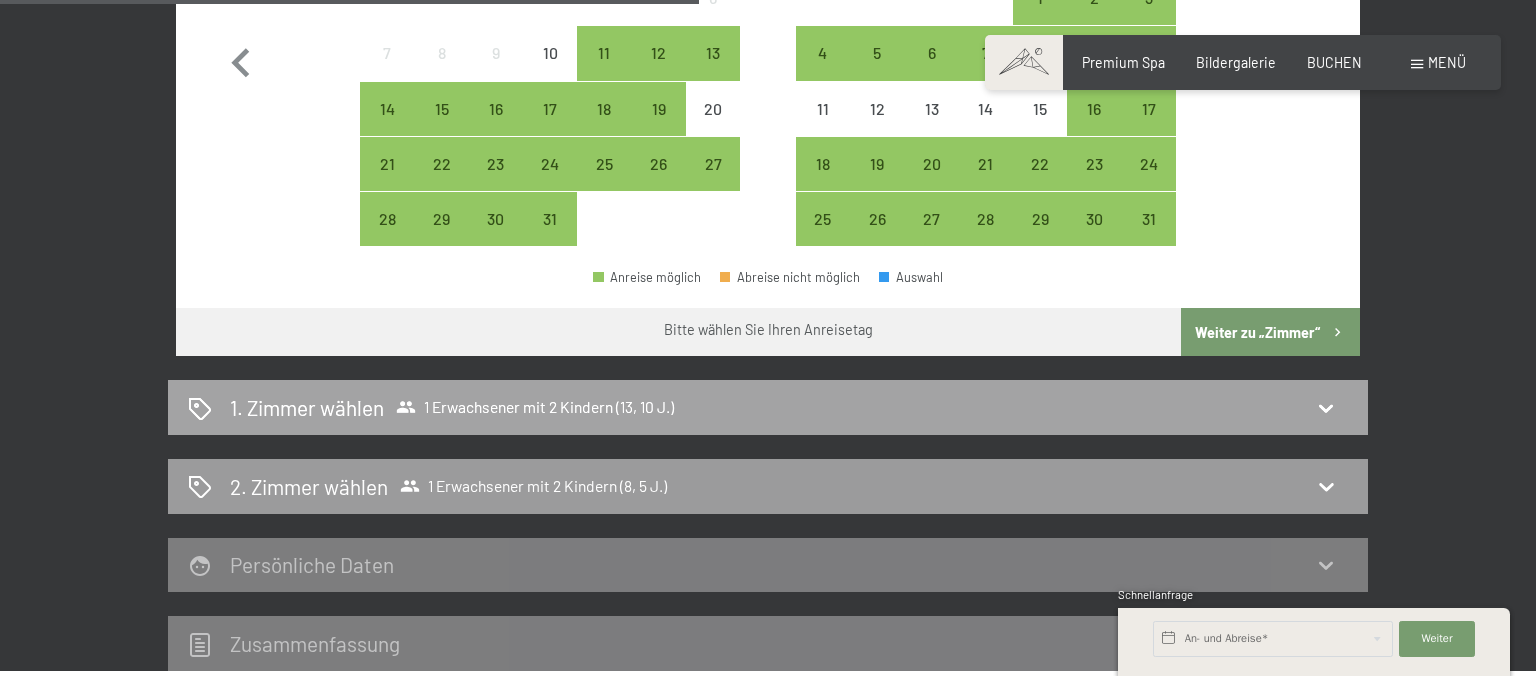 click on "1. Zimmer wählen 1 Erwachsener mit 2 Kindern (13, 10 J.)" at bounding box center [768, 407] 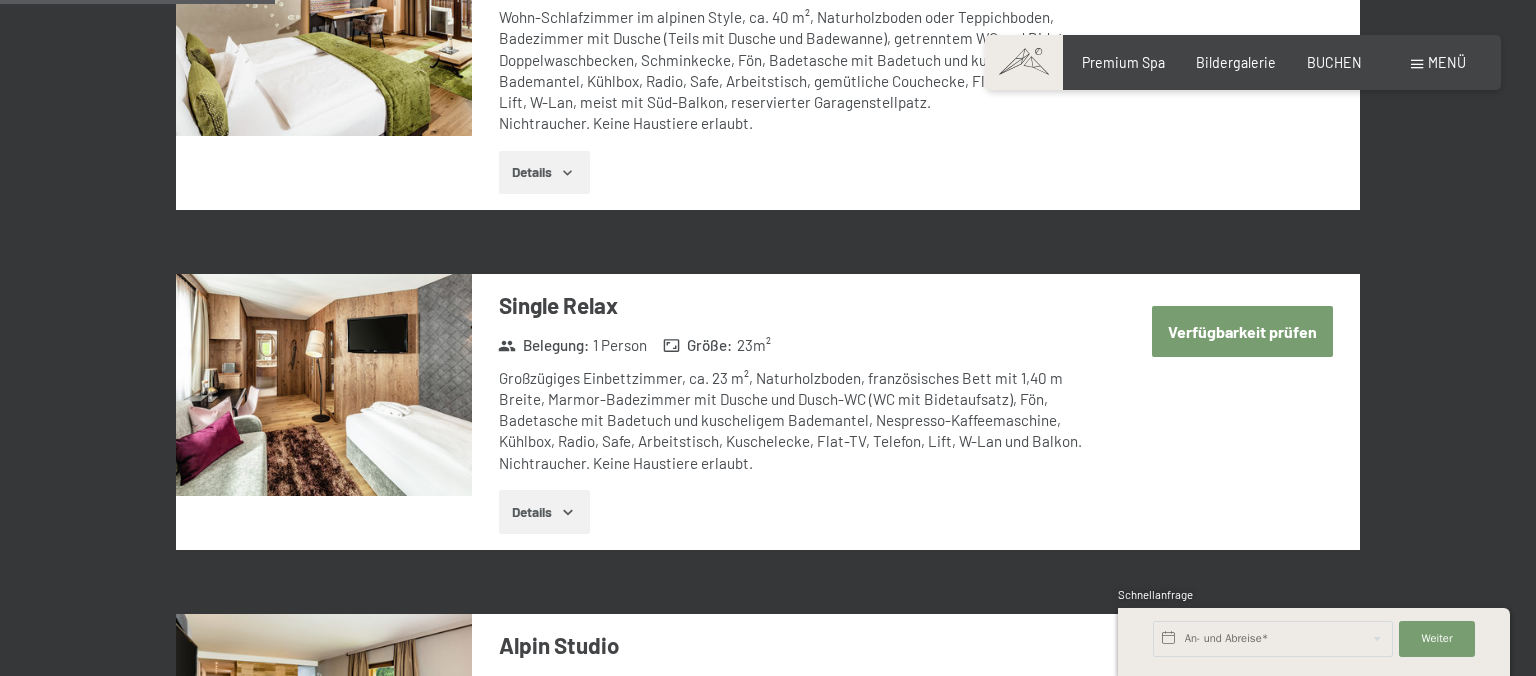 scroll, scrollTop: 420, scrollLeft: 0, axis: vertical 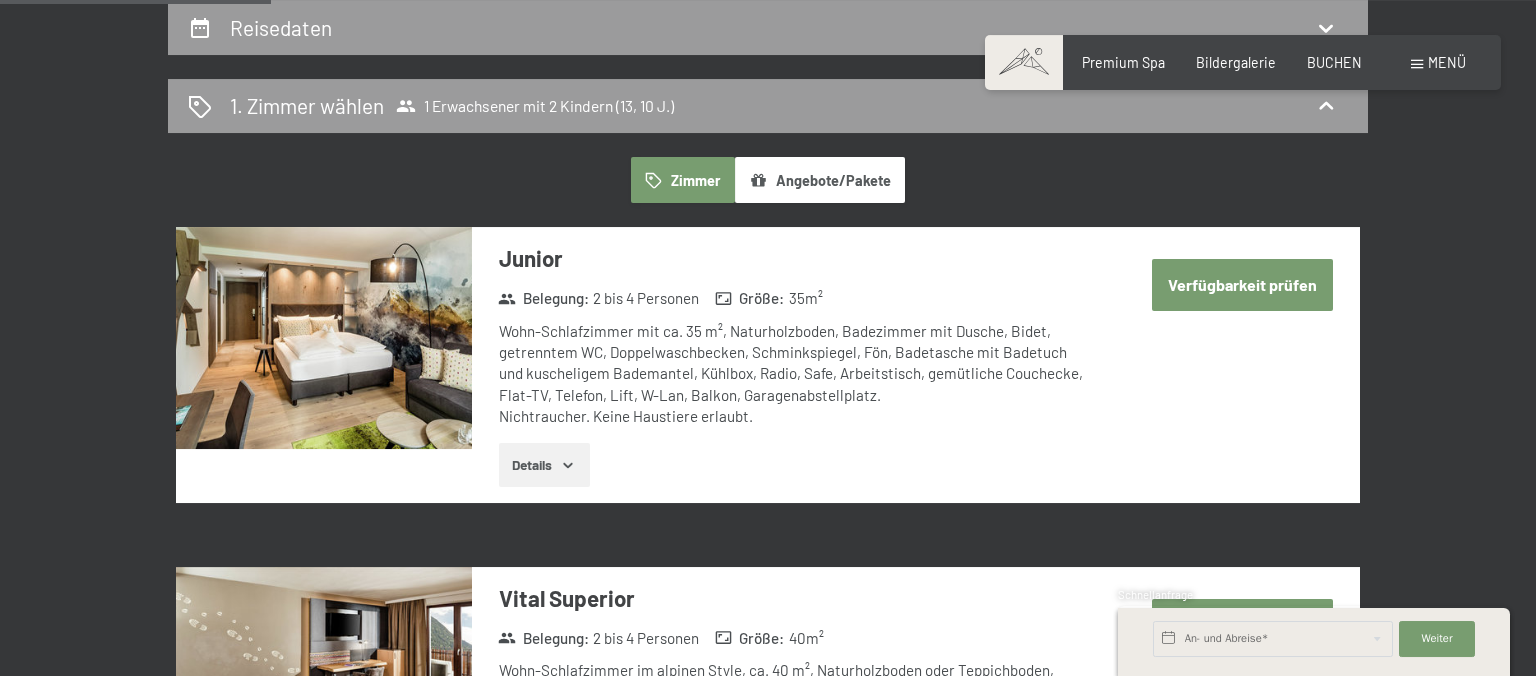 click on "Verfügbarkeit prüfen" at bounding box center (1242, 284) 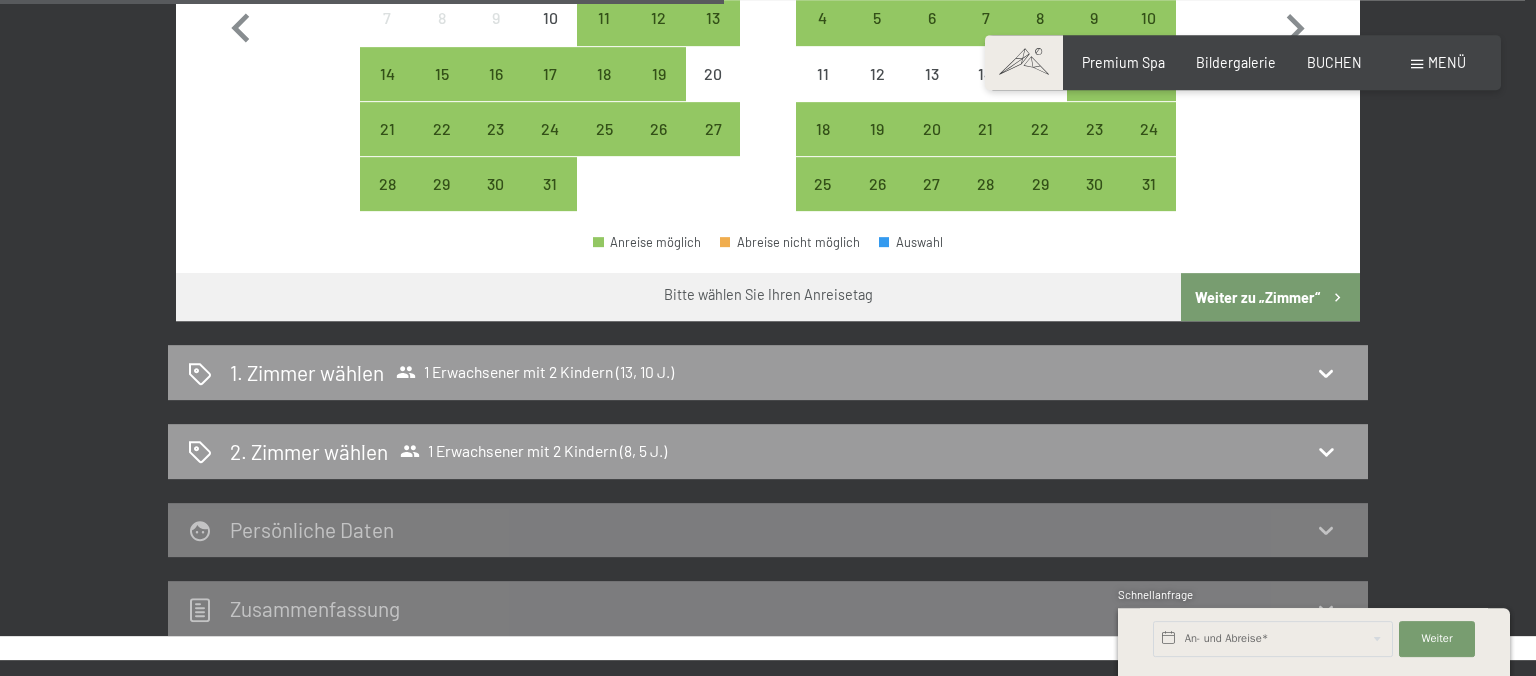scroll, scrollTop: 1112, scrollLeft: 0, axis: vertical 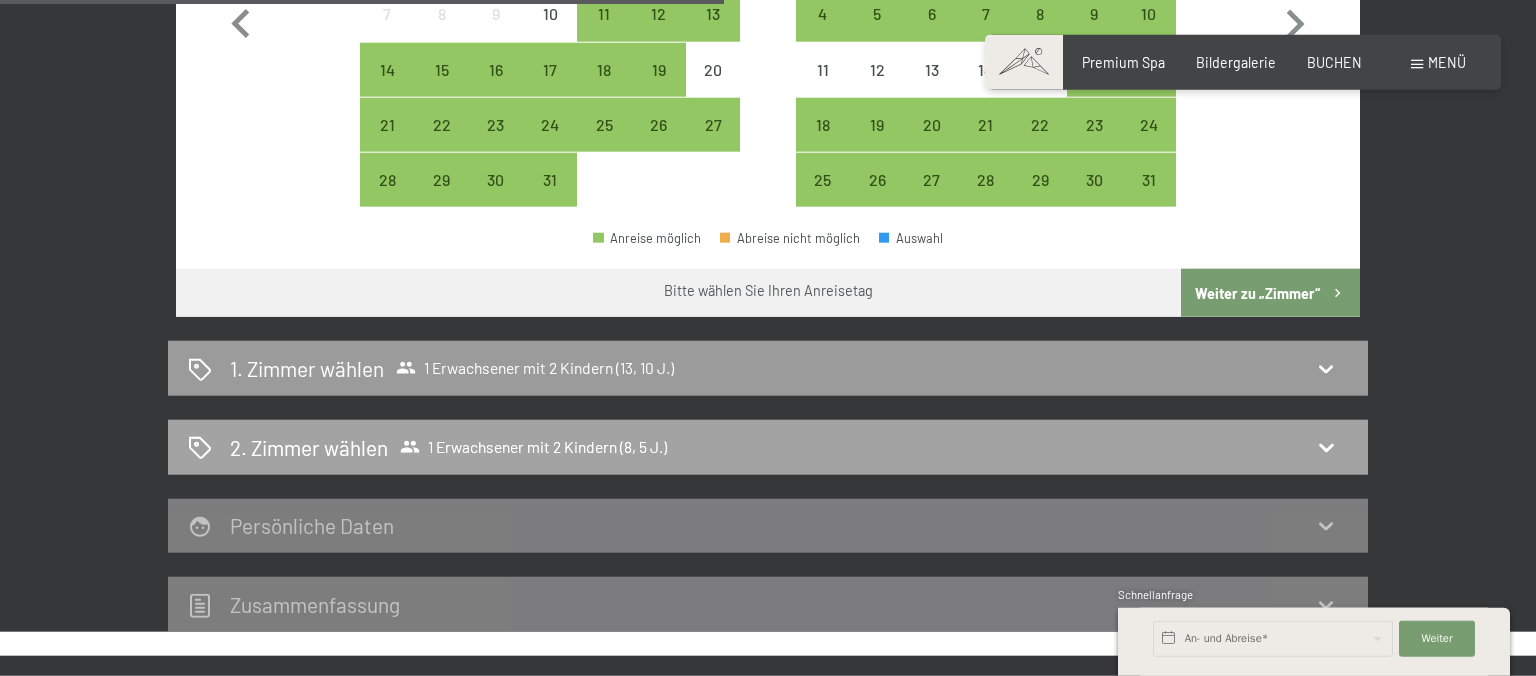 click 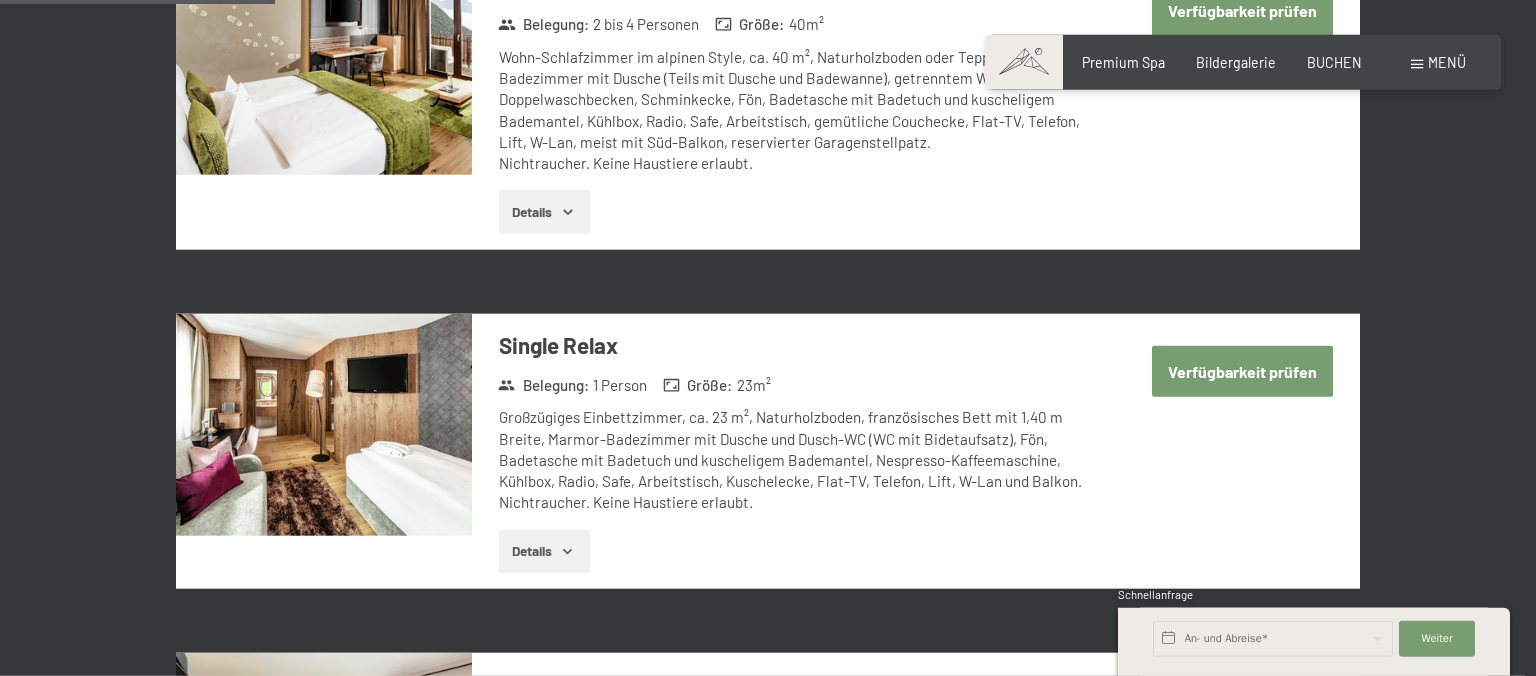 scroll, scrollTop: 420, scrollLeft: 0, axis: vertical 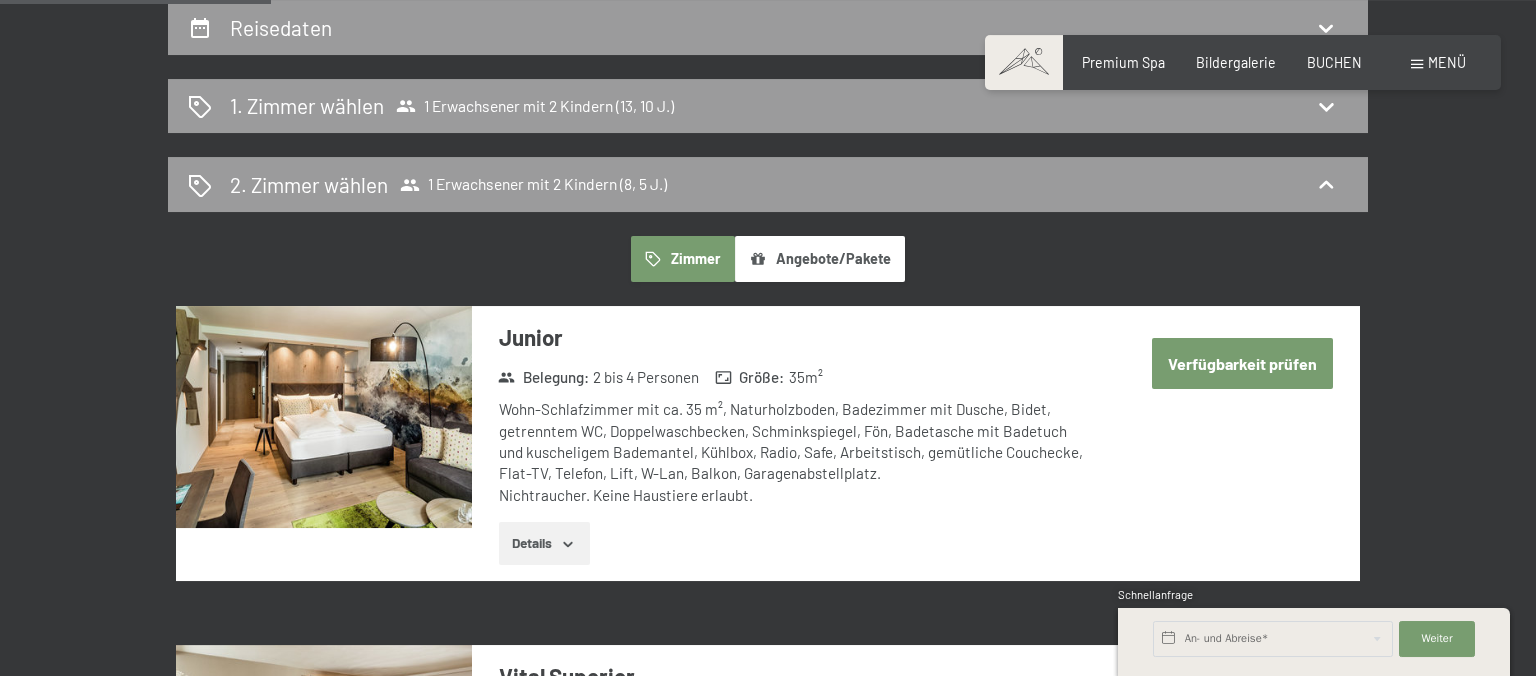 click on "Verfügbarkeit prüfen" at bounding box center [1242, 363] 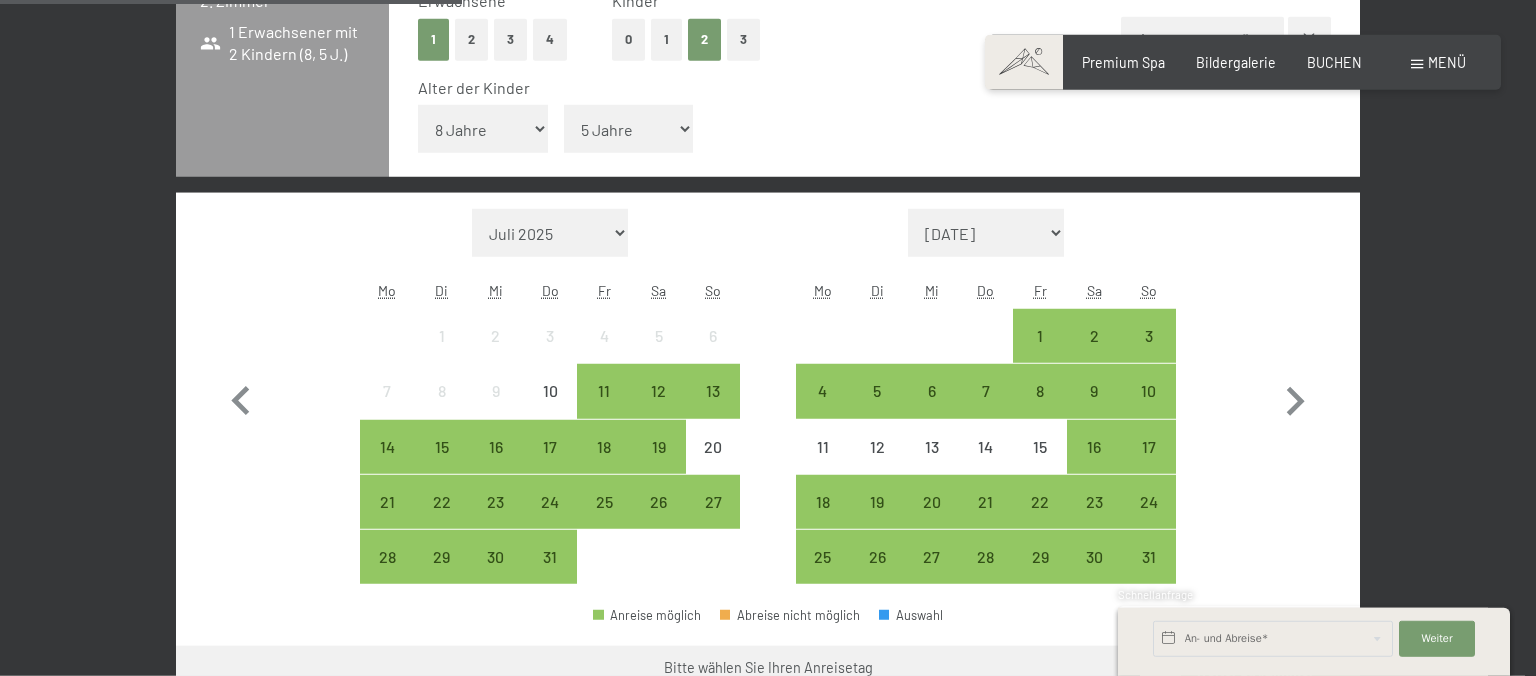 scroll, scrollTop: 739, scrollLeft: 0, axis: vertical 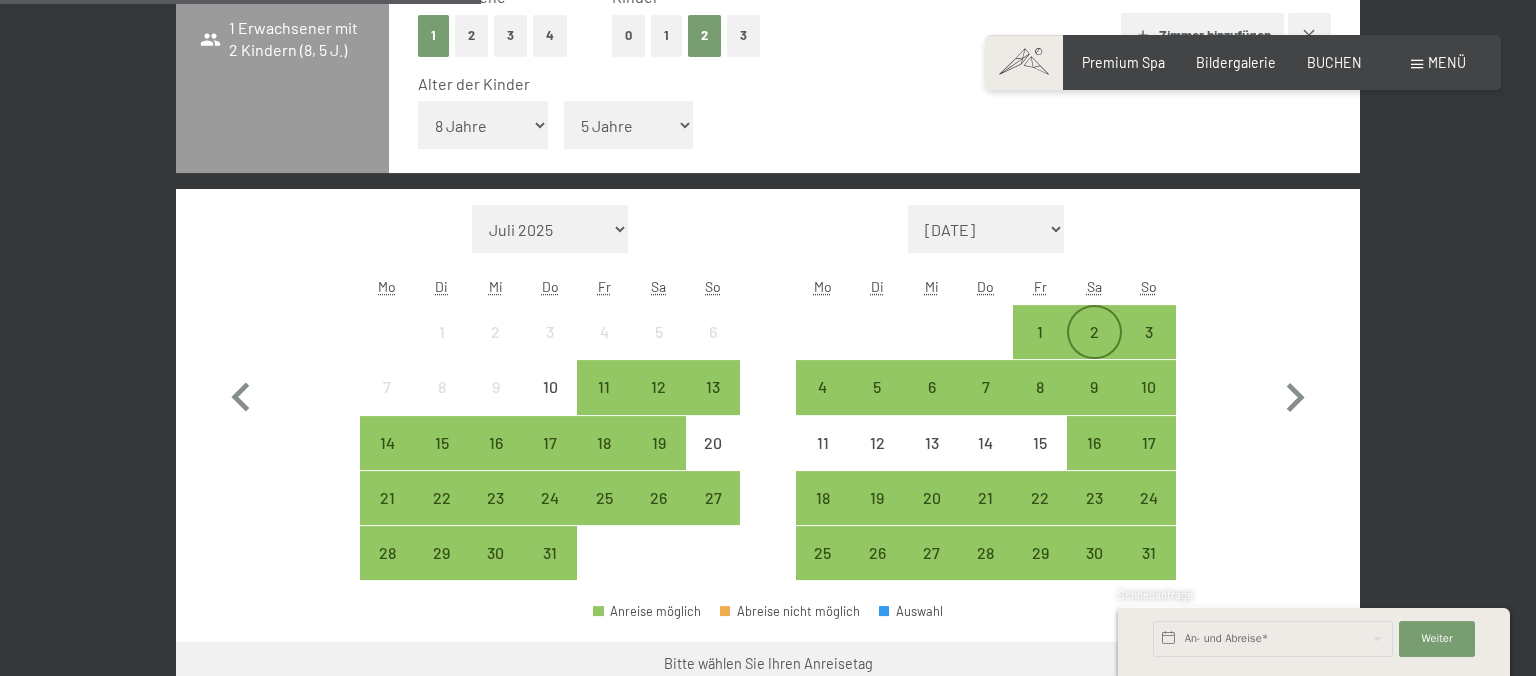 click on "2" at bounding box center (1094, 349) 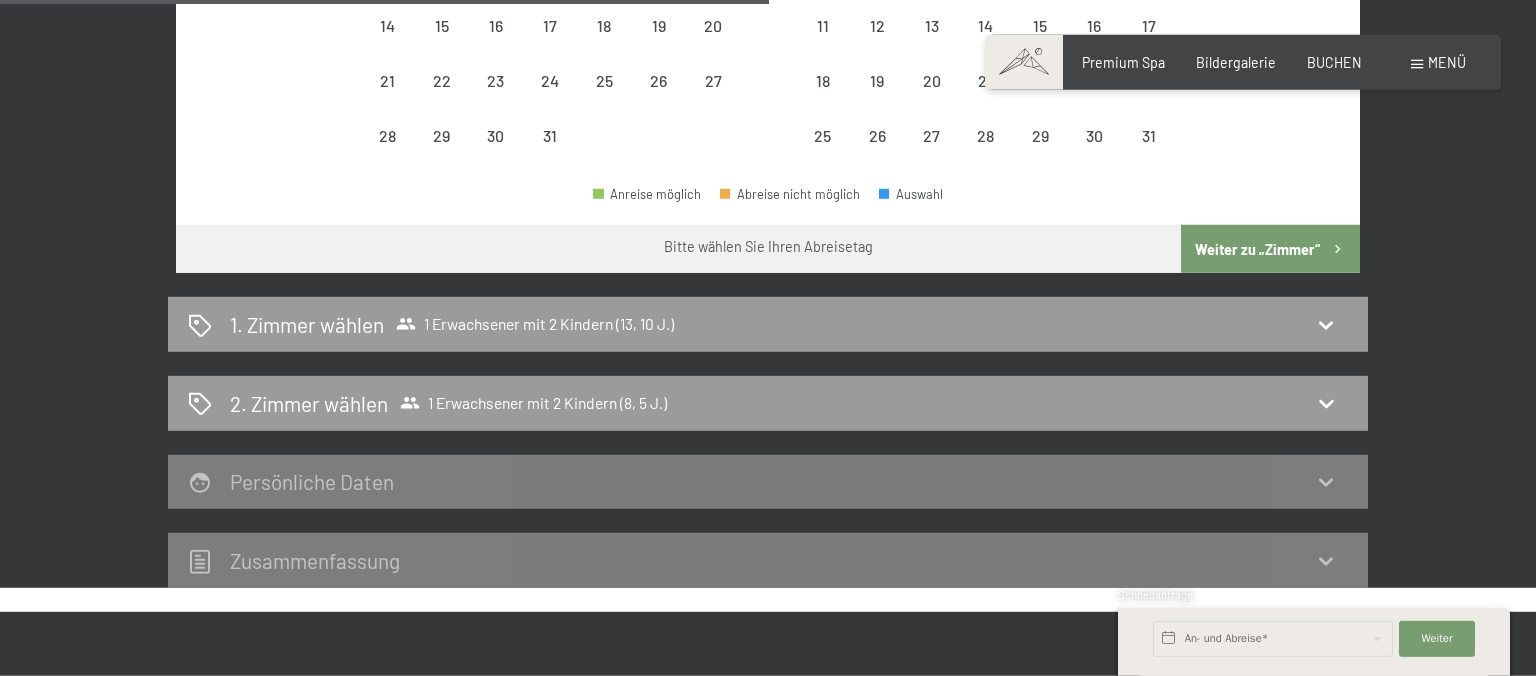 scroll, scrollTop: 1152, scrollLeft: 0, axis: vertical 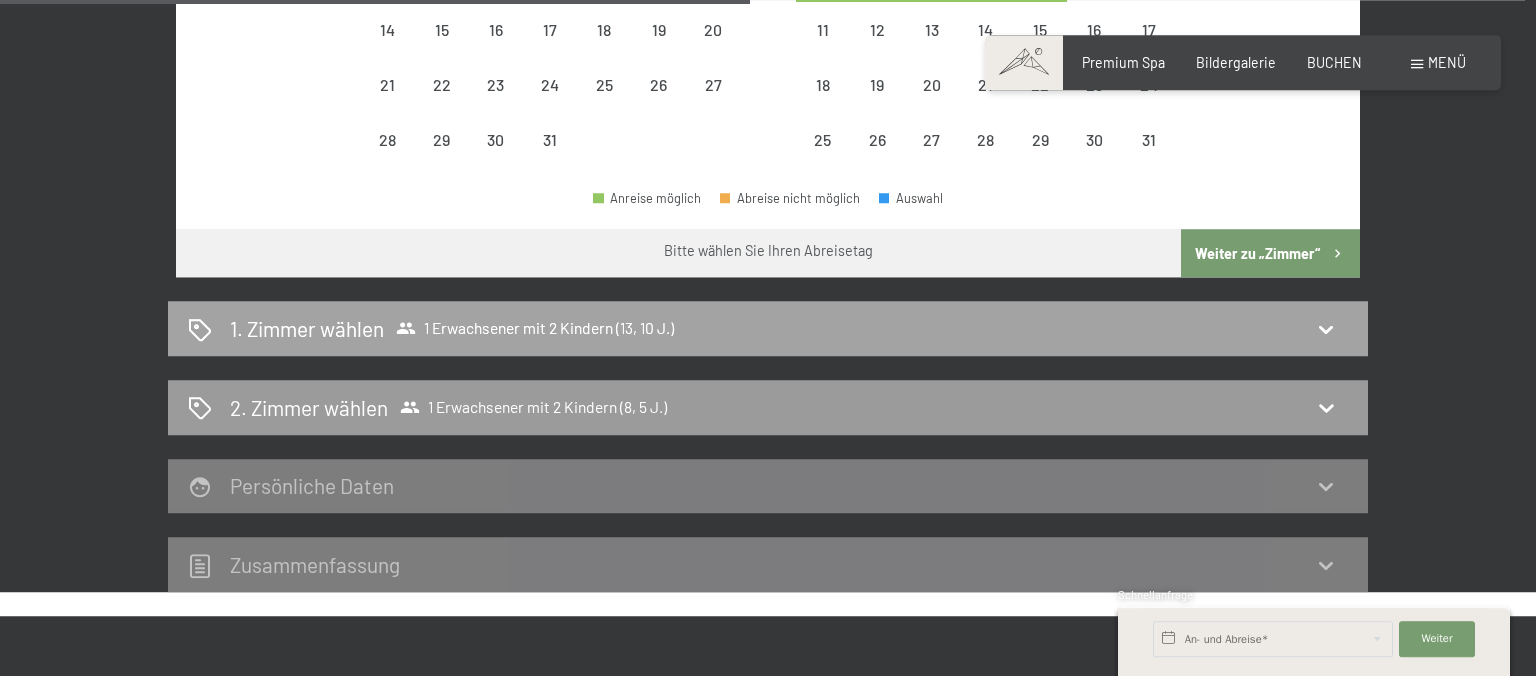 click 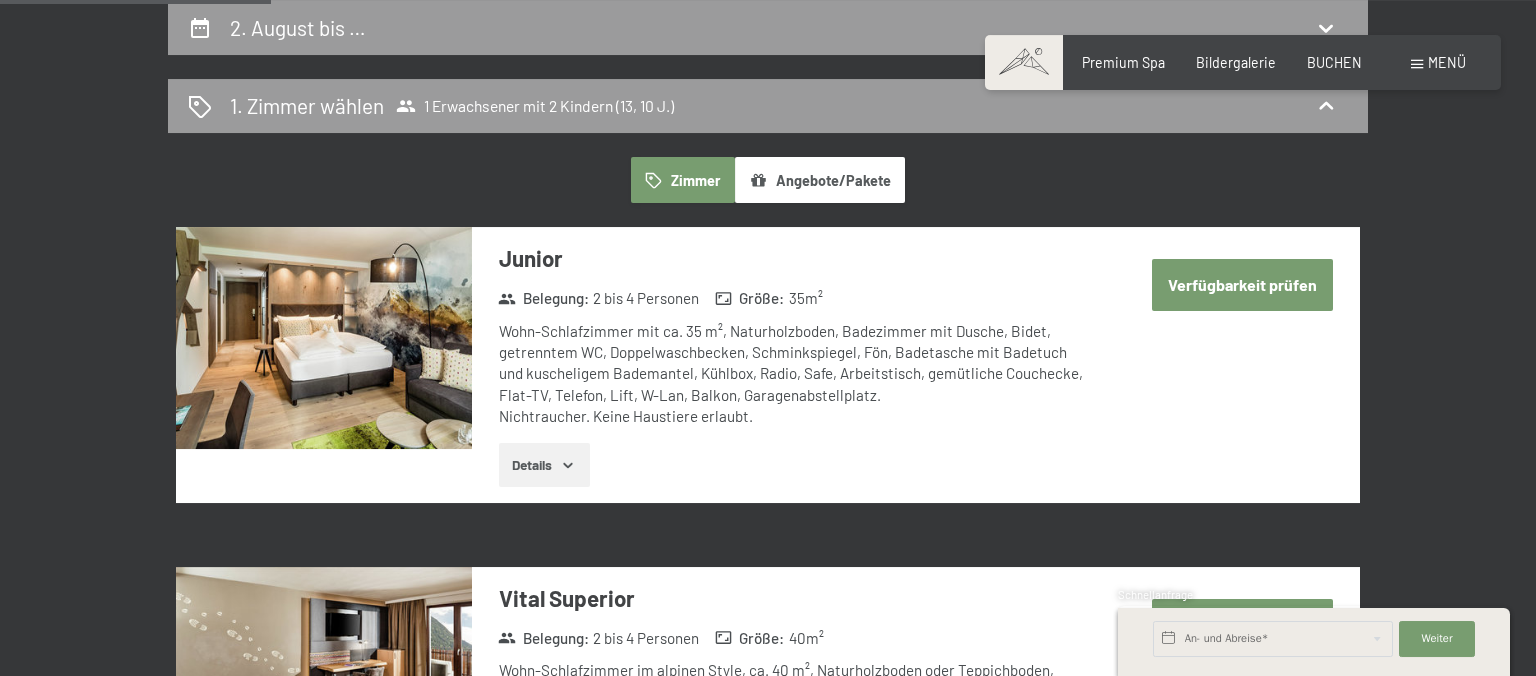 click on "Verfügbarkeit prüfen" at bounding box center (1242, 284) 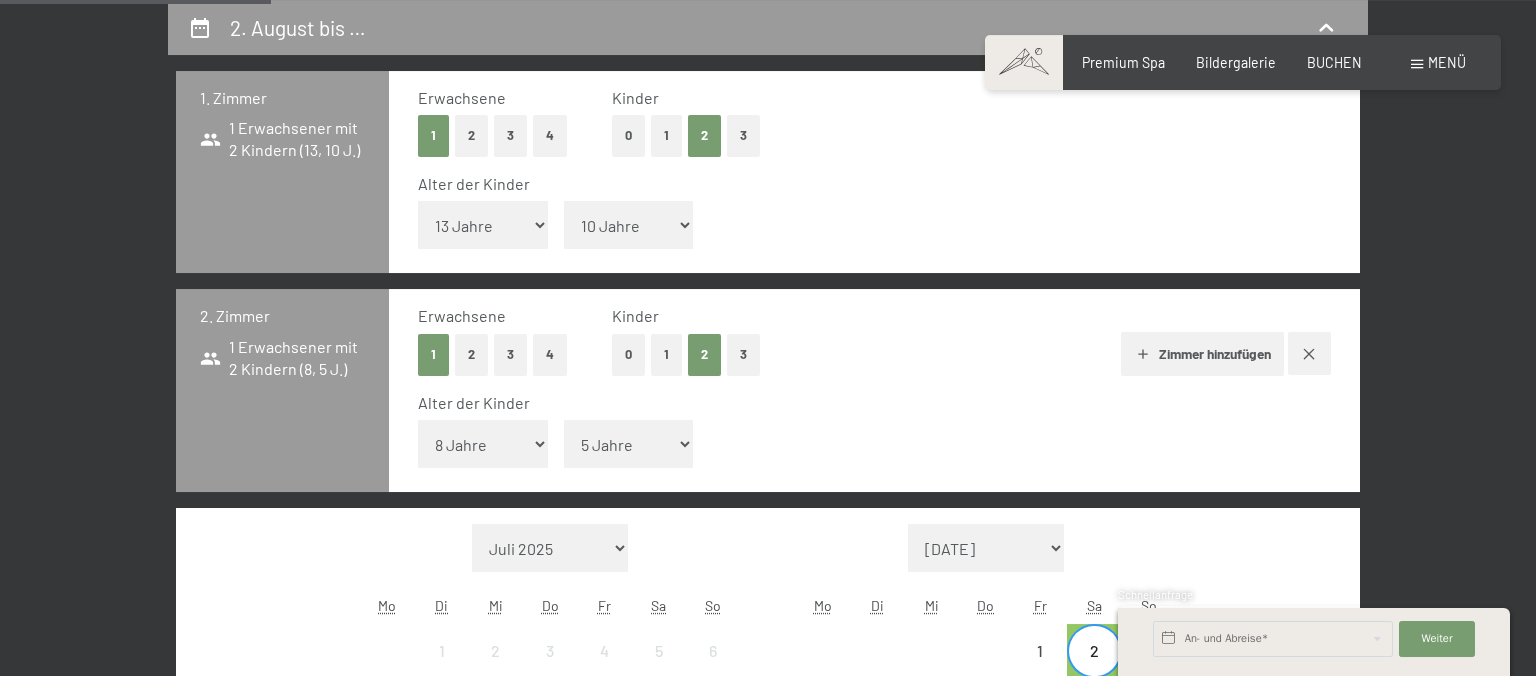 click on "2. August bis … 1. [PERSON_NAME] 1 Erwachsener mit 2 Kindern (13, 10 J.) Erwachsene 1 2 3 4 Kinder 0 1 2 3 Alter der Kinder Unter 1 Jahr 1 Jahr 2 Jahre 3 Jahre 4 Jahre 5 Jahre 6 Jahre 7 Jahre 8 Jahre 9 Jahre 10 Jahre 11 Jahre 12 Jahre 13 Jahre 14 Jahre 15 Jahre 16 Jahre 17 Jahre Unter 1 Jahr 1 Jahr 2 Jahre 3 Jahre 4 Jahre 5 Jahre 6 Jahre 7 Jahre 8 Jahre 9 Jahre 10 Jahre 11 Jahre 12 Jahre 13 Jahre 14 Jahre 15 Jahre 16 Jahre 17 Jahre 2. [PERSON_NAME] 1 Erwachsener mit 2 Kindern (8, 5 J.) Erwachsene 1 2 3 4 Kinder 0 1 2 3   [PERSON_NAME] hinzufügen Alter der Kinder Unter 1 Jahr 1 Jahr 2 Jahre 3 Jahre 4 Jahre 5 Jahre 6 Jahre 7 Jahre 8 Jahre 9 Jahre 10 Jahre 11 Jahre 12 Jahre 13 Jahre 14 Jahre 15 Jahre 16 Jahre 17 Jahre Unter 1 Jahr 1 Jahr 2 Jahre 3 Jahre 4 Jahre 5 Jahre 6 Jahre 7 Jahre 8 Jahre 9 Jahre 10 Jahre 11 Jahre 12 Jahre 13 Jahre 14 Jahre 15 Jahre 16 Jahre 17 Jahre   Monat/[PERSON_NAME] [DATE] 2025 [DATE] Oktober 2025 [DATE] Dezember 2025 Januar 2026 Februar 2026 März 2026 [DATE] Mai 2026 Juni 2026 Mo 1" at bounding box center (768, 654) 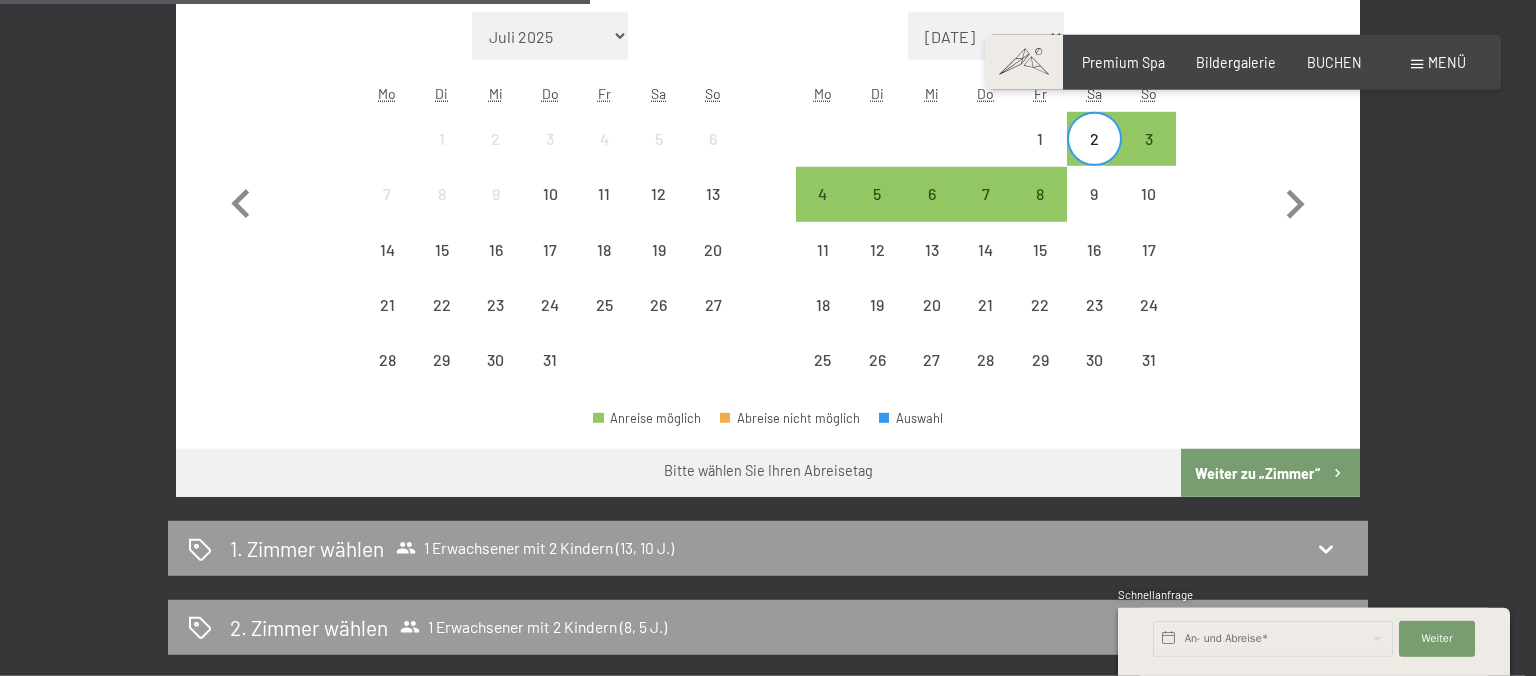 scroll, scrollTop: 904, scrollLeft: 0, axis: vertical 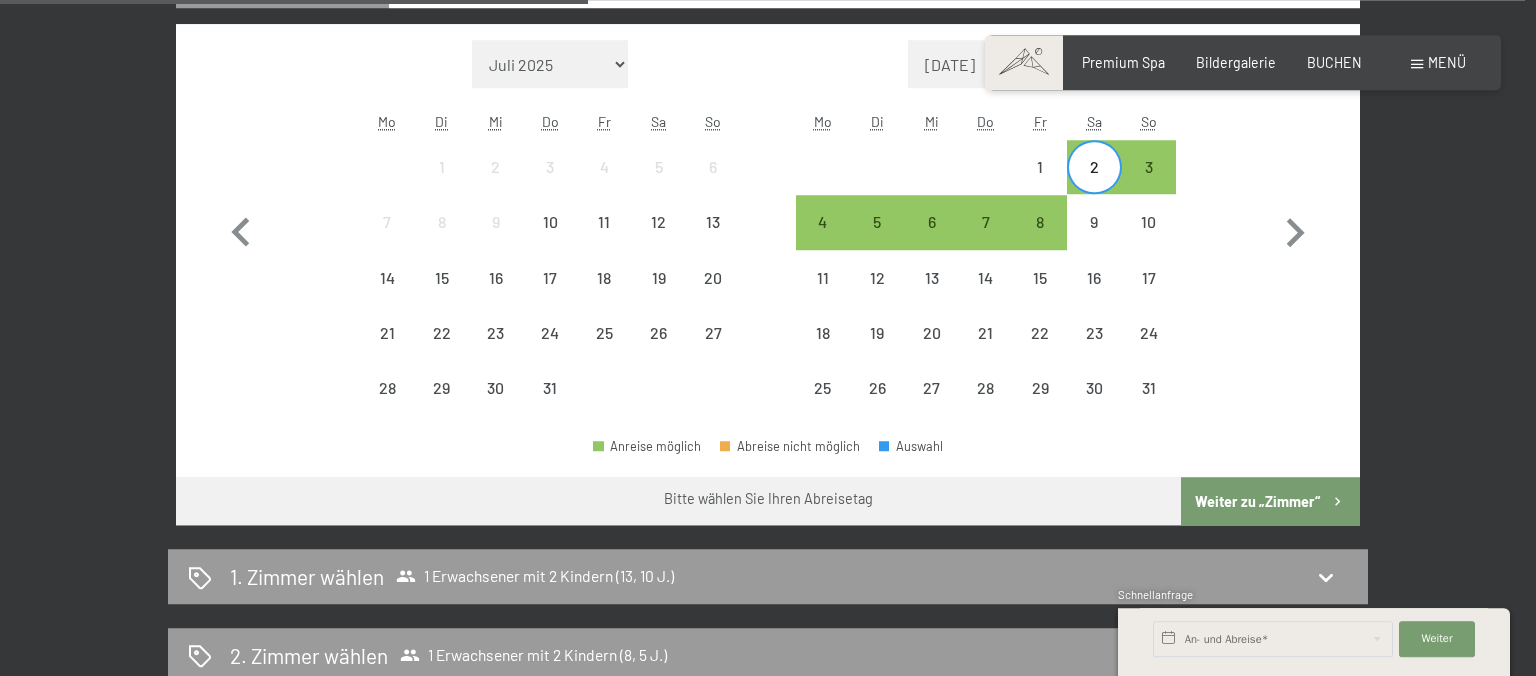 click on "2" at bounding box center [1094, 184] 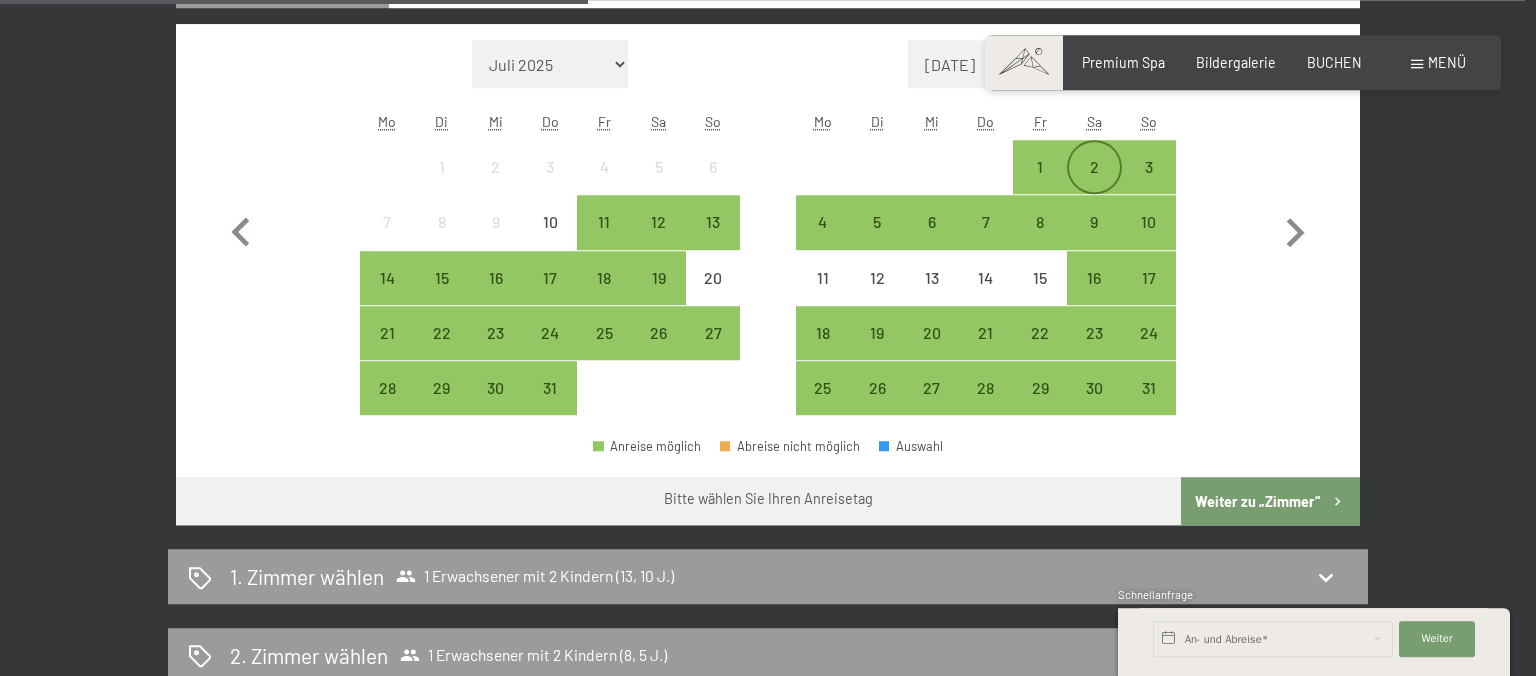 click on "2" at bounding box center [1094, 184] 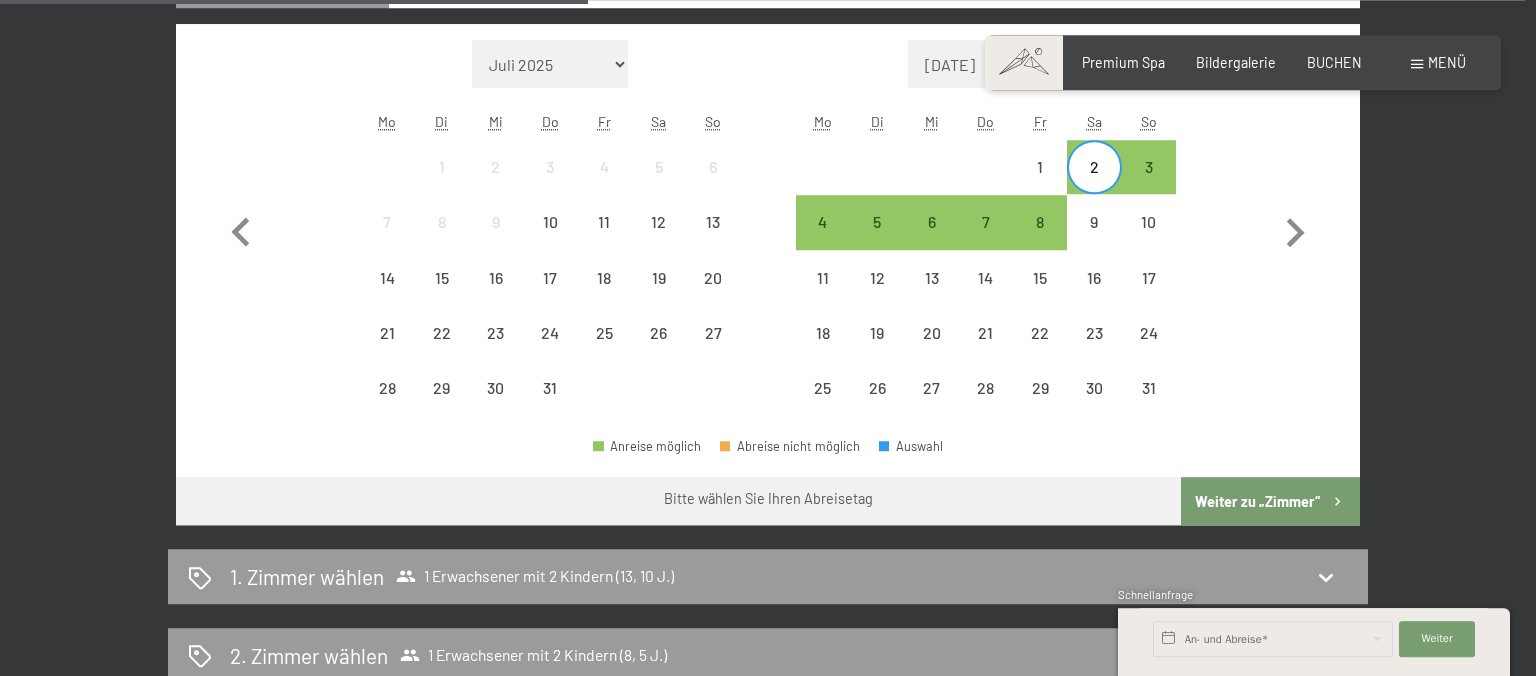 click on "2" at bounding box center (1094, 184) 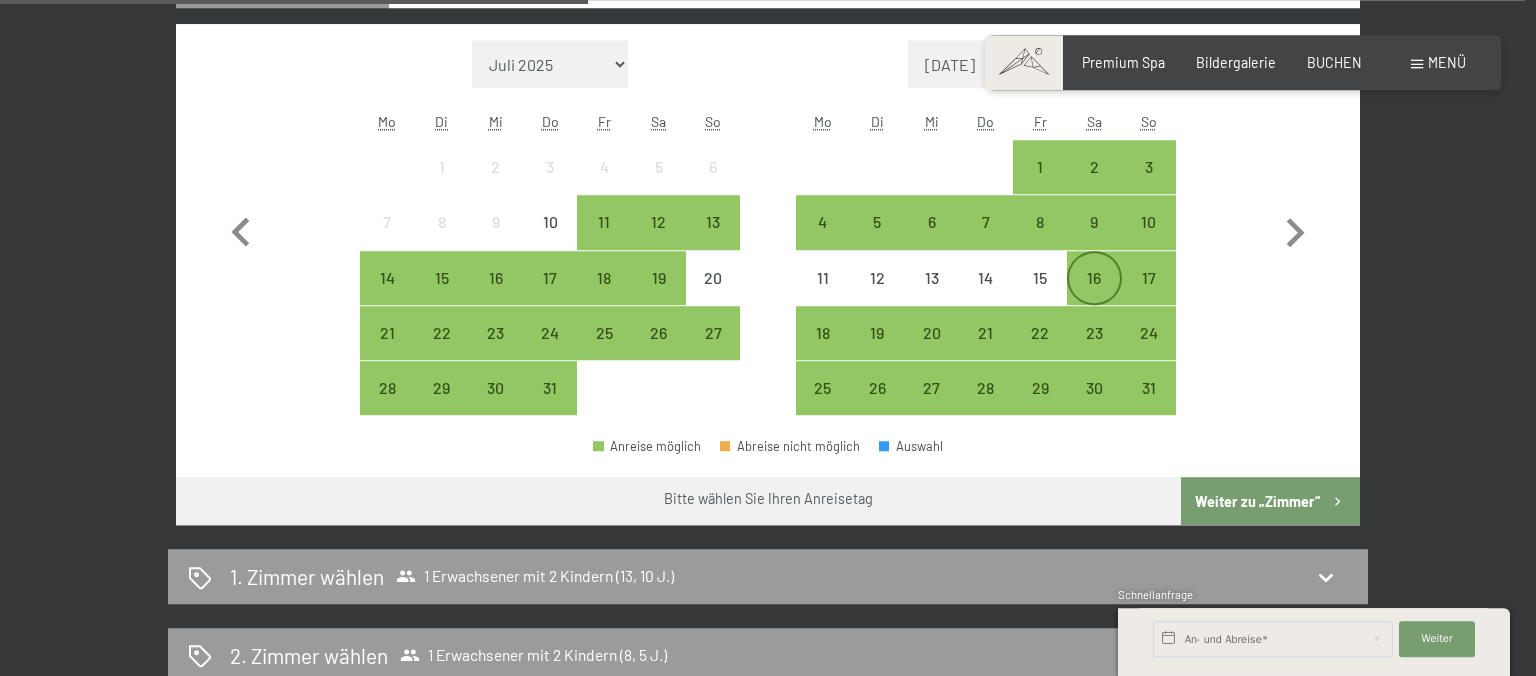 click on "16" at bounding box center (1094, 295) 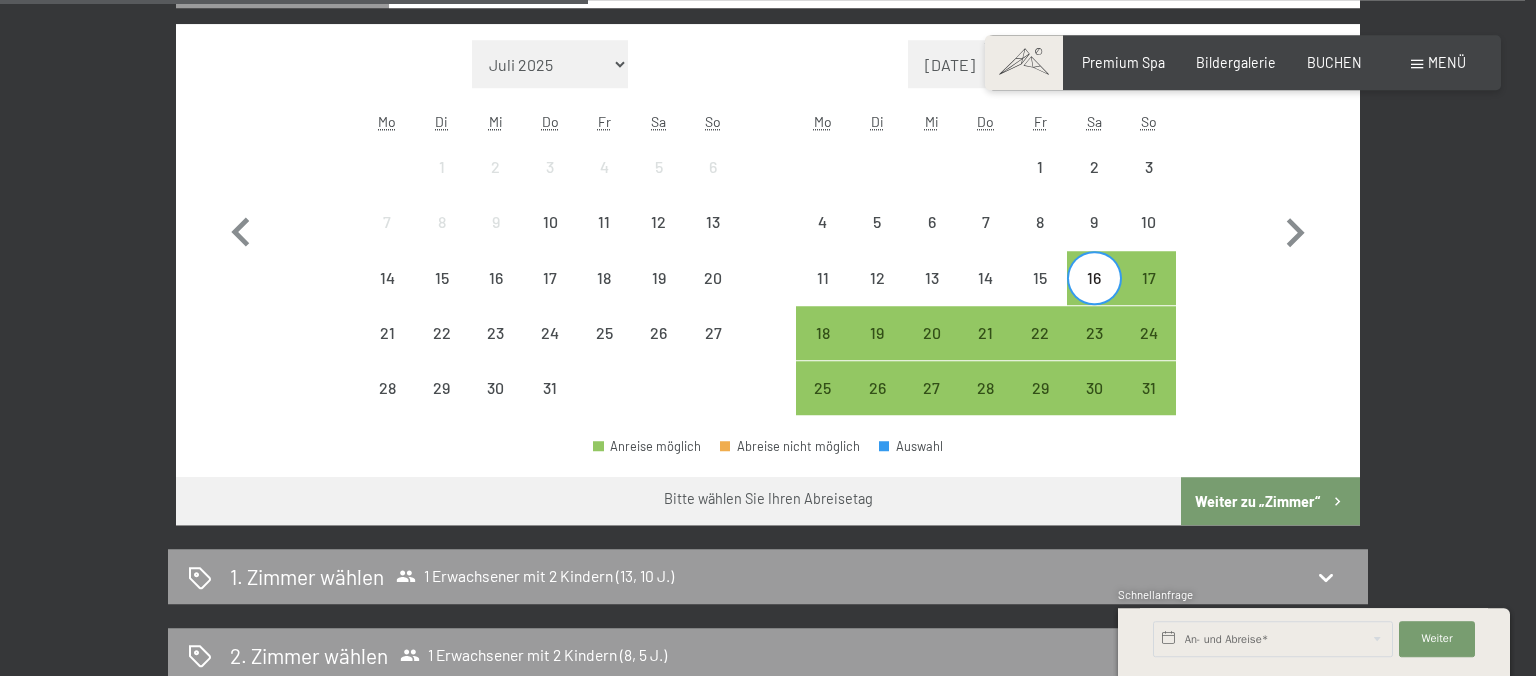 click on "16" at bounding box center (1094, 295) 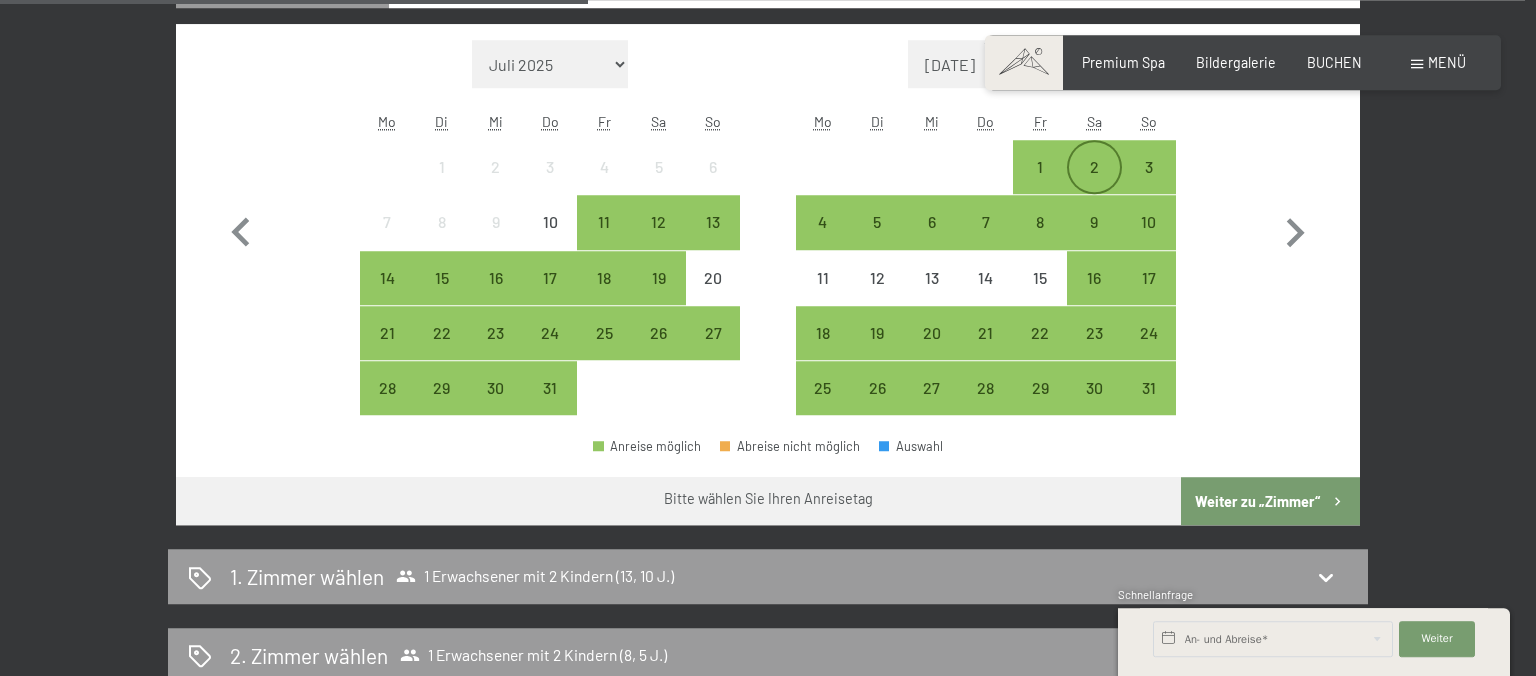 click on "2" at bounding box center (1094, 167) 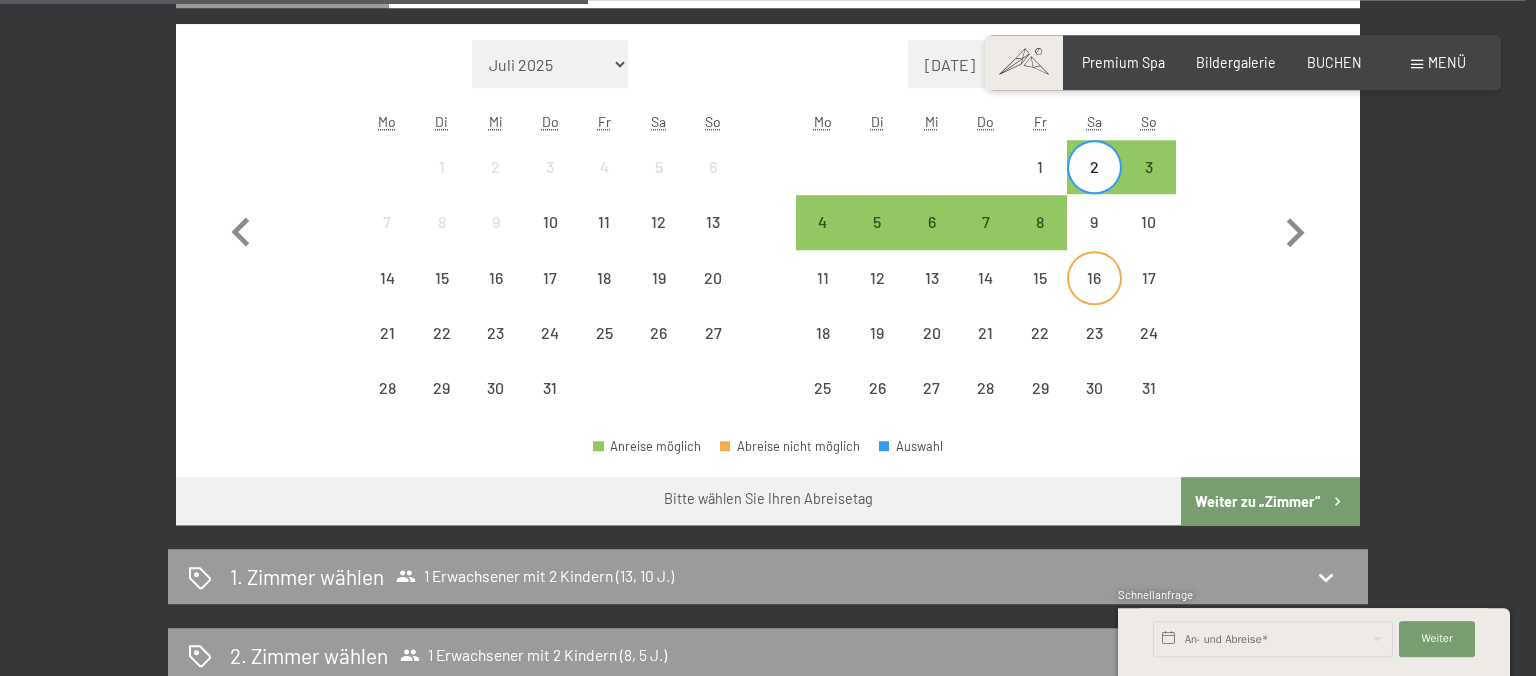 click on "16" at bounding box center [1094, 295] 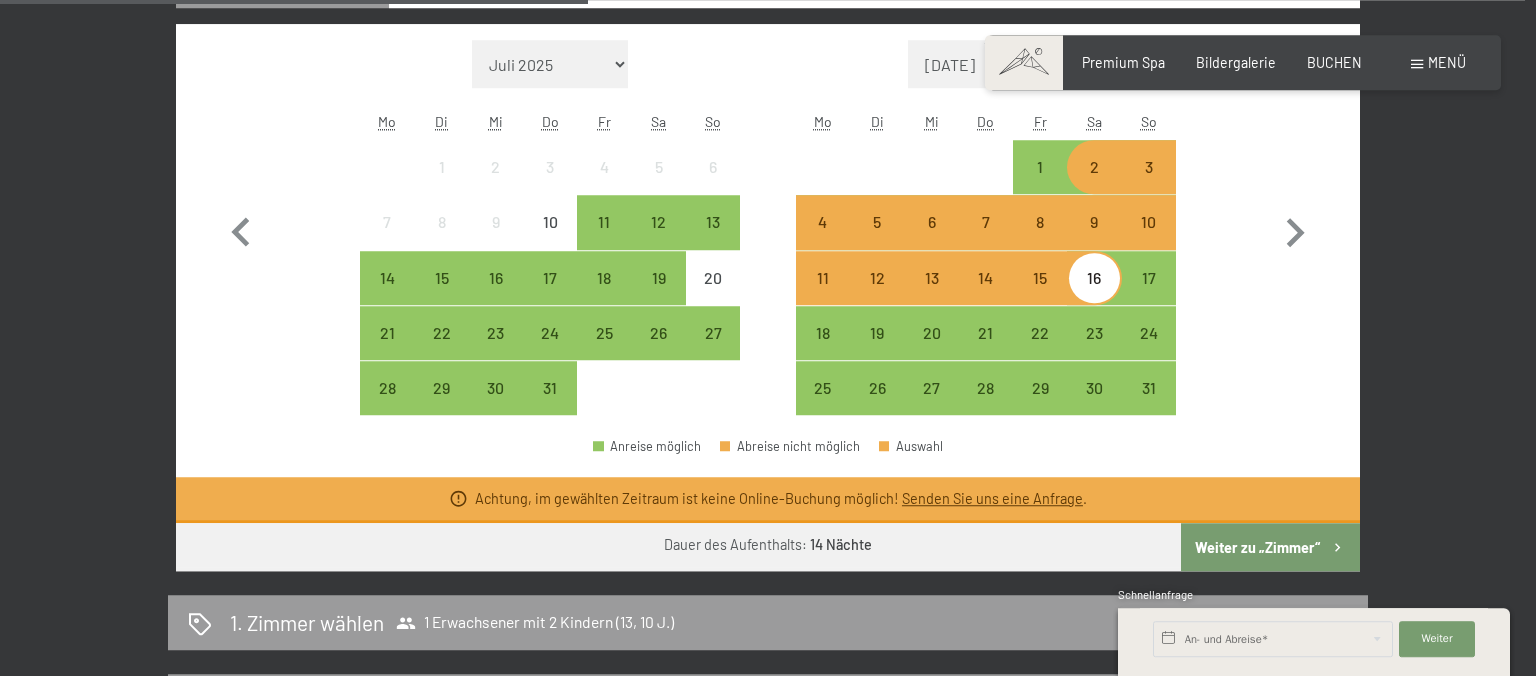 click on "2" at bounding box center [1094, 184] 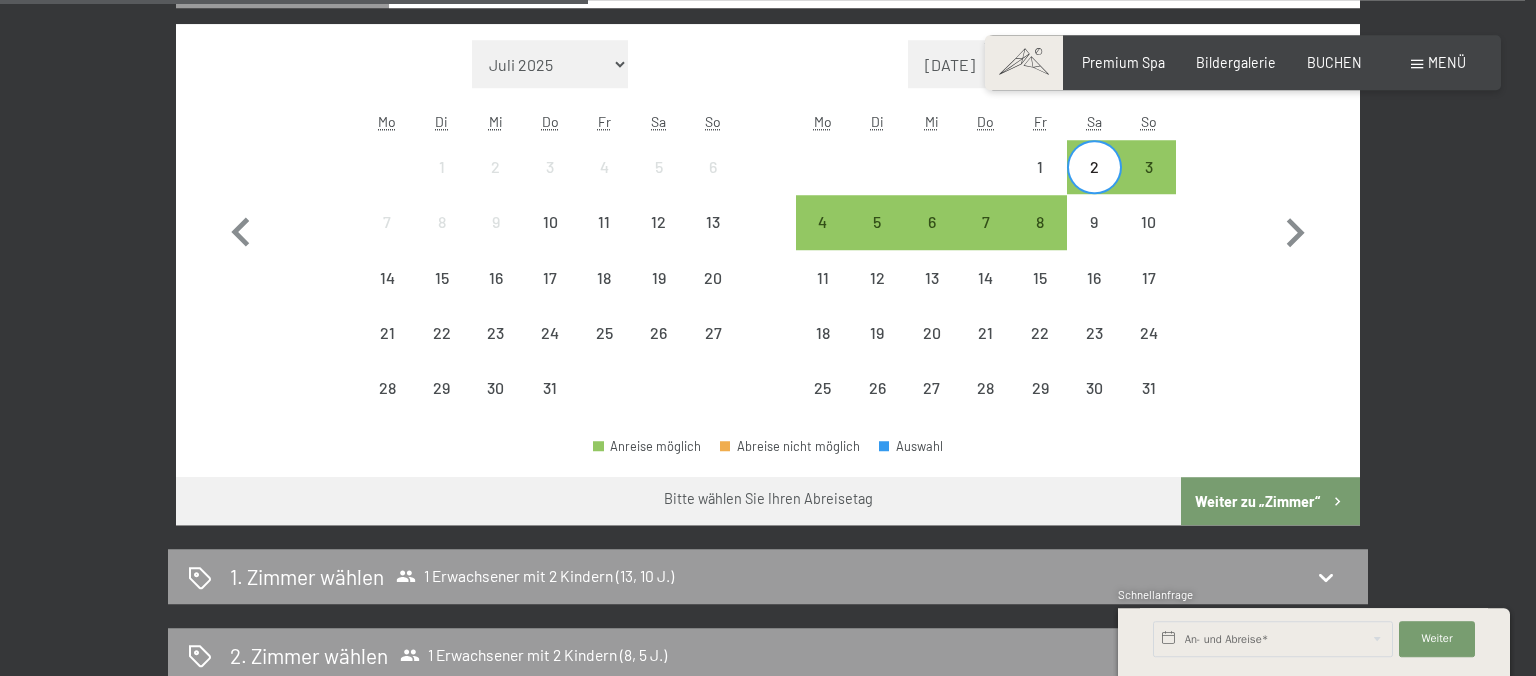 click on "2" at bounding box center (1094, 184) 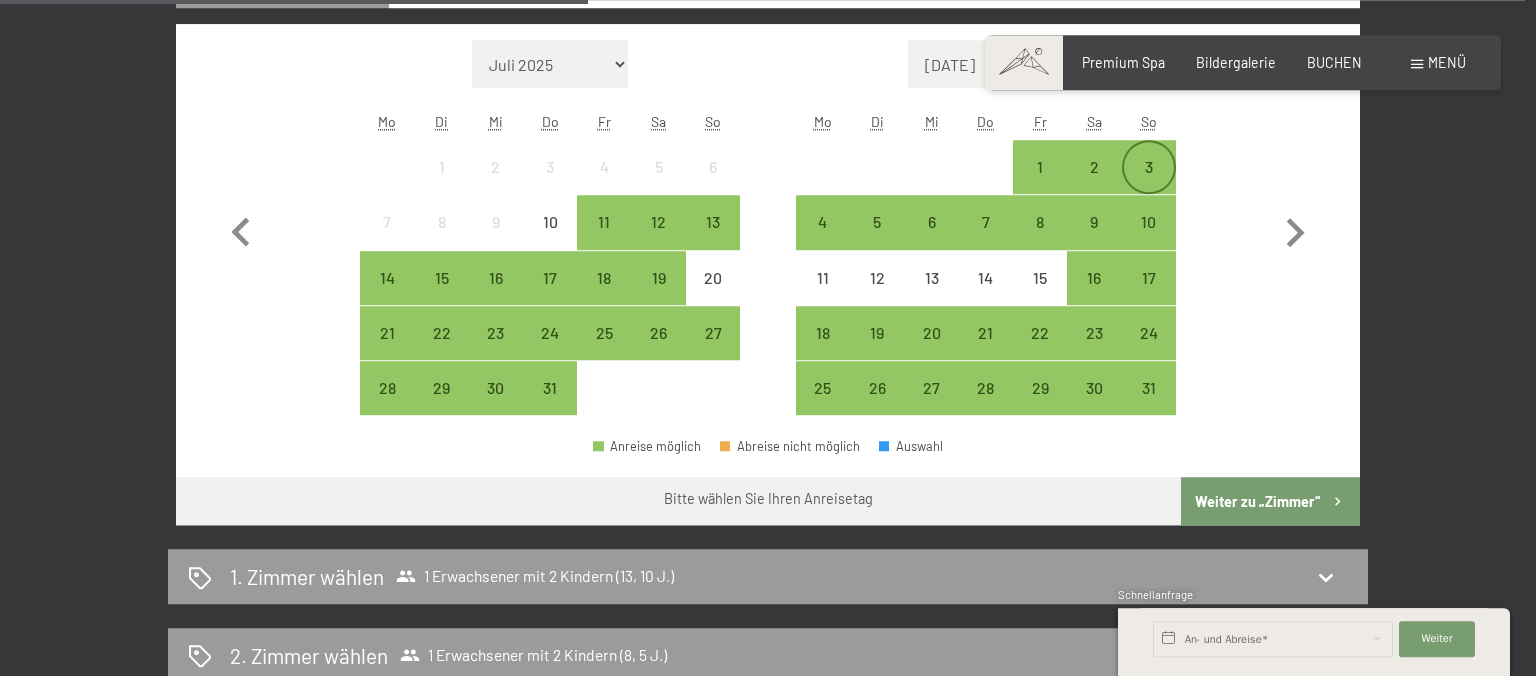 click on "3" at bounding box center [1149, 184] 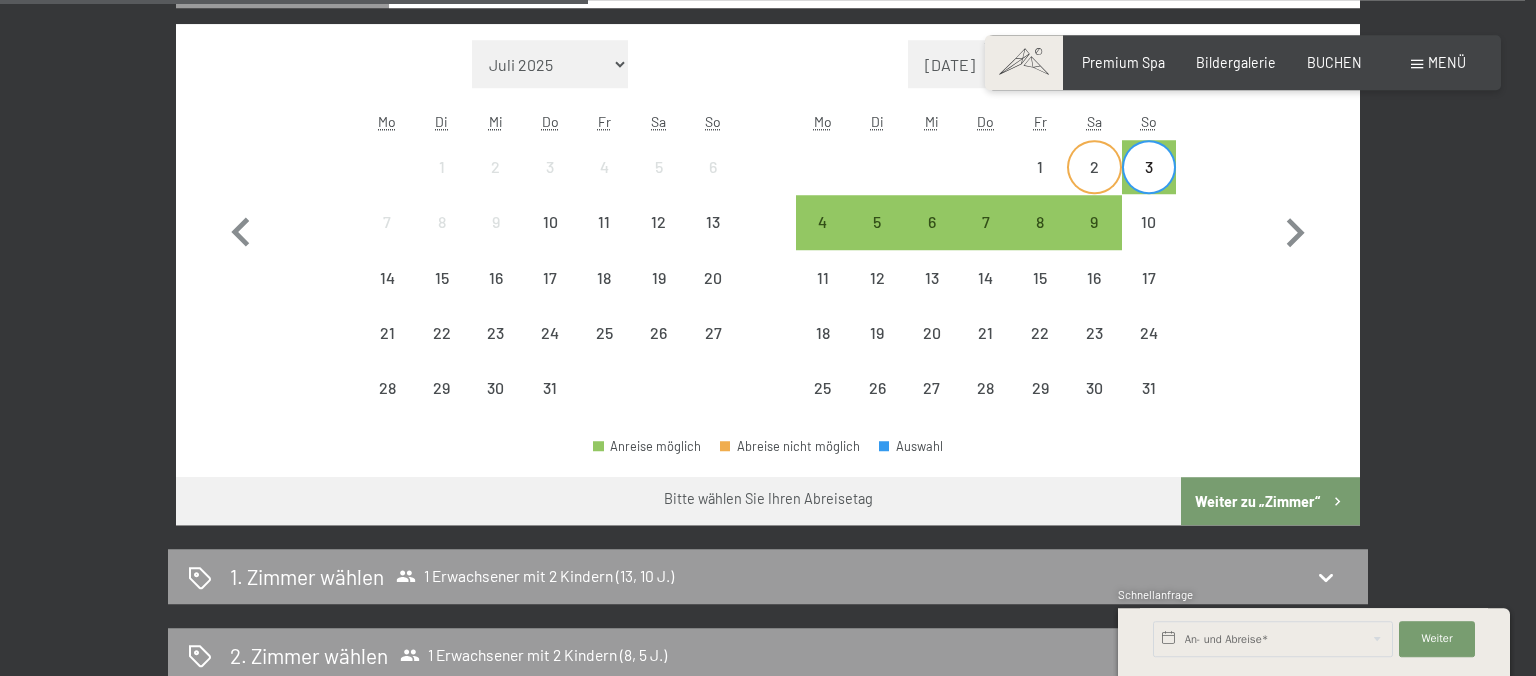 click on "2" at bounding box center [1094, 184] 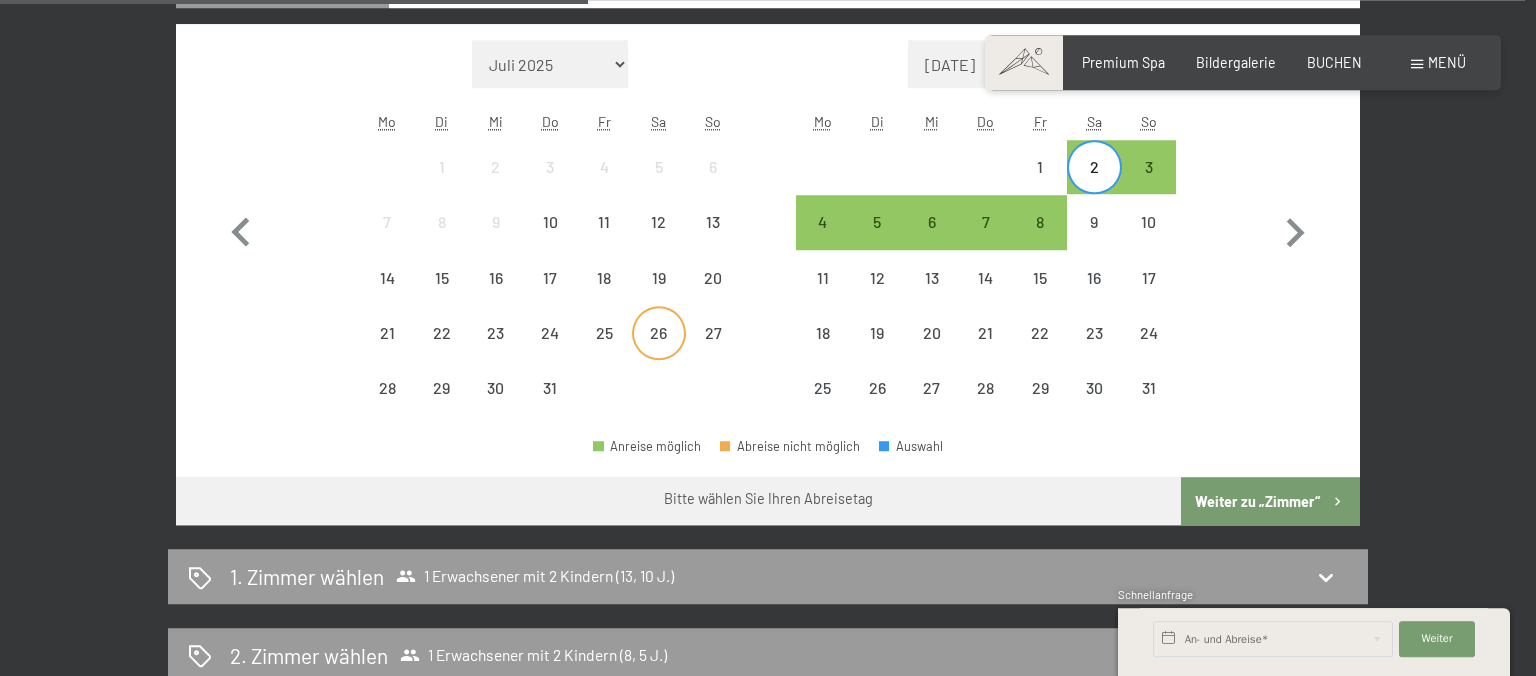 click on "26" at bounding box center [659, 333] 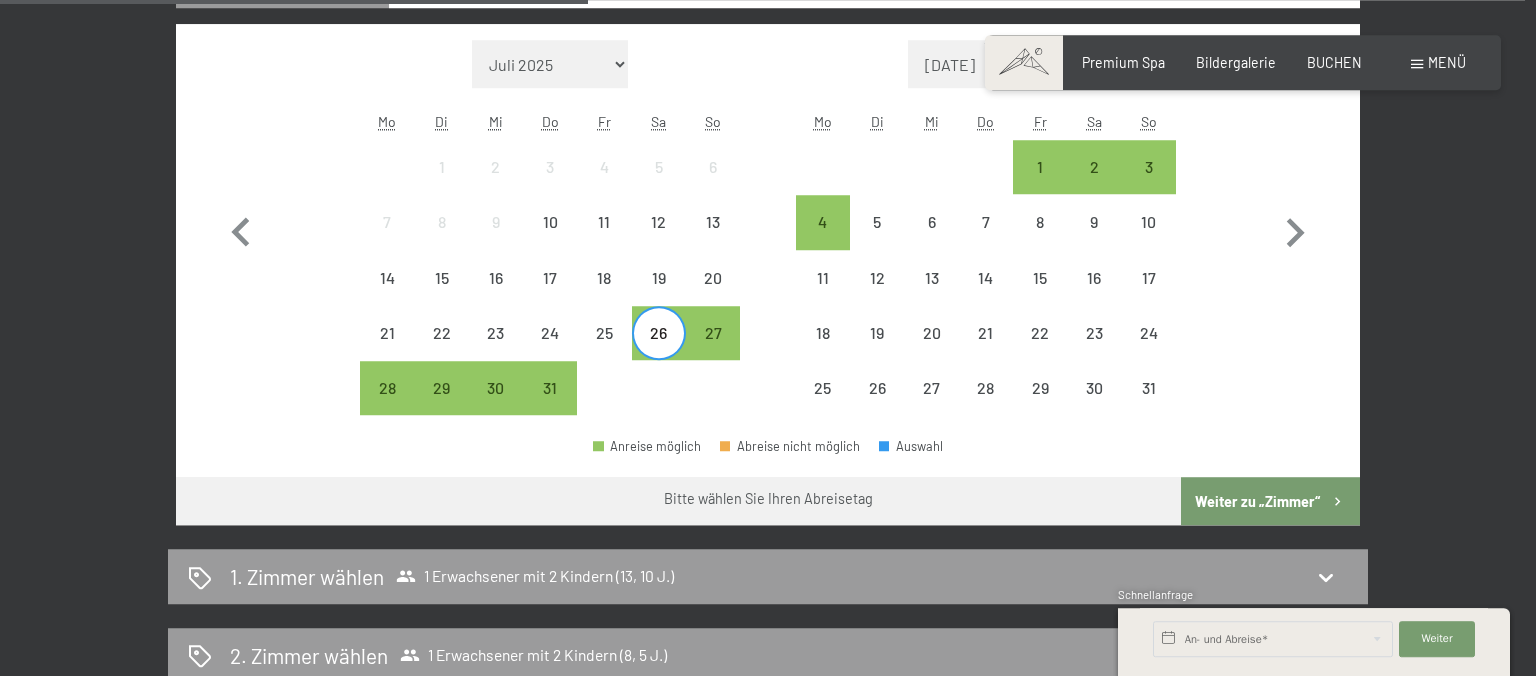 click on "26" at bounding box center [659, 350] 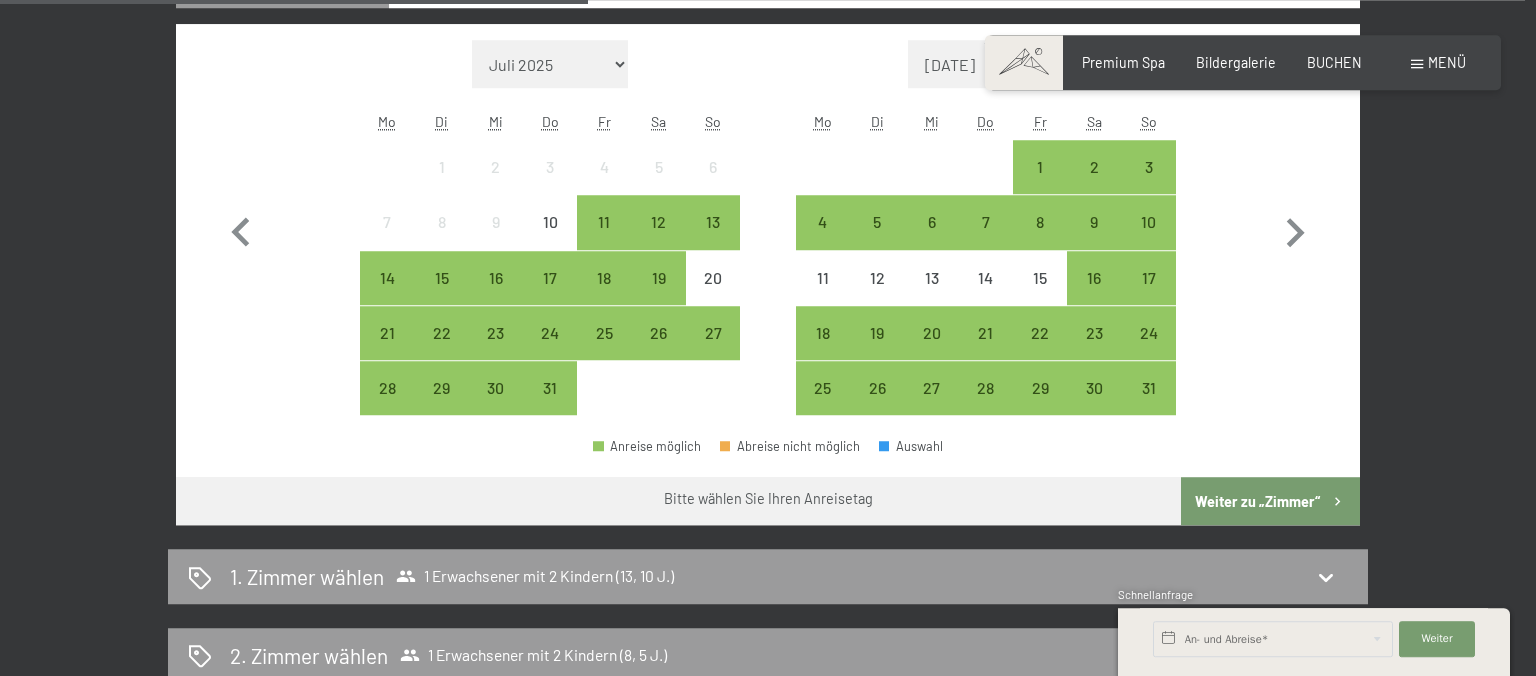 click on "9" at bounding box center (1094, 222) 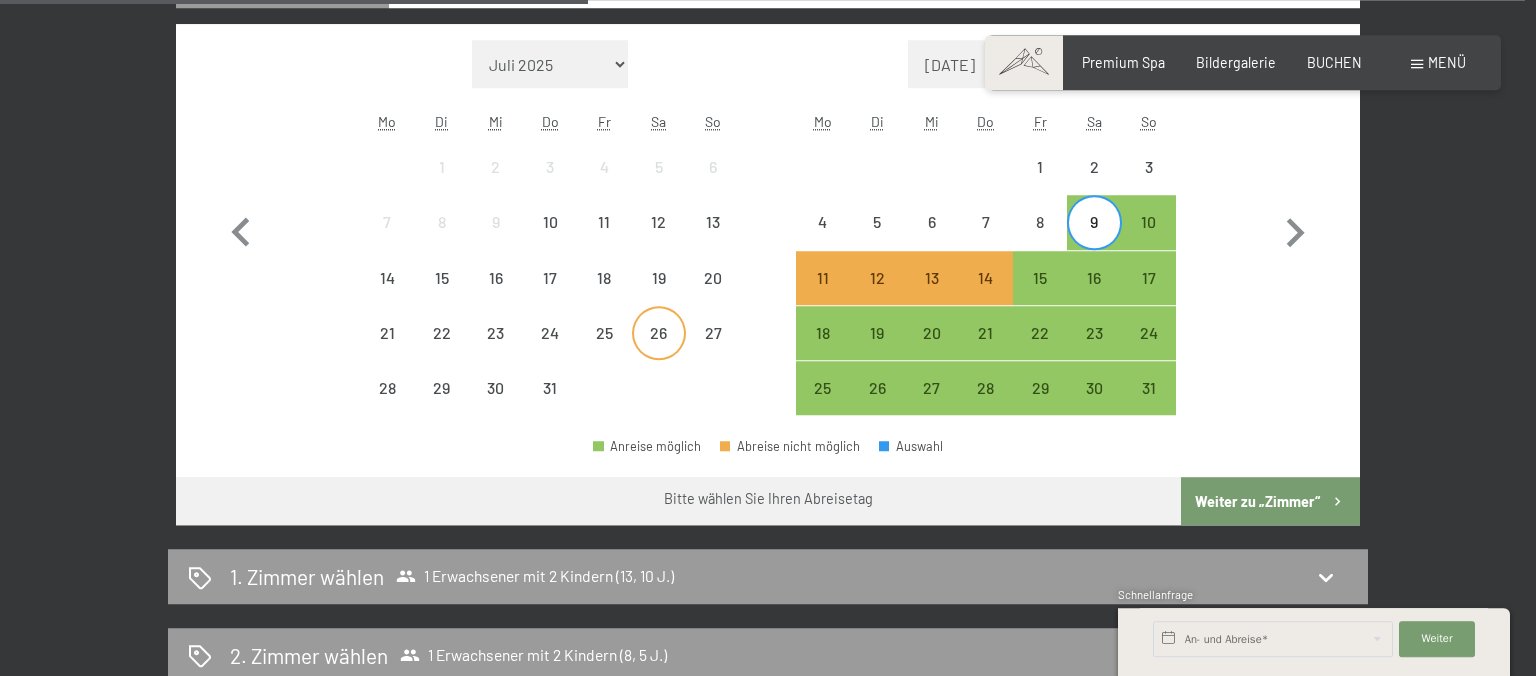 click on "26" at bounding box center [659, 350] 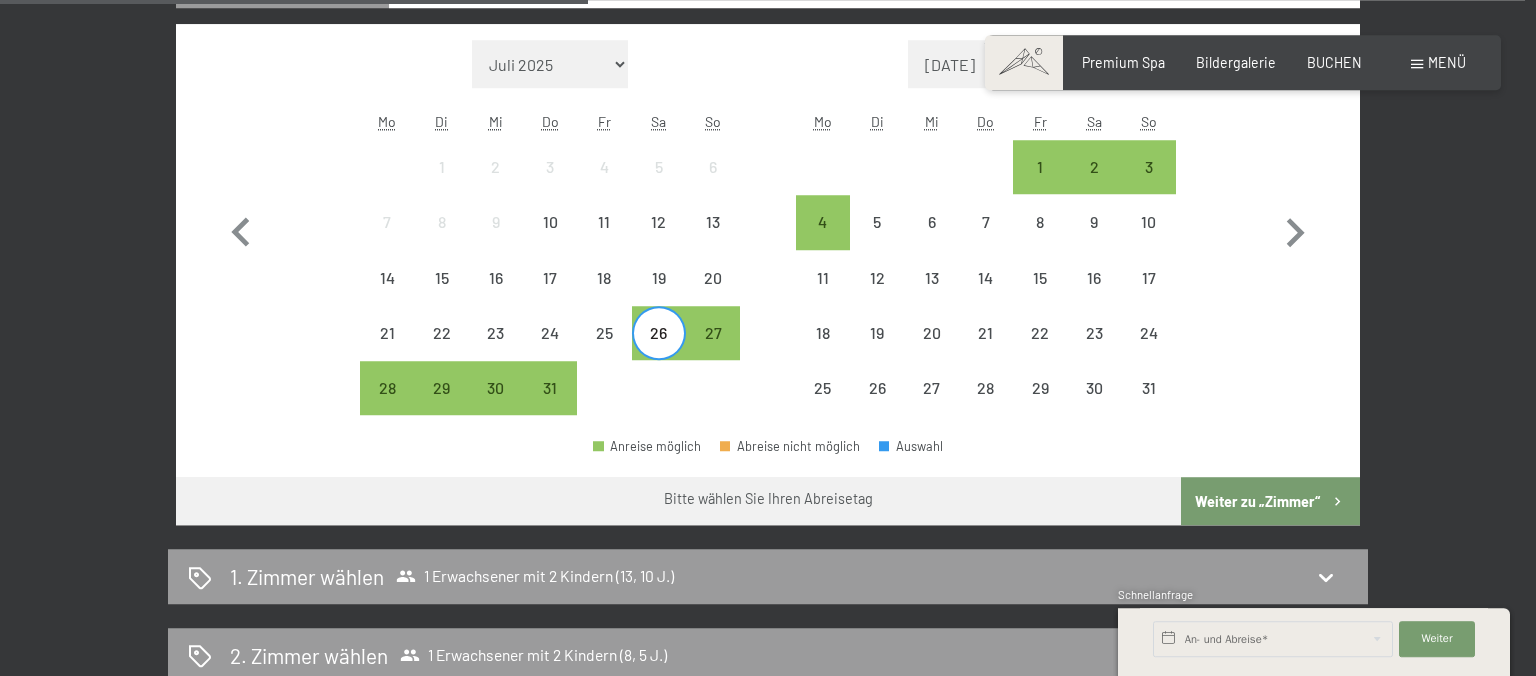 click on "26" at bounding box center [659, 350] 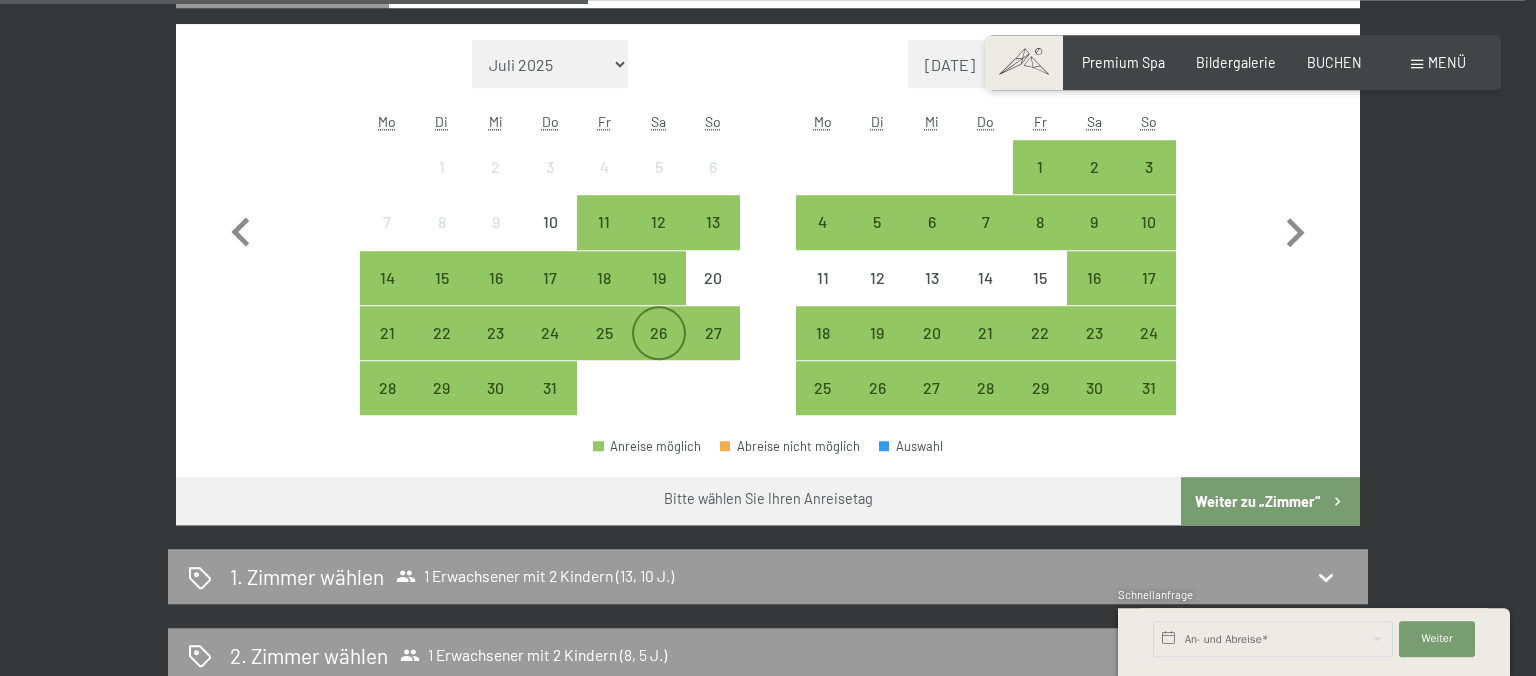 click on "26" at bounding box center (659, 350) 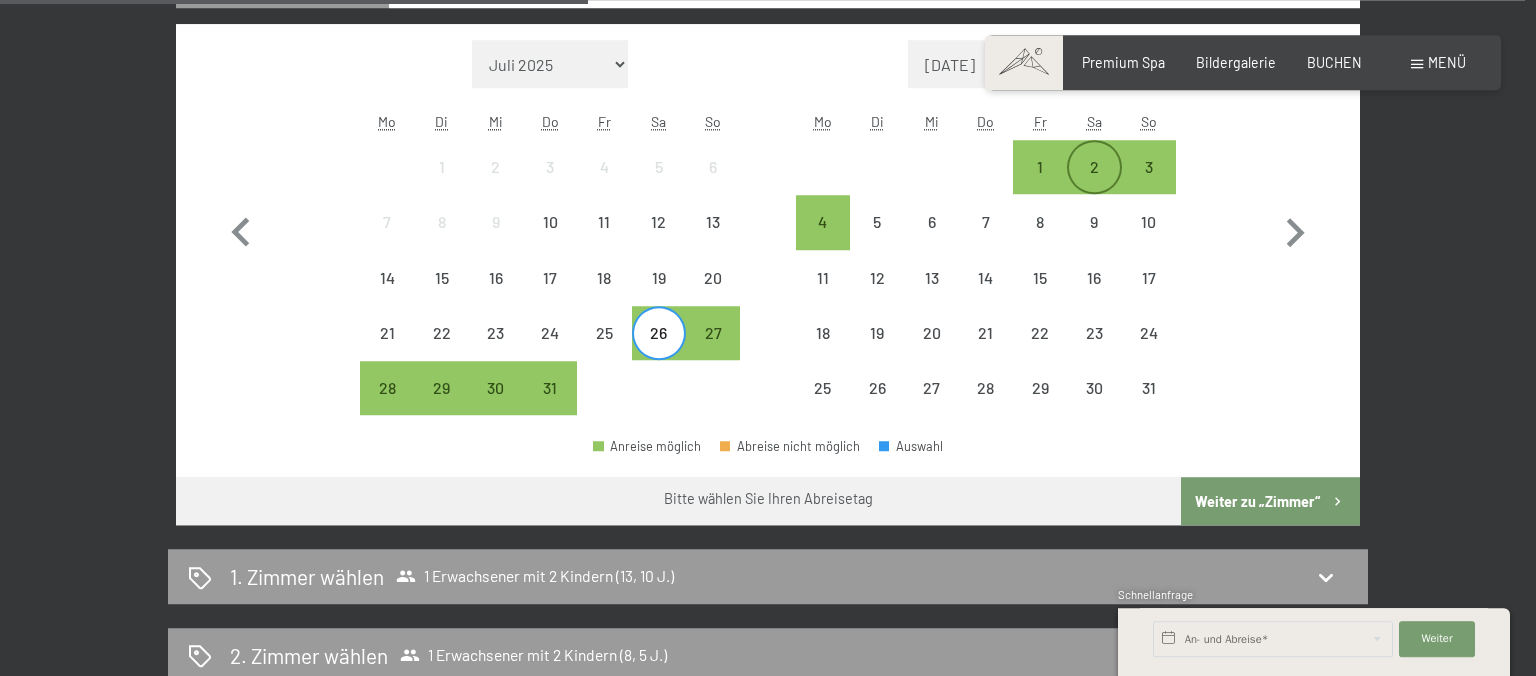 click on "2" at bounding box center [1094, 184] 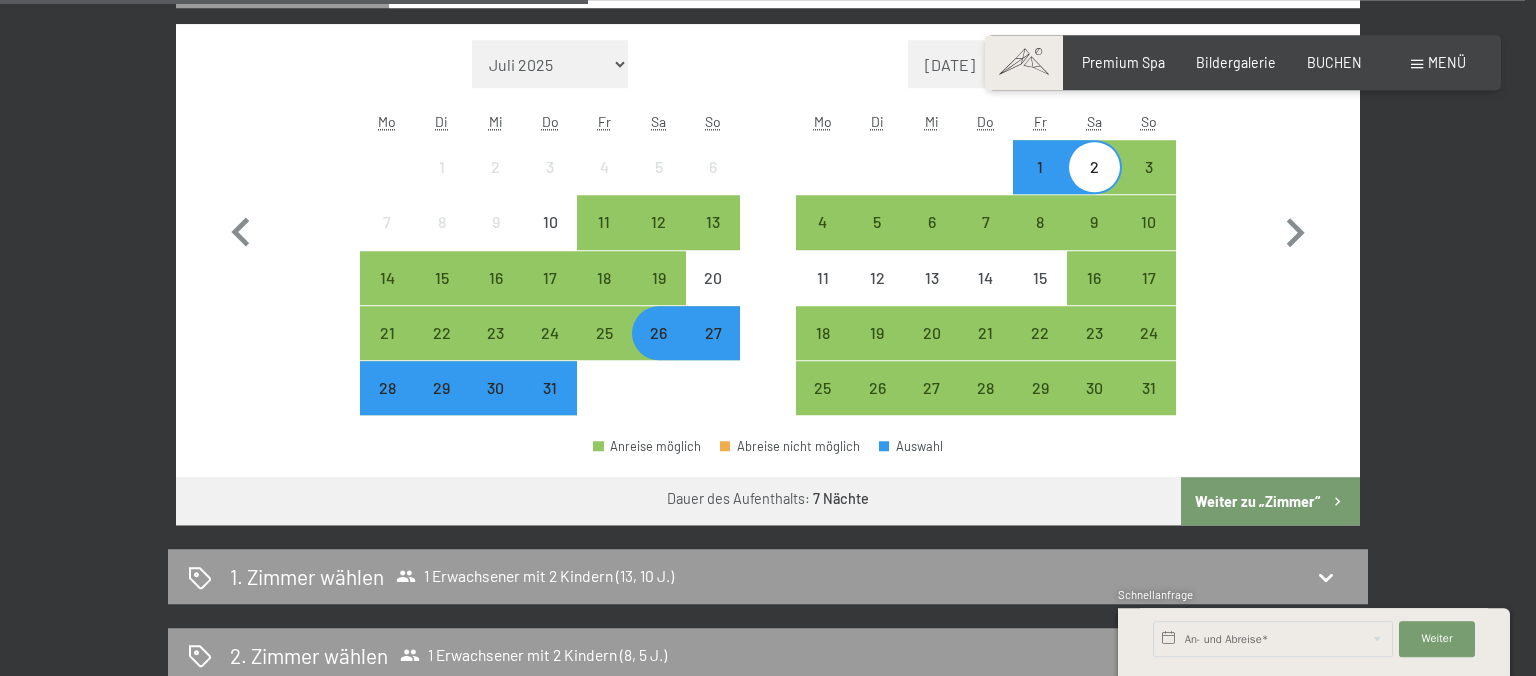 click on "26" at bounding box center [659, 350] 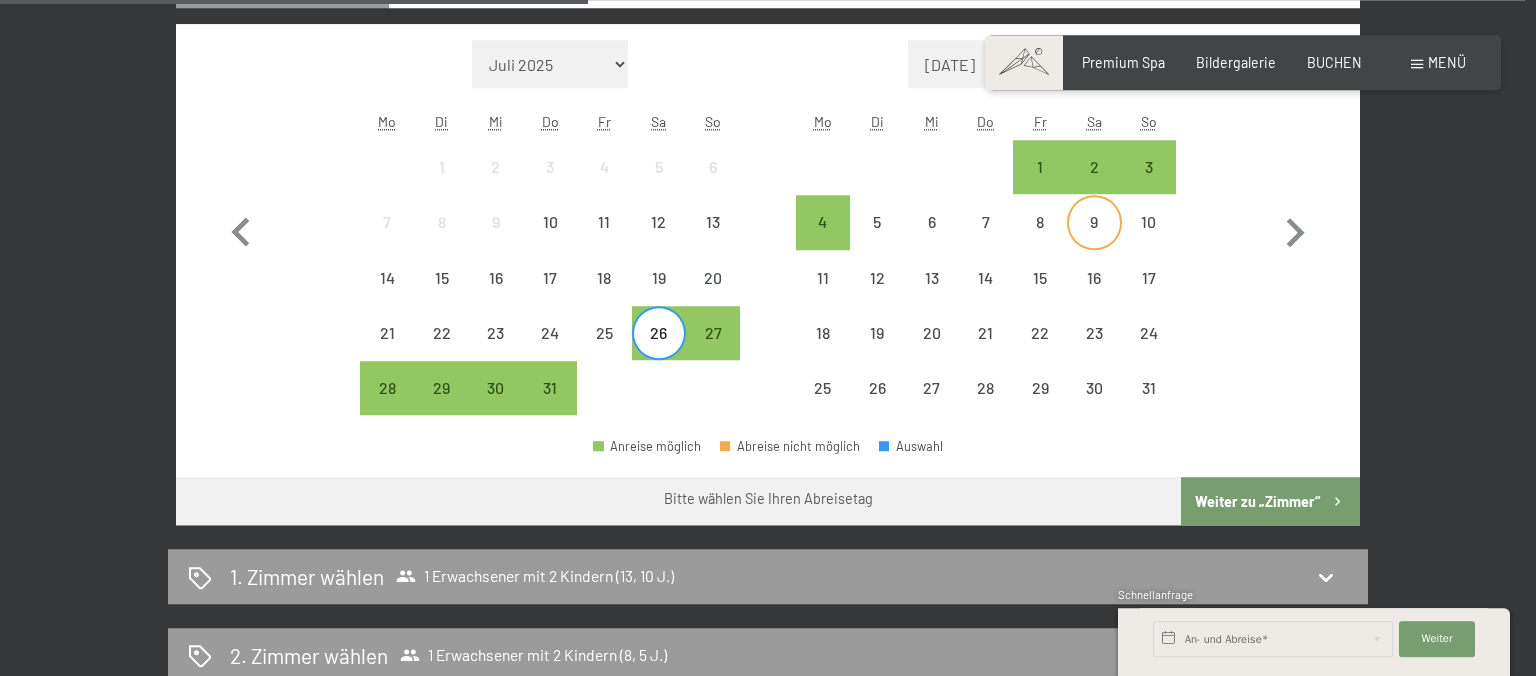 click on "9" at bounding box center [1094, 239] 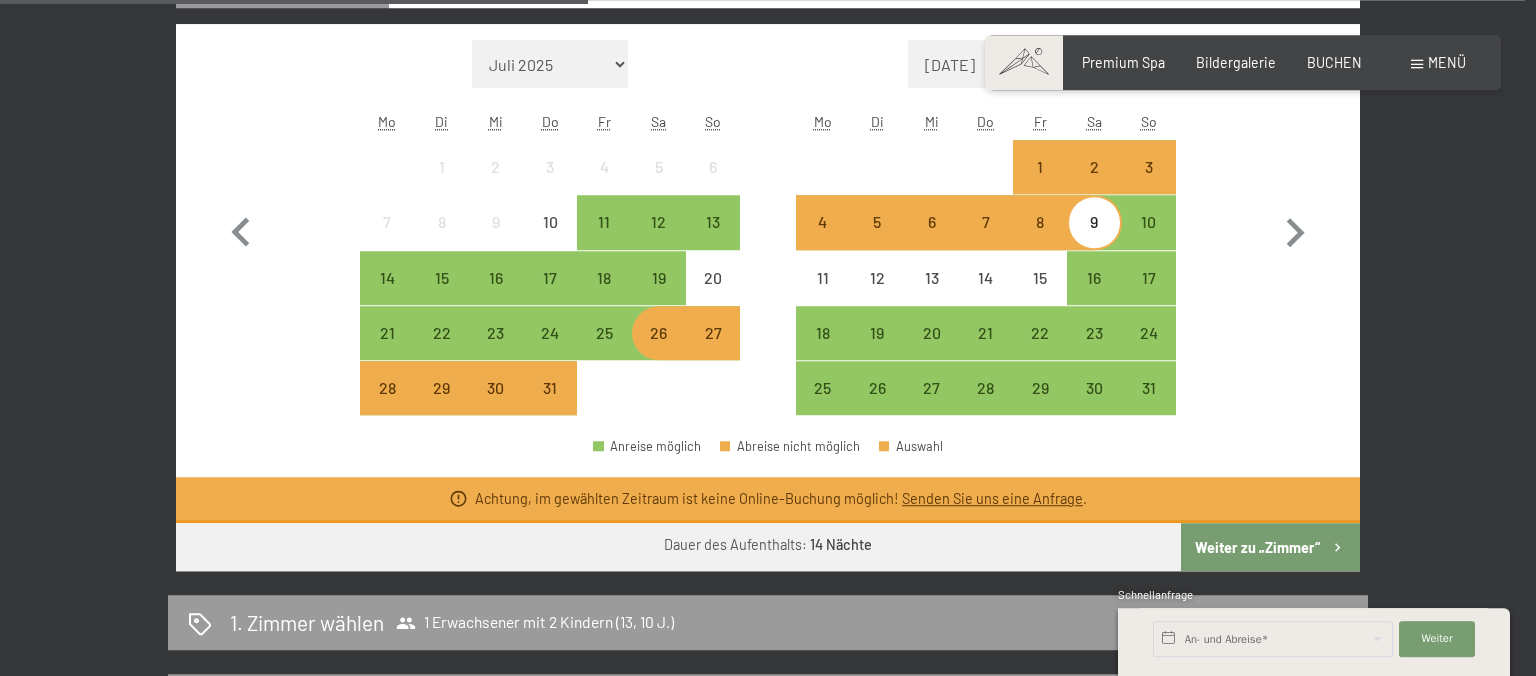 click on "26" at bounding box center (659, 350) 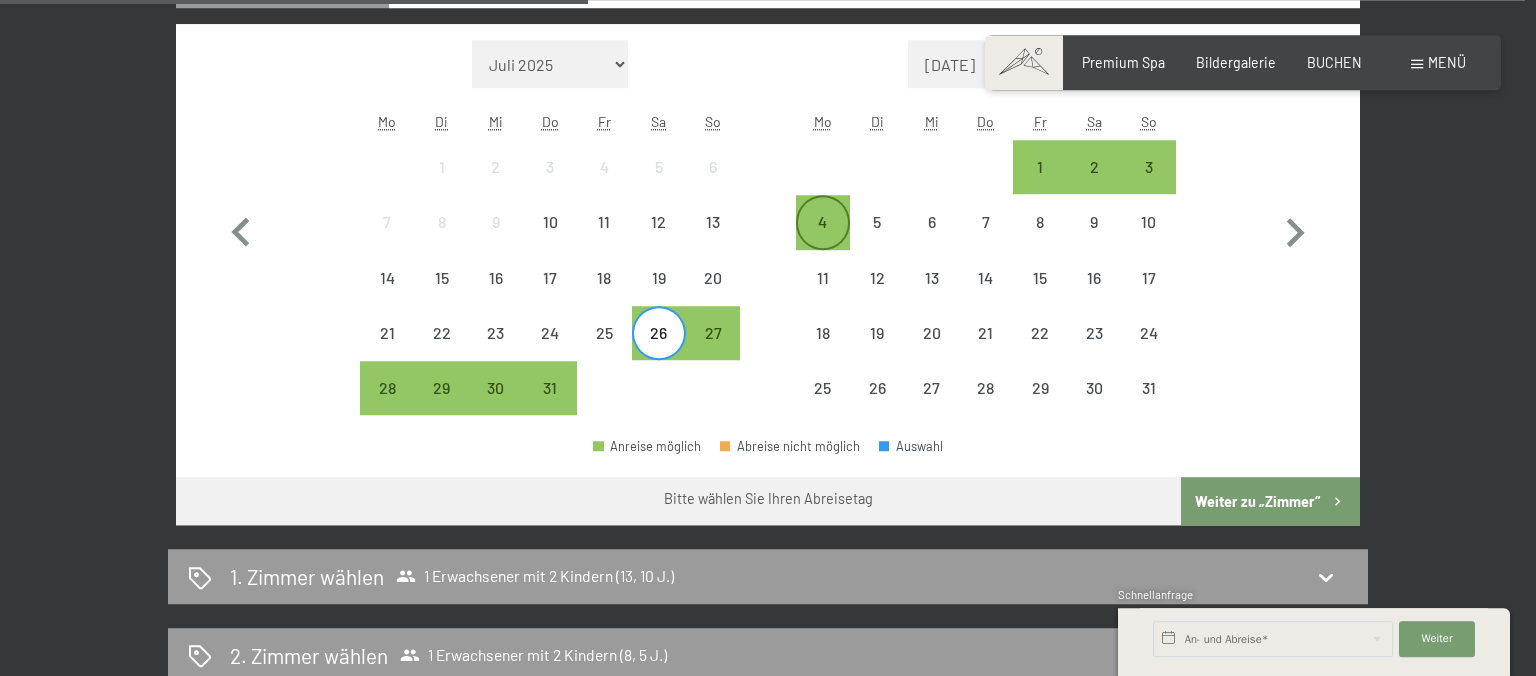 click on "4" at bounding box center (823, 239) 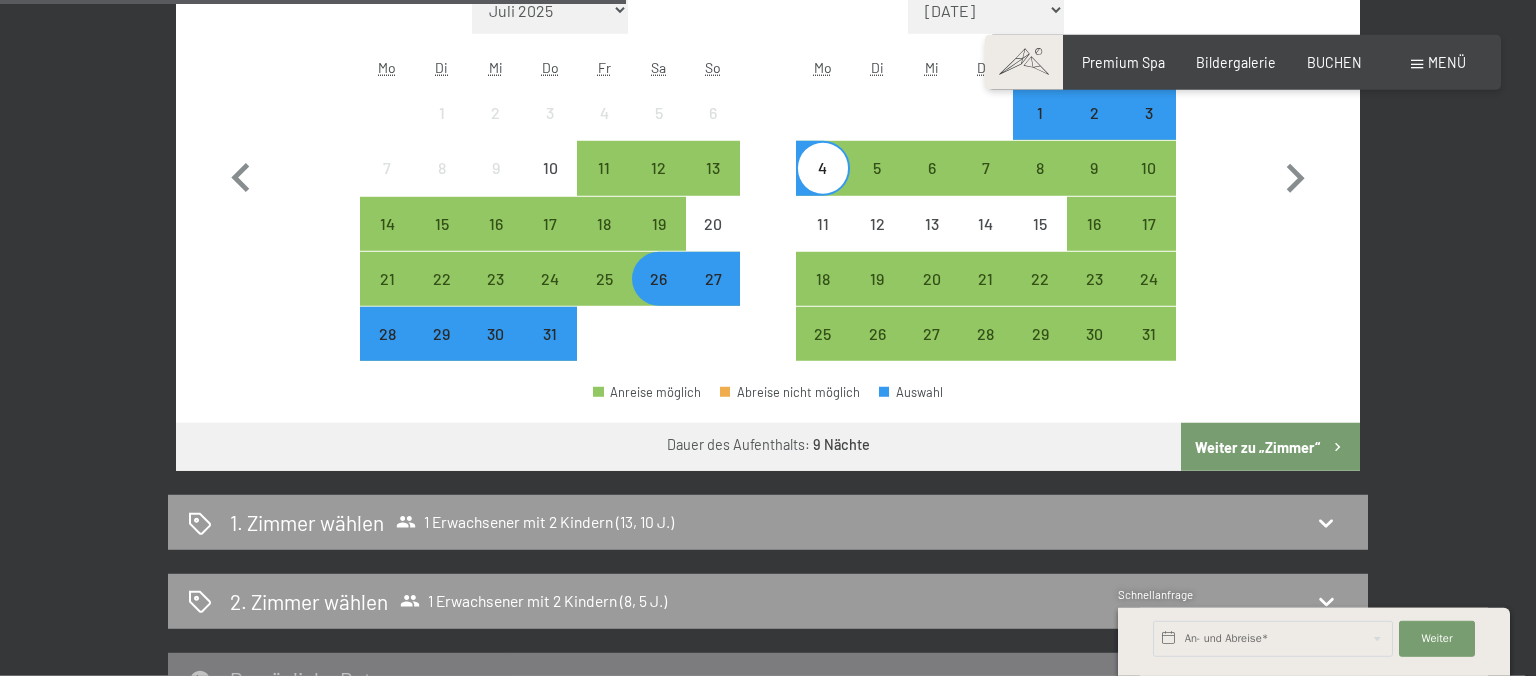 scroll, scrollTop: 969, scrollLeft: 0, axis: vertical 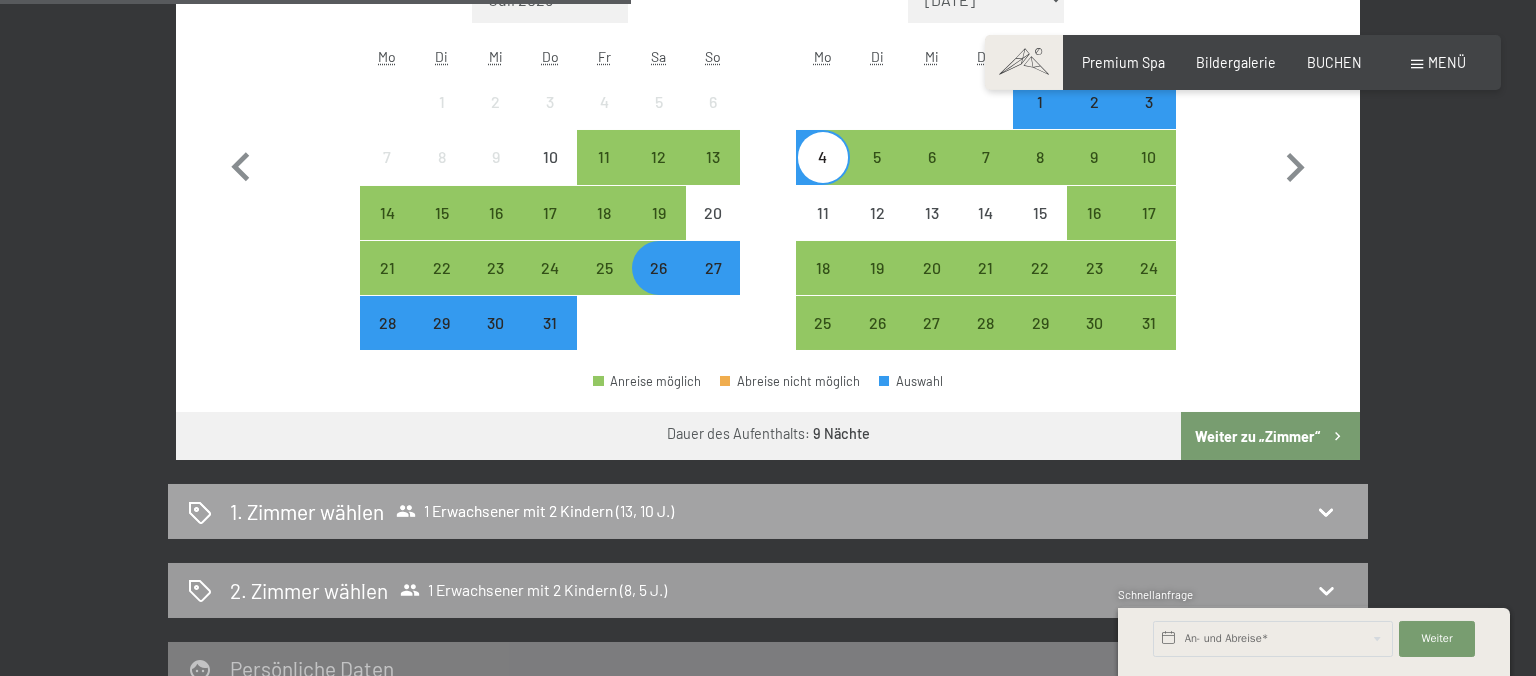 click 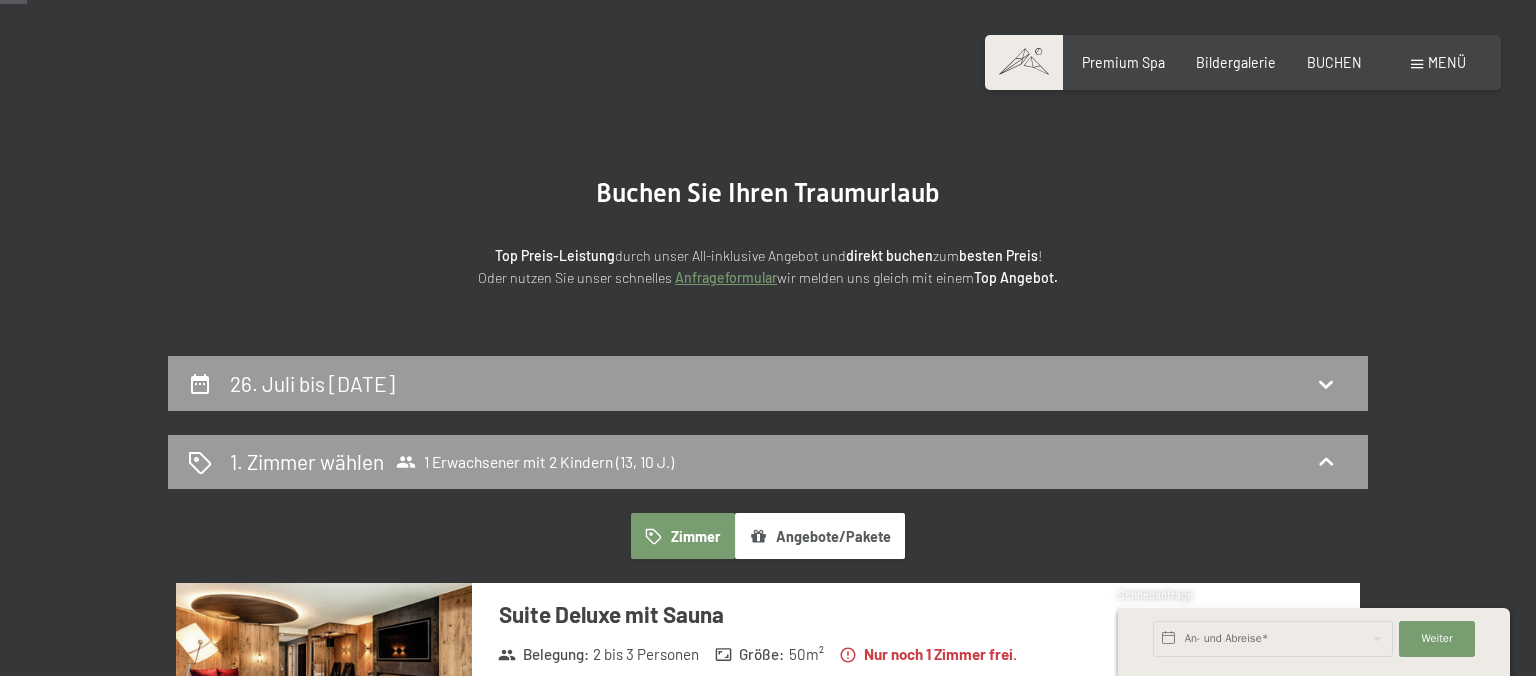 scroll, scrollTop: 49, scrollLeft: 0, axis: vertical 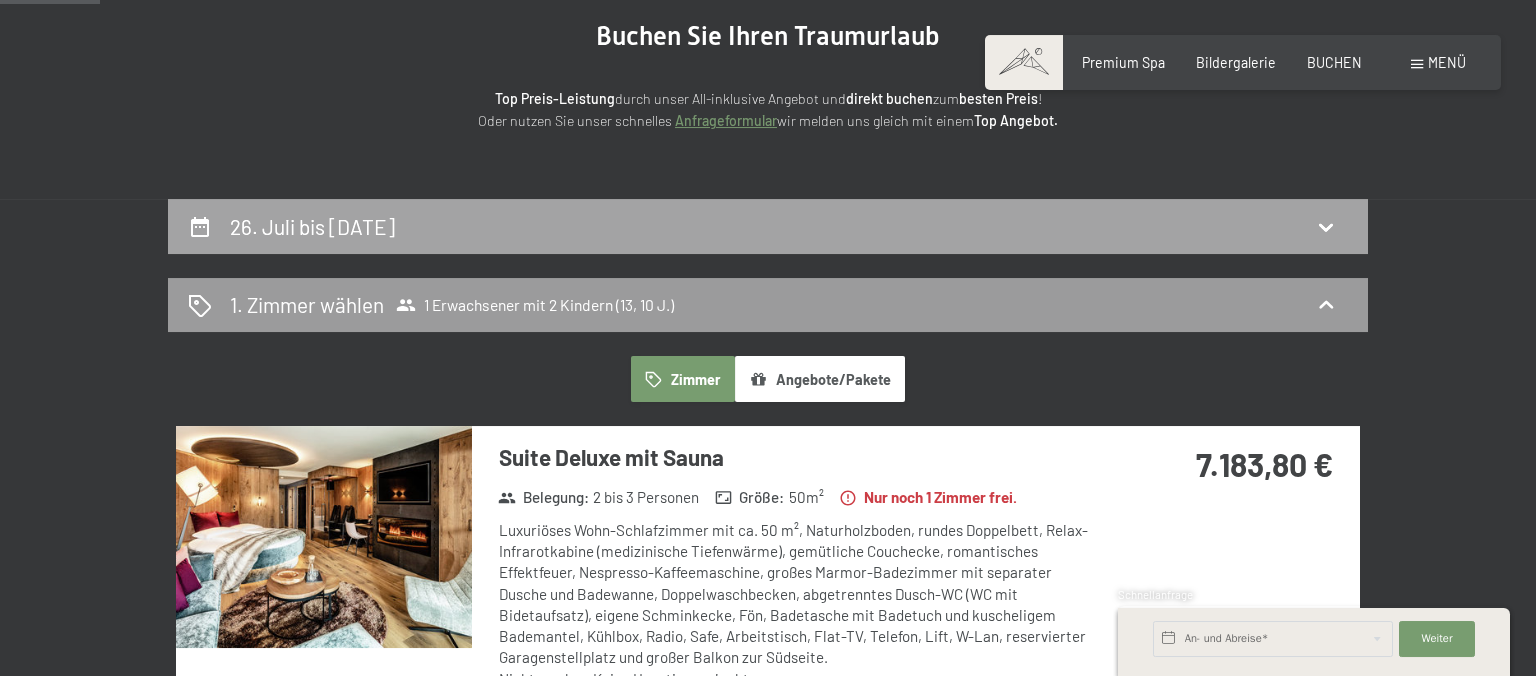 click 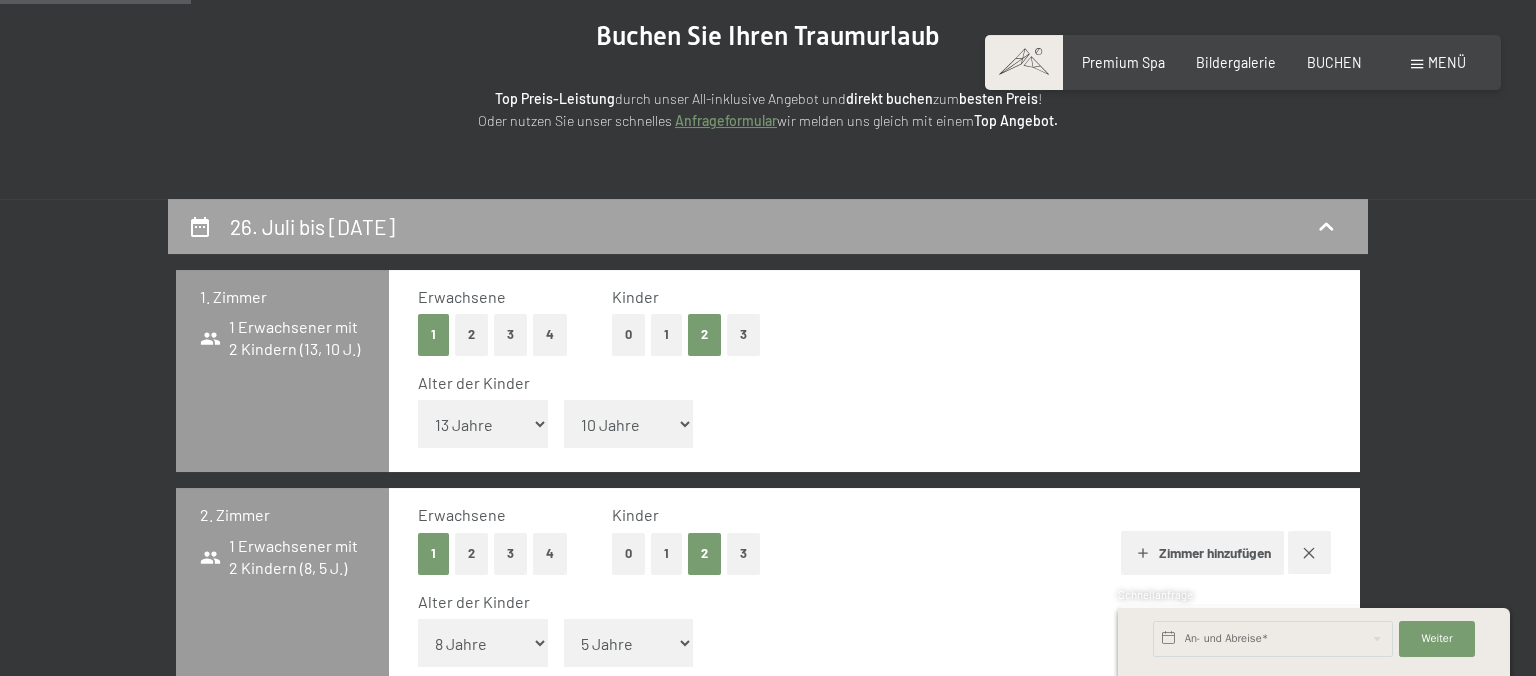 scroll, scrollTop: 420, scrollLeft: 0, axis: vertical 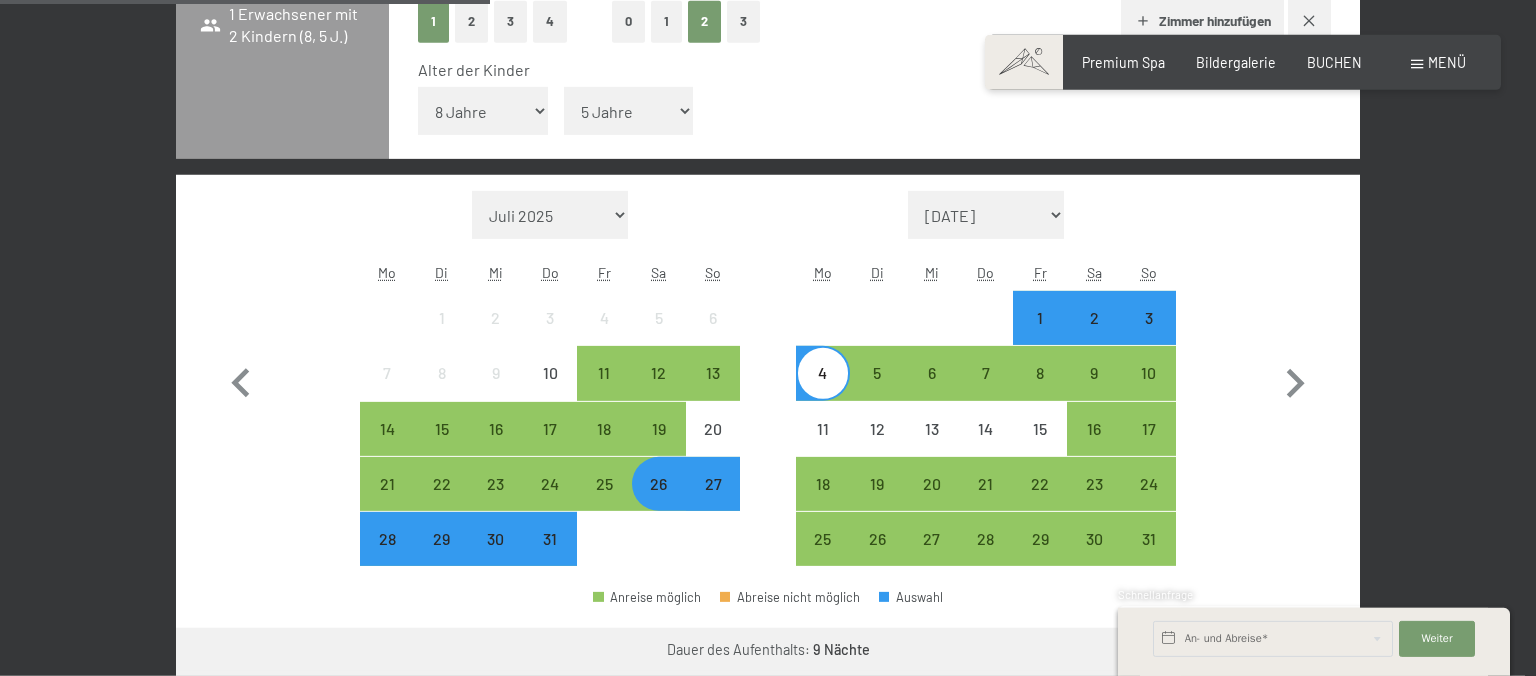 click on "26" at bounding box center [659, 501] 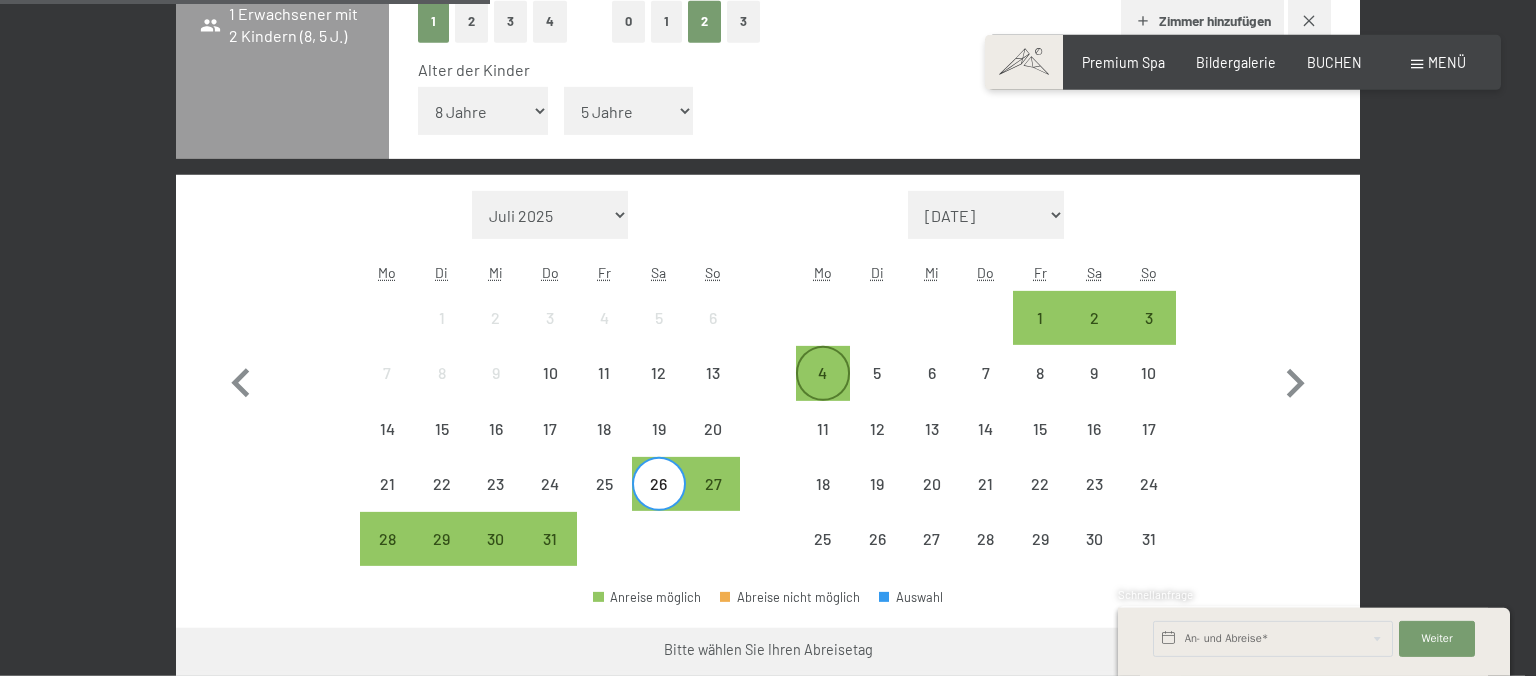 click on "4" at bounding box center [823, 390] 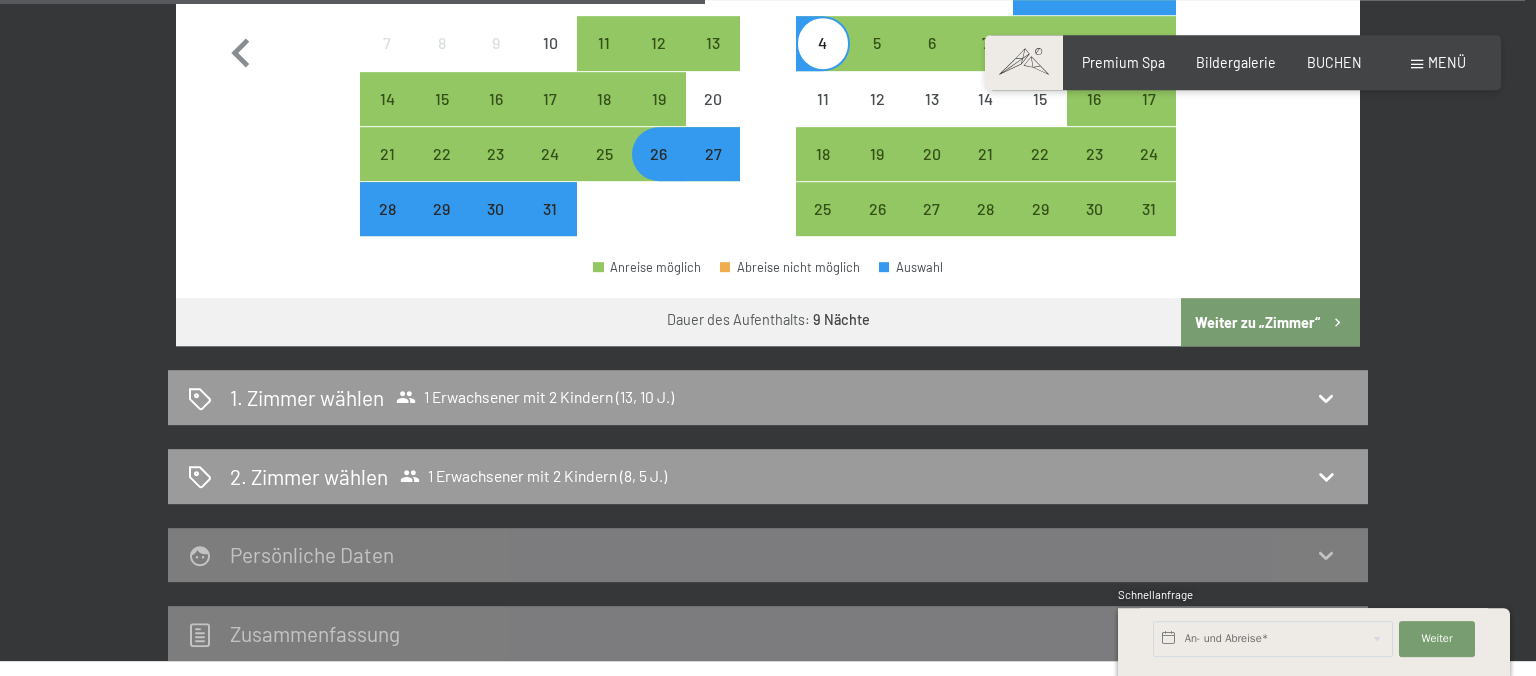scroll, scrollTop: 1079, scrollLeft: 0, axis: vertical 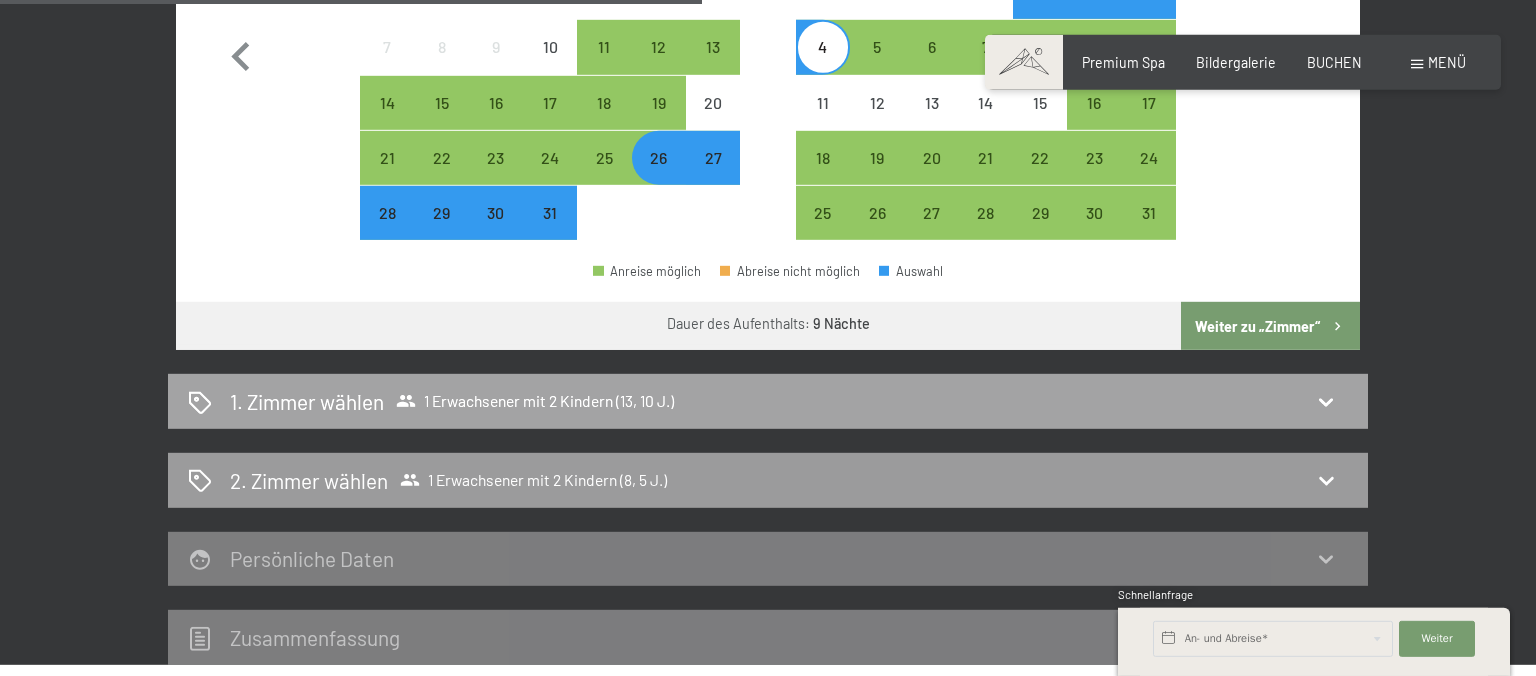 click on "1. Zimmer wählen 1 Erwachsener mit 2 Kindern (13, 10 J.)" at bounding box center (768, 401) 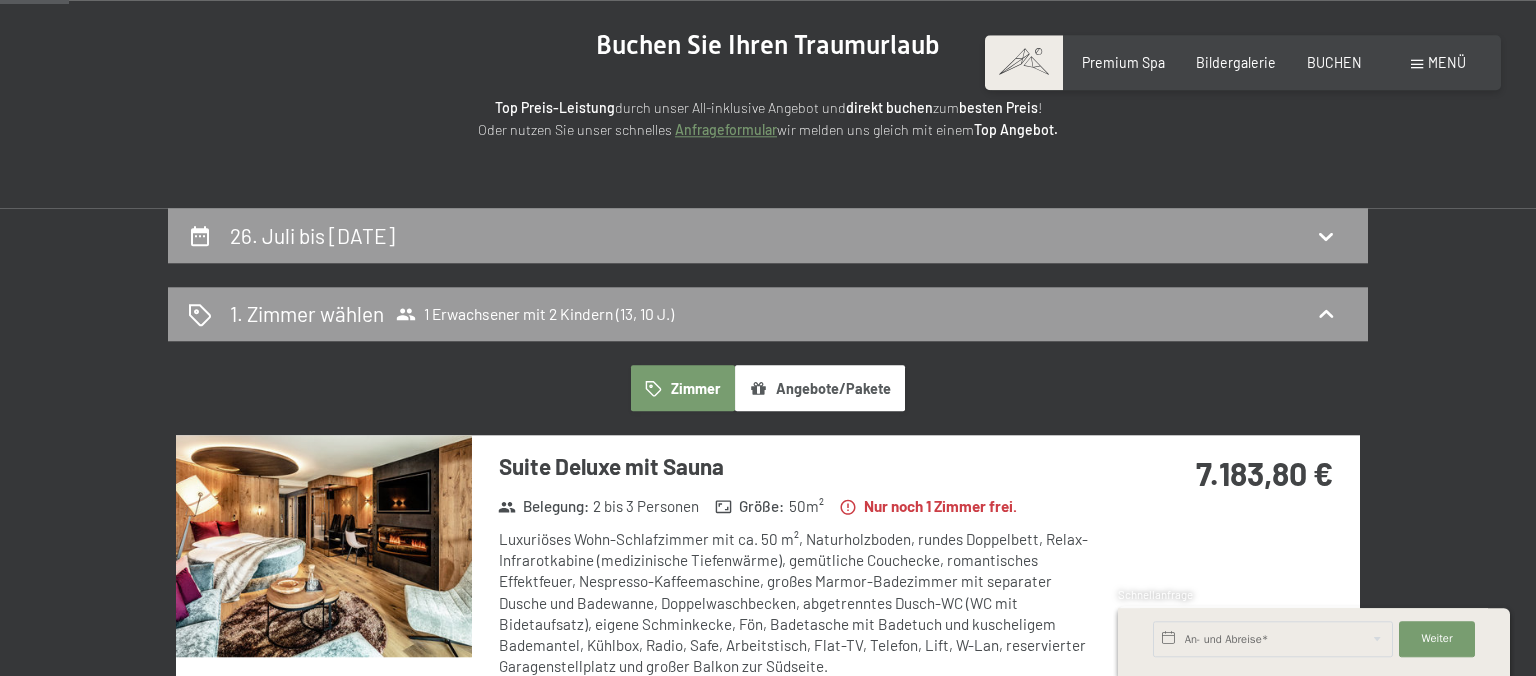 scroll, scrollTop: 0, scrollLeft: 0, axis: both 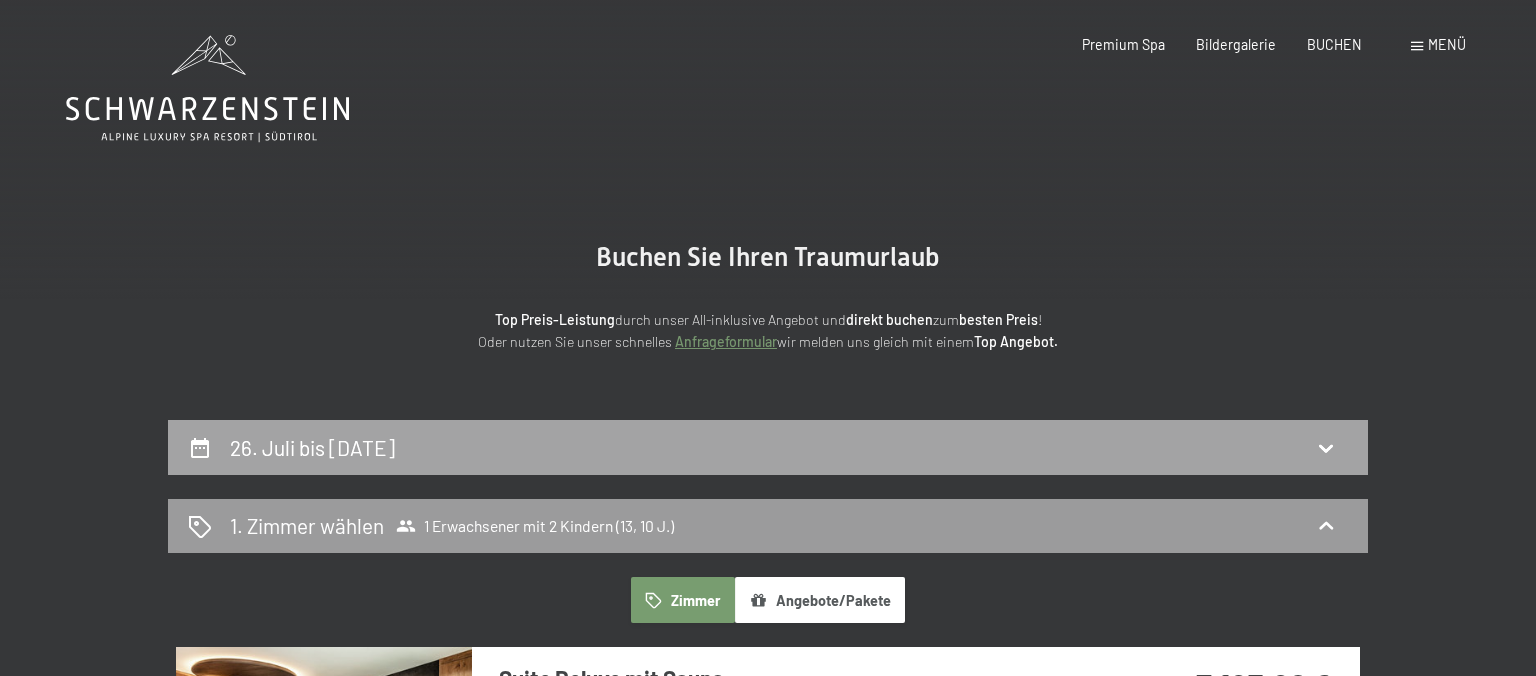 click on "26. Juli bis [DATE]" at bounding box center [768, 447] 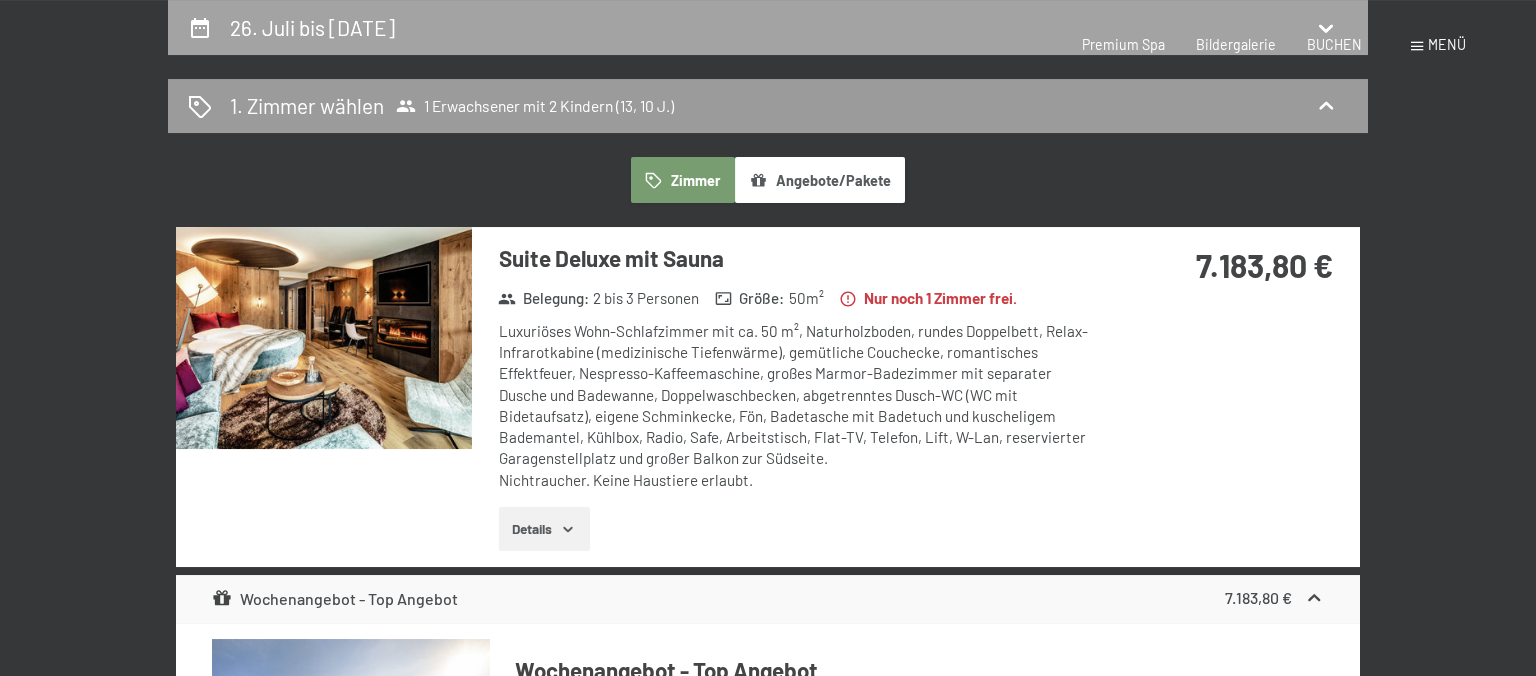select on "13" 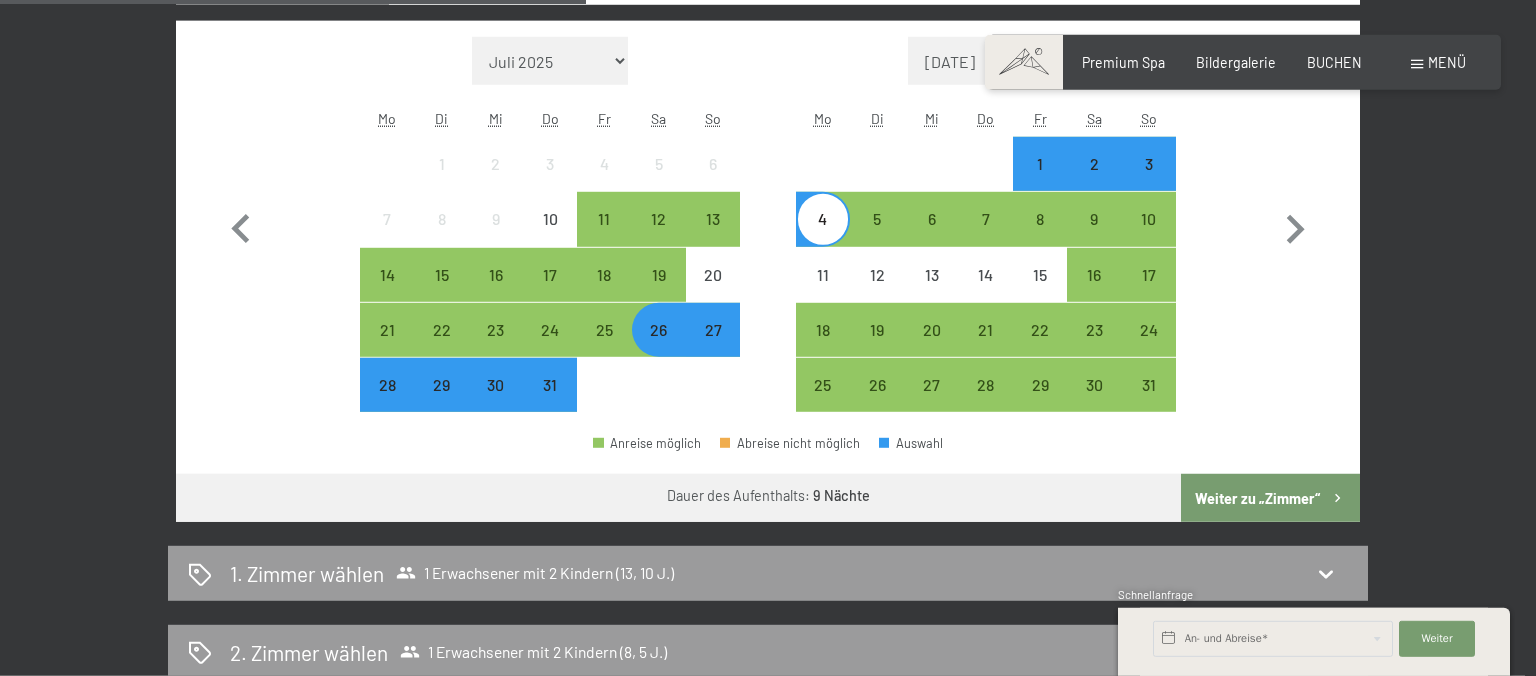 scroll, scrollTop: 911, scrollLeft: 0, axis: vertical 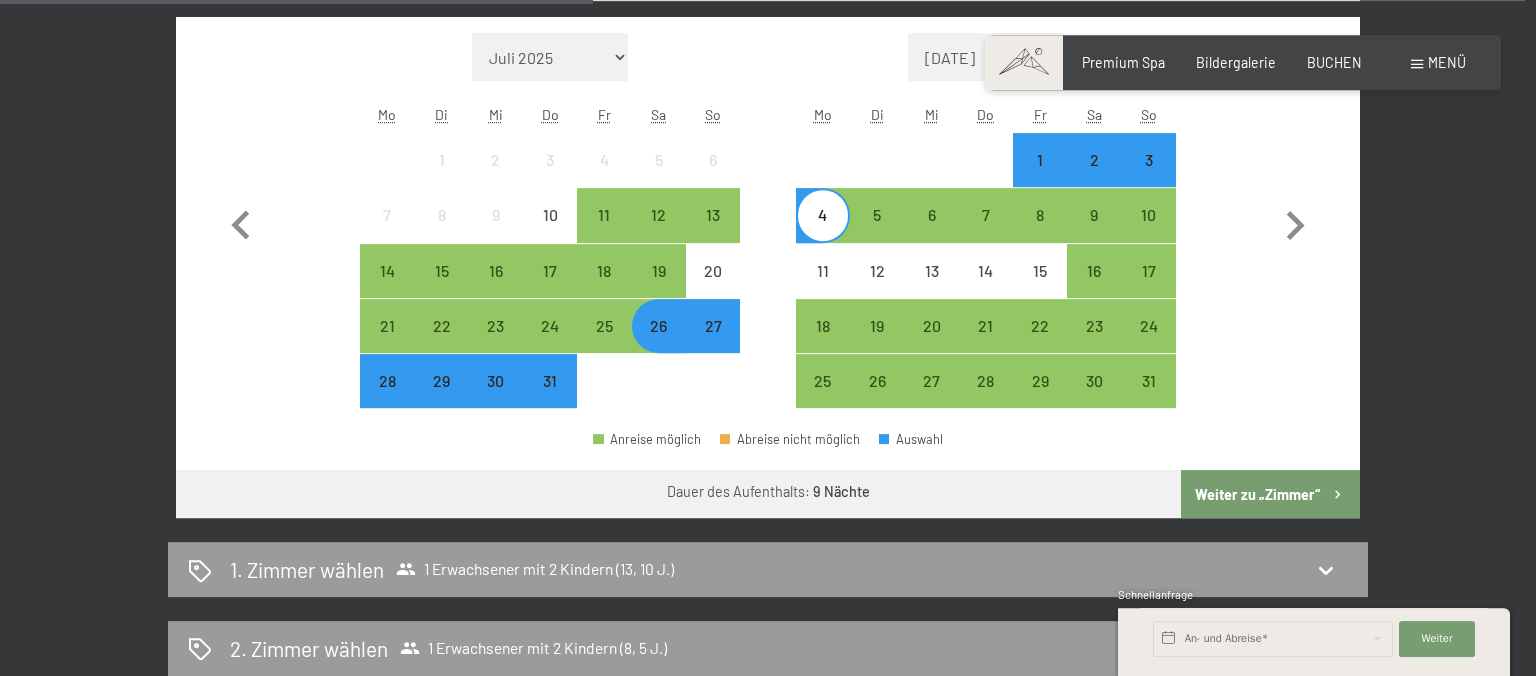 click on "26" at bounding box center (659, 343) 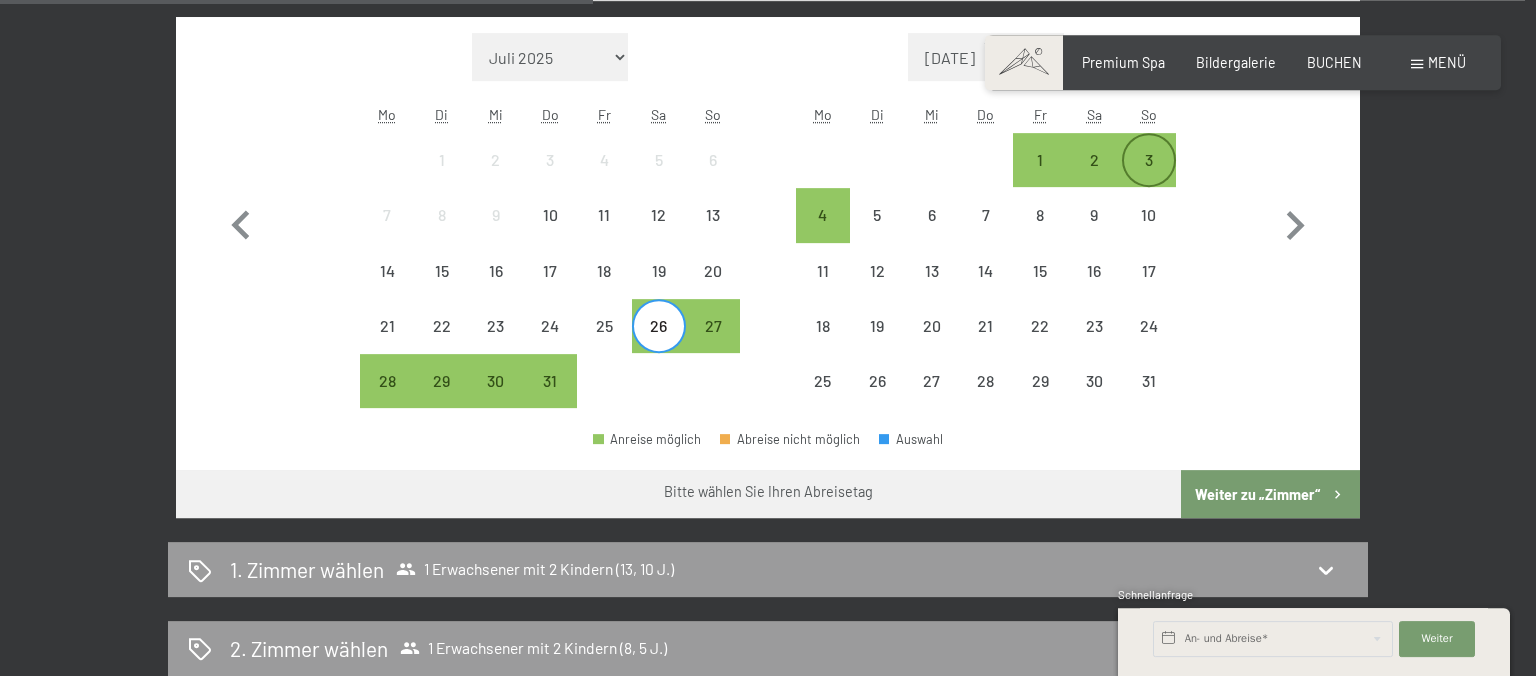 click on "3" at bounding box center (1149, 177) 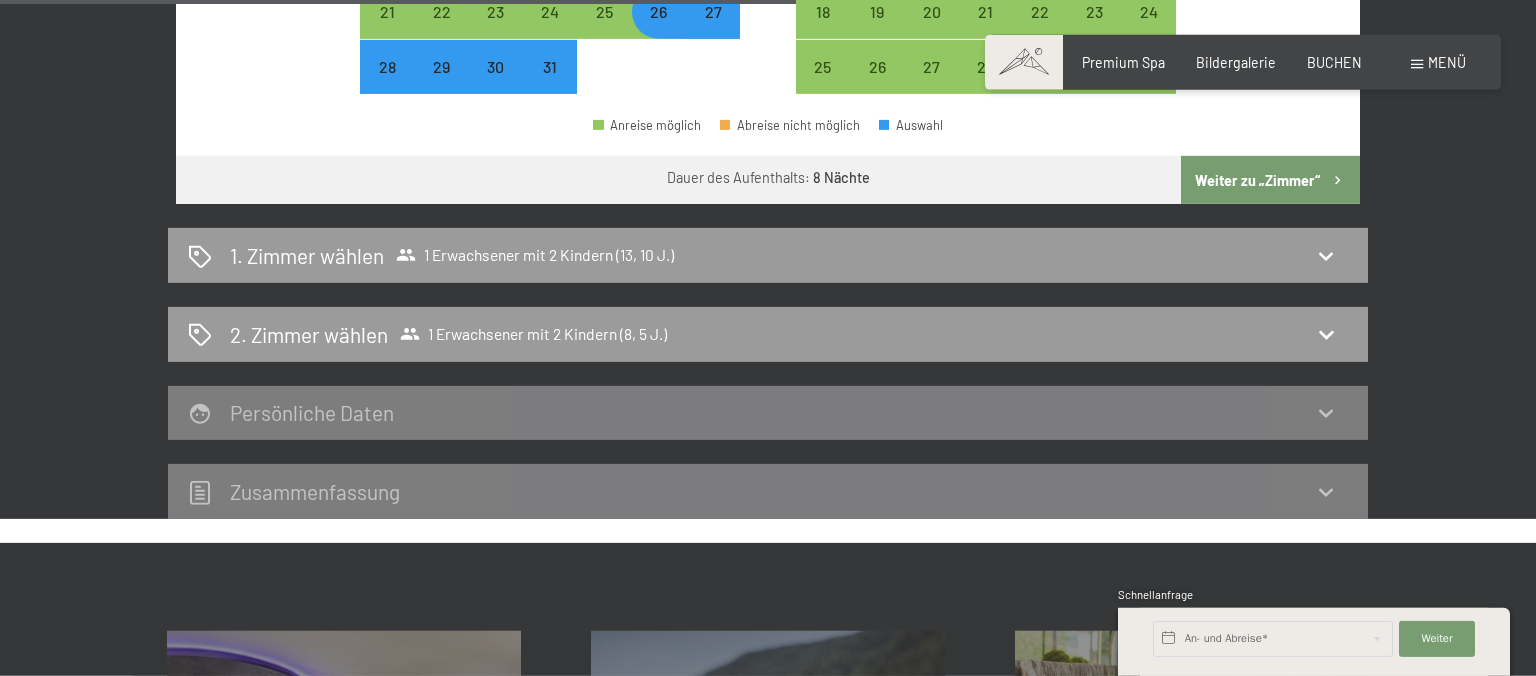 scroll, scrollTop: 1222, scrollLeft: 0, axis: vertical 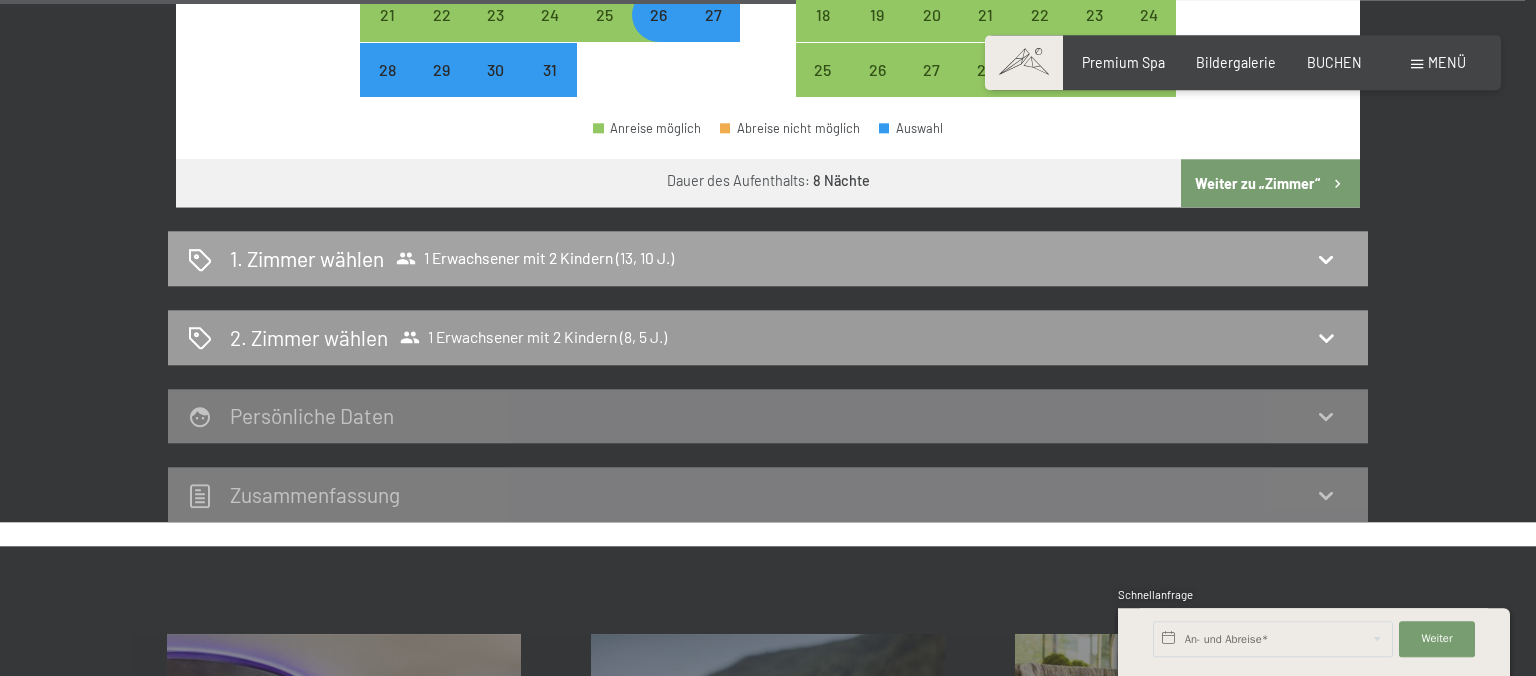 click on "1. Zimmer wählen 1 Erwachsener mit 2 Kindern (13, 10 J.)" at bounding box center [768, 258] 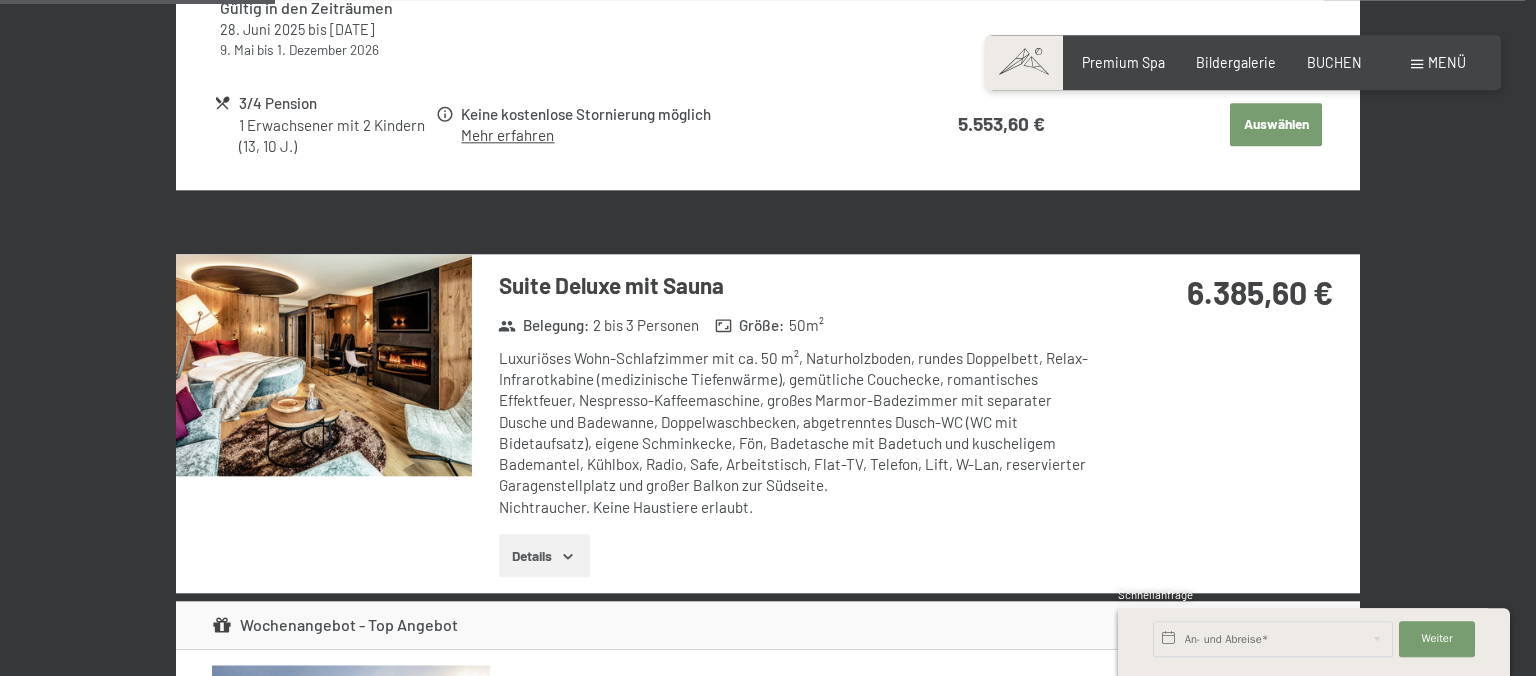 scroll, scrollTop: 420, scrollLeft: 0, axis: vertical 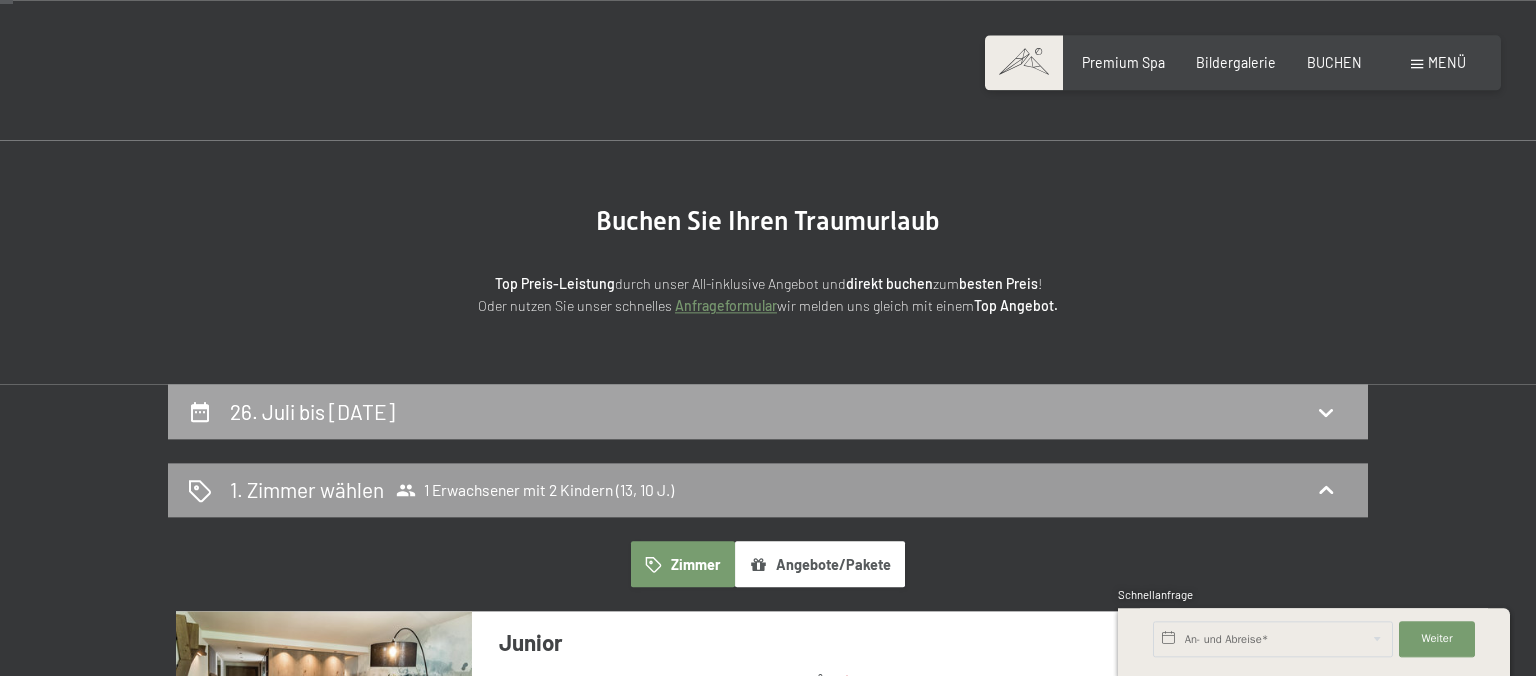 click 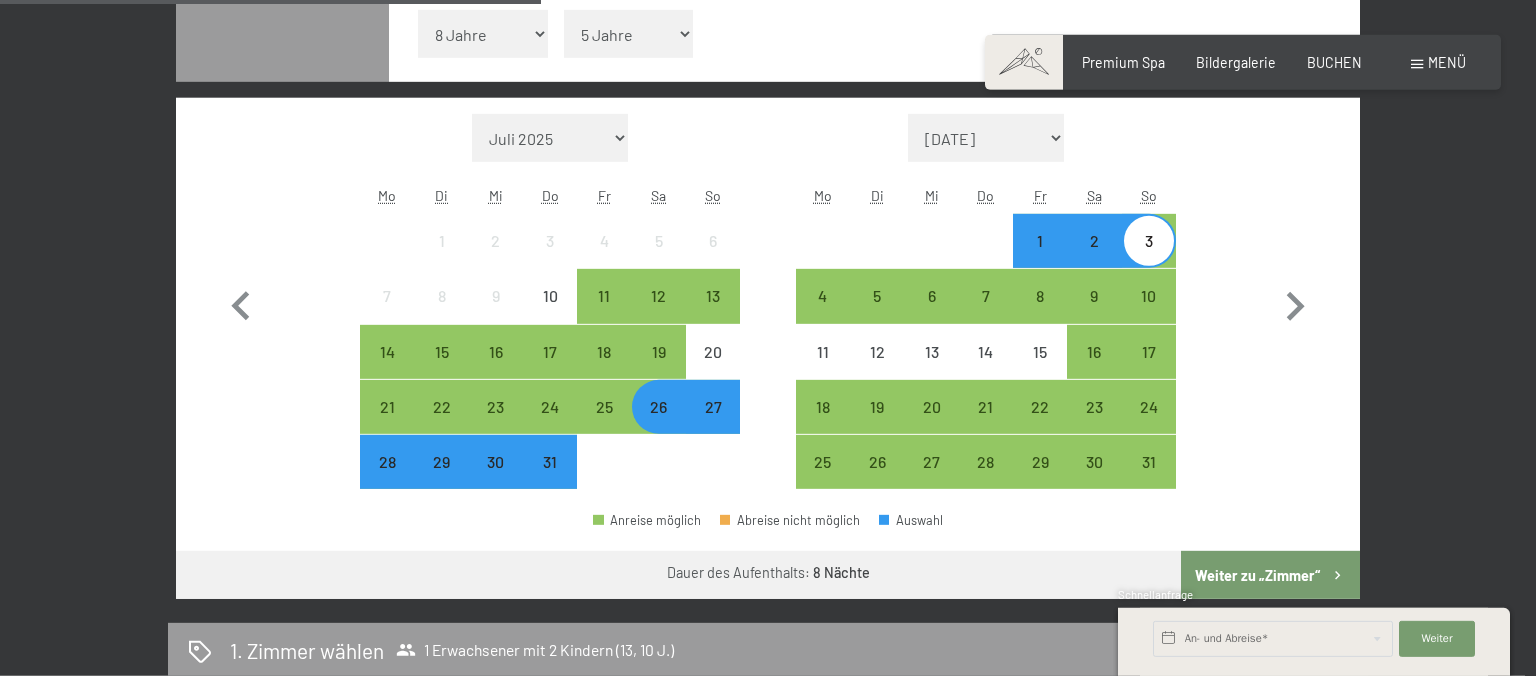 scroll, scrollTop: 834, scrollLeft: 0, axis: vertical 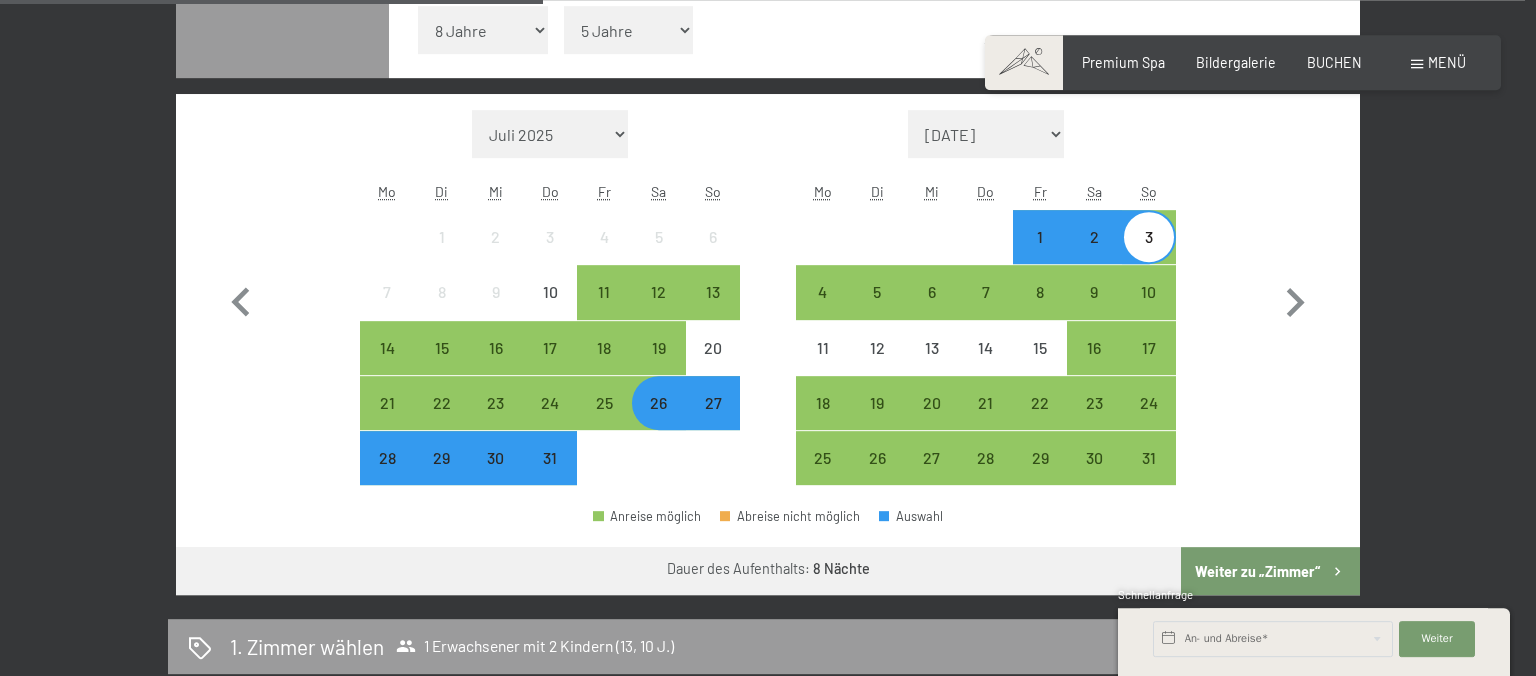 click on "3" at bounding box center [1149, 254] 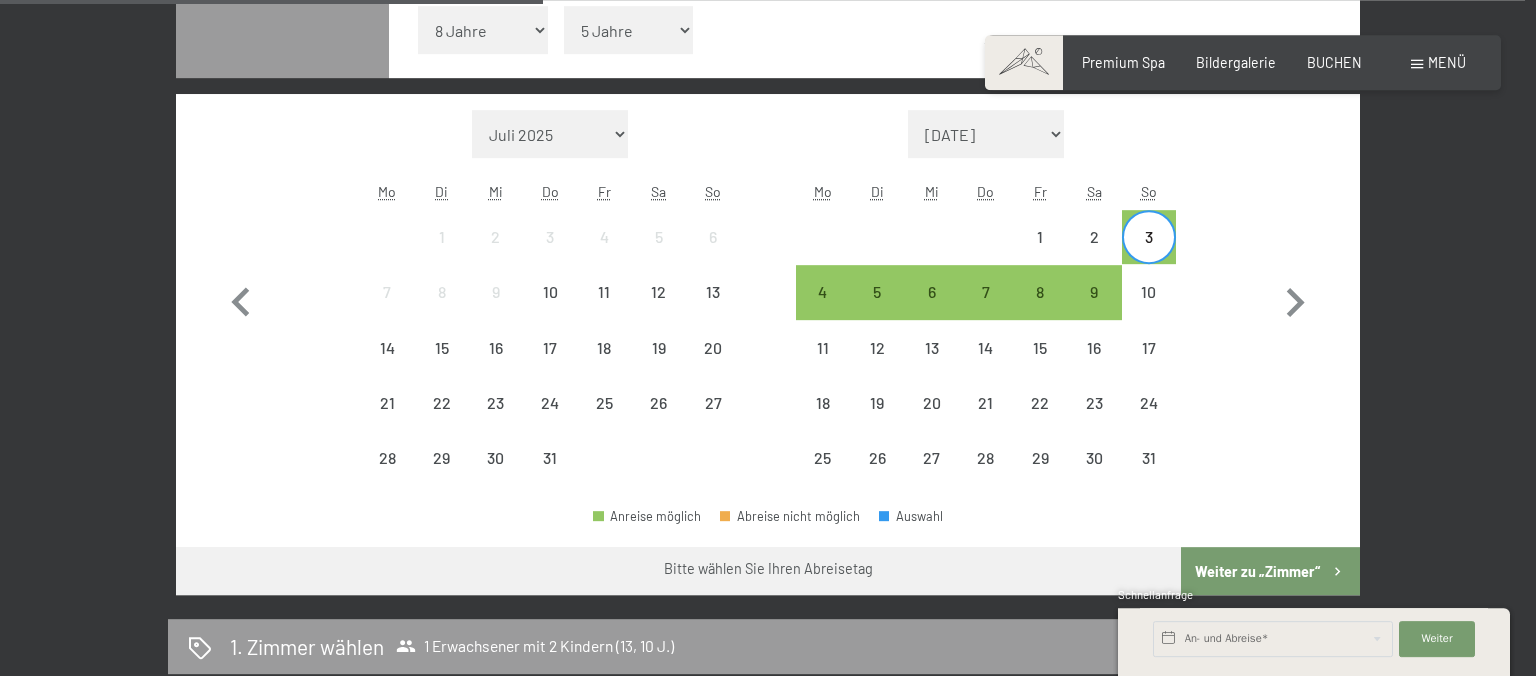 click on "Einwilligung Marketing*" at bounding box center (645, 395) 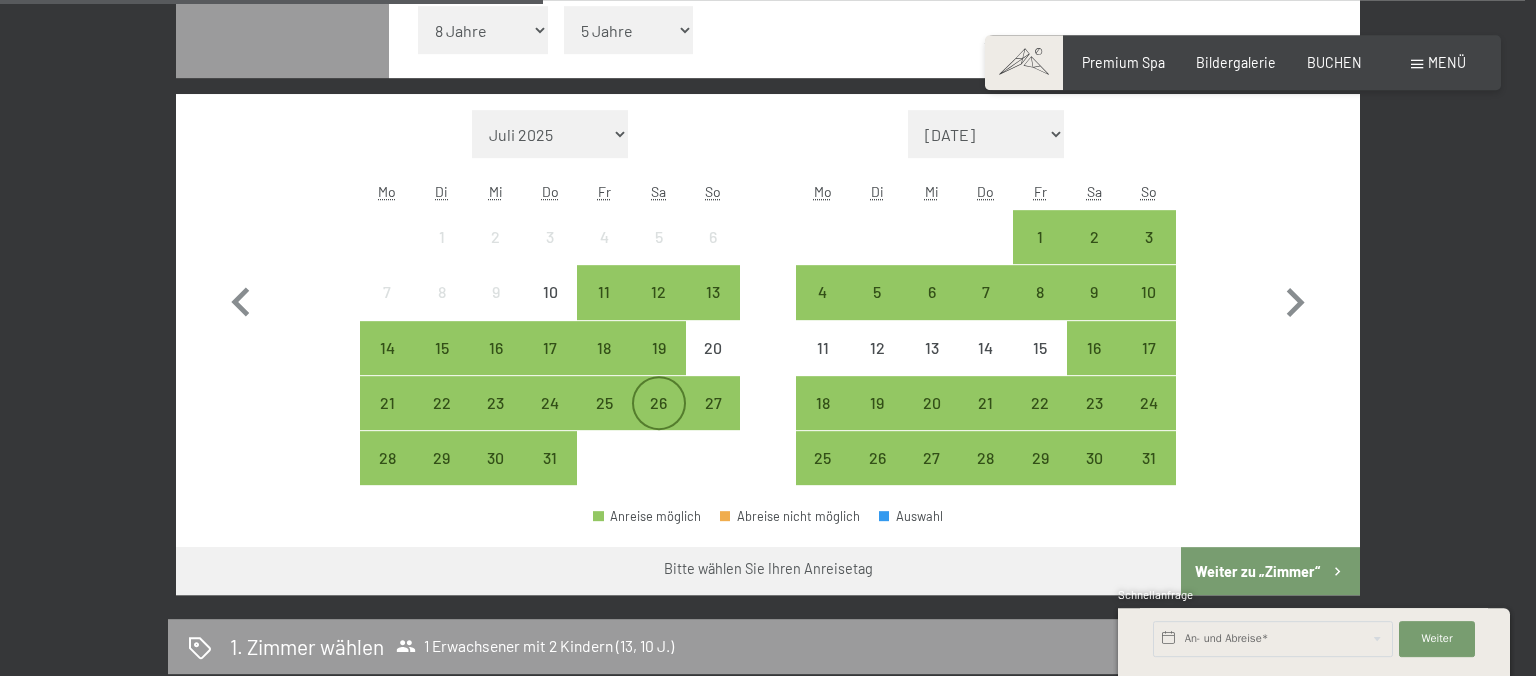 click on "26" at bounding box center (659, 420) 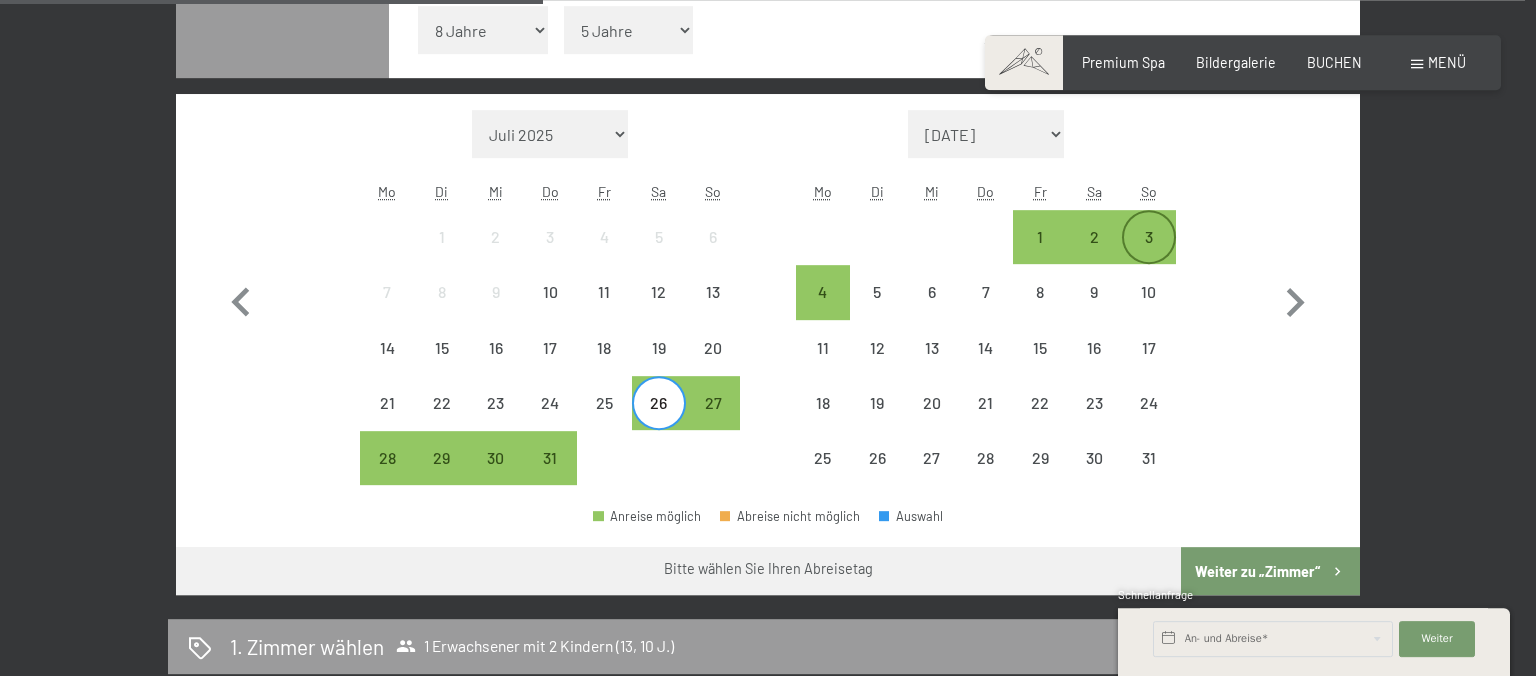 click on "3" at bounding box center [1149, 254] 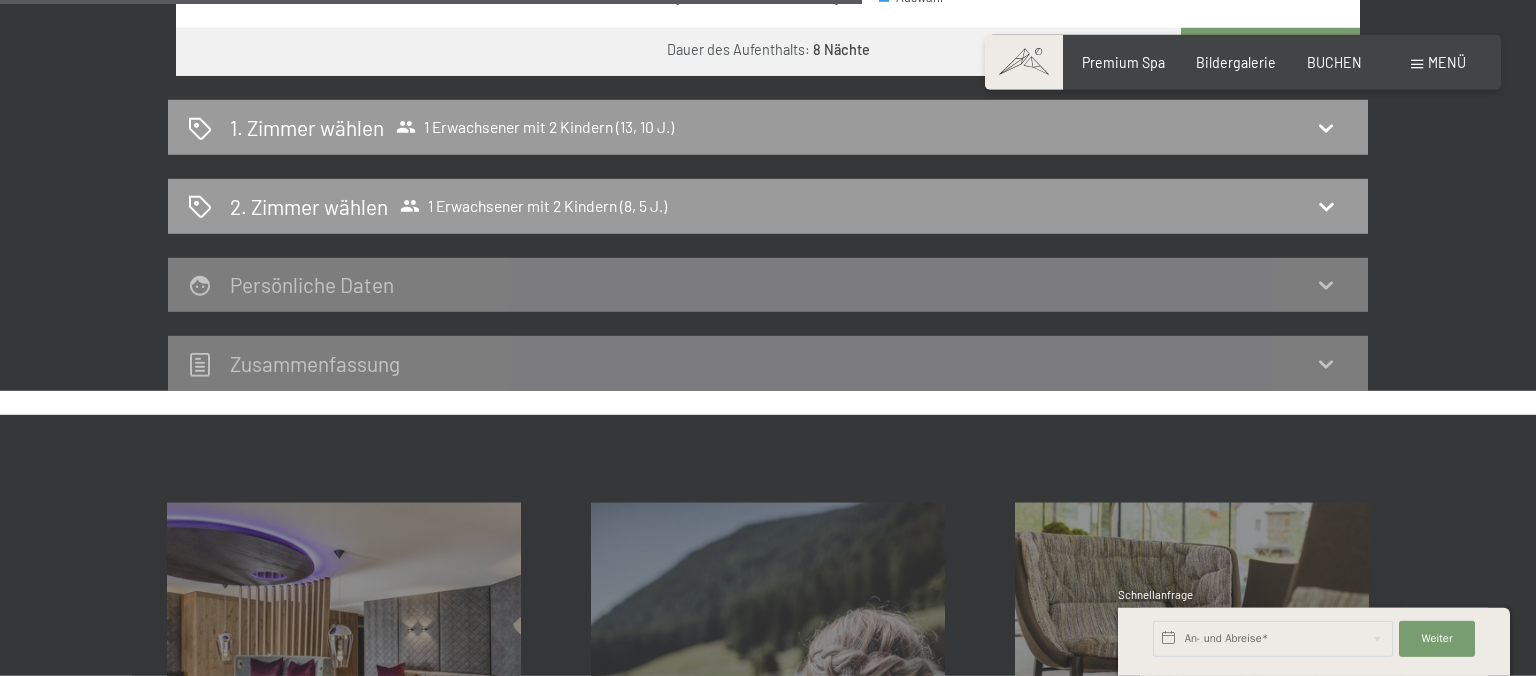 scroll, scrollTop: 1357, scrollLeft: 0, axis: vertical 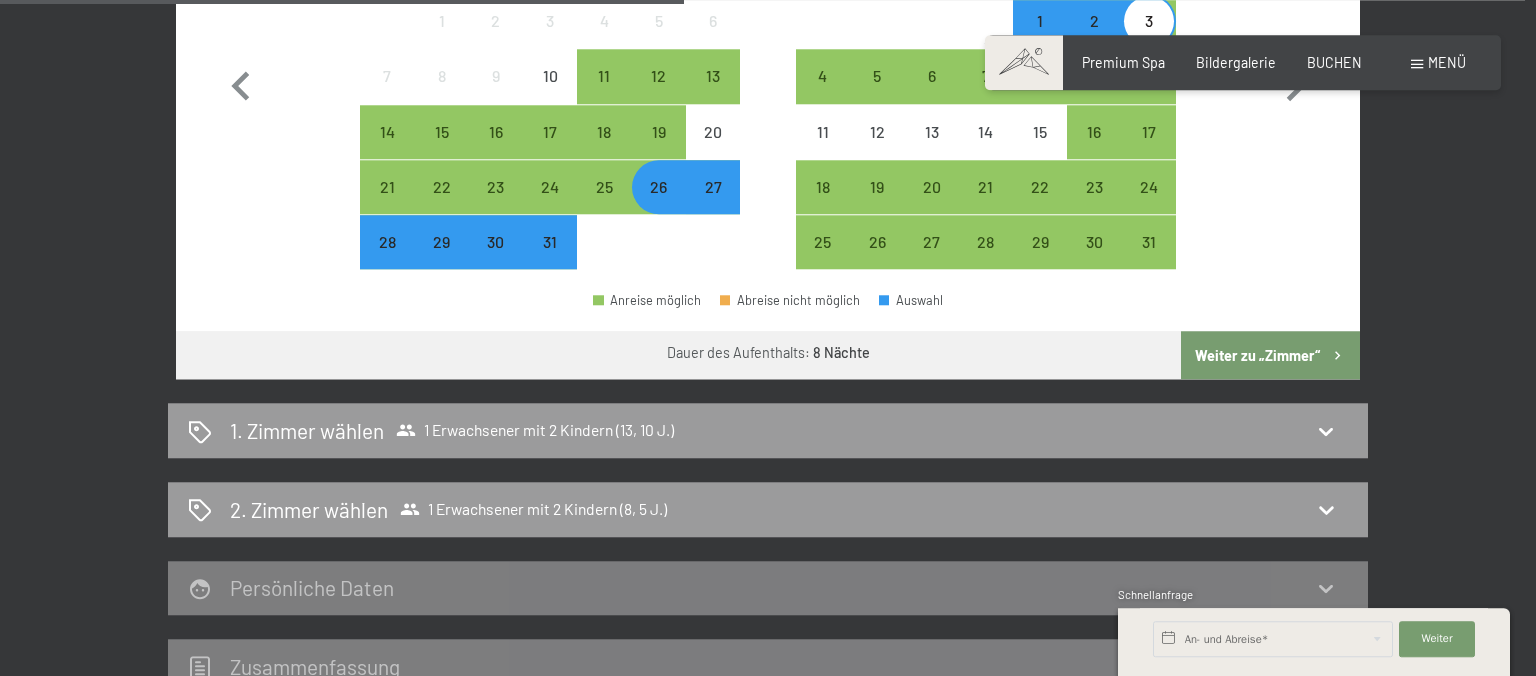 click on "Weiter zu „Zimmer“" at bounding box center (1270, 355) 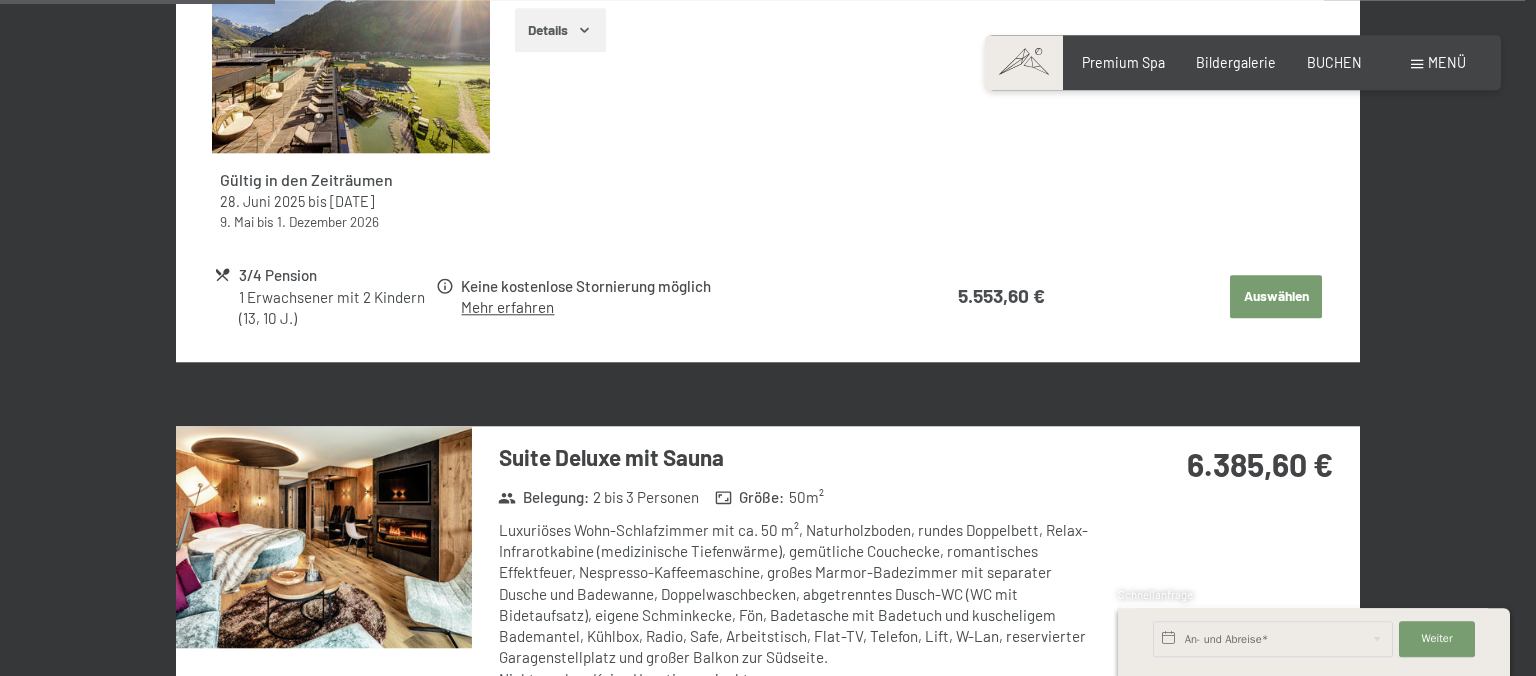scroll, scrollTop: 420, scrollLeft: 0, axis: vertical 